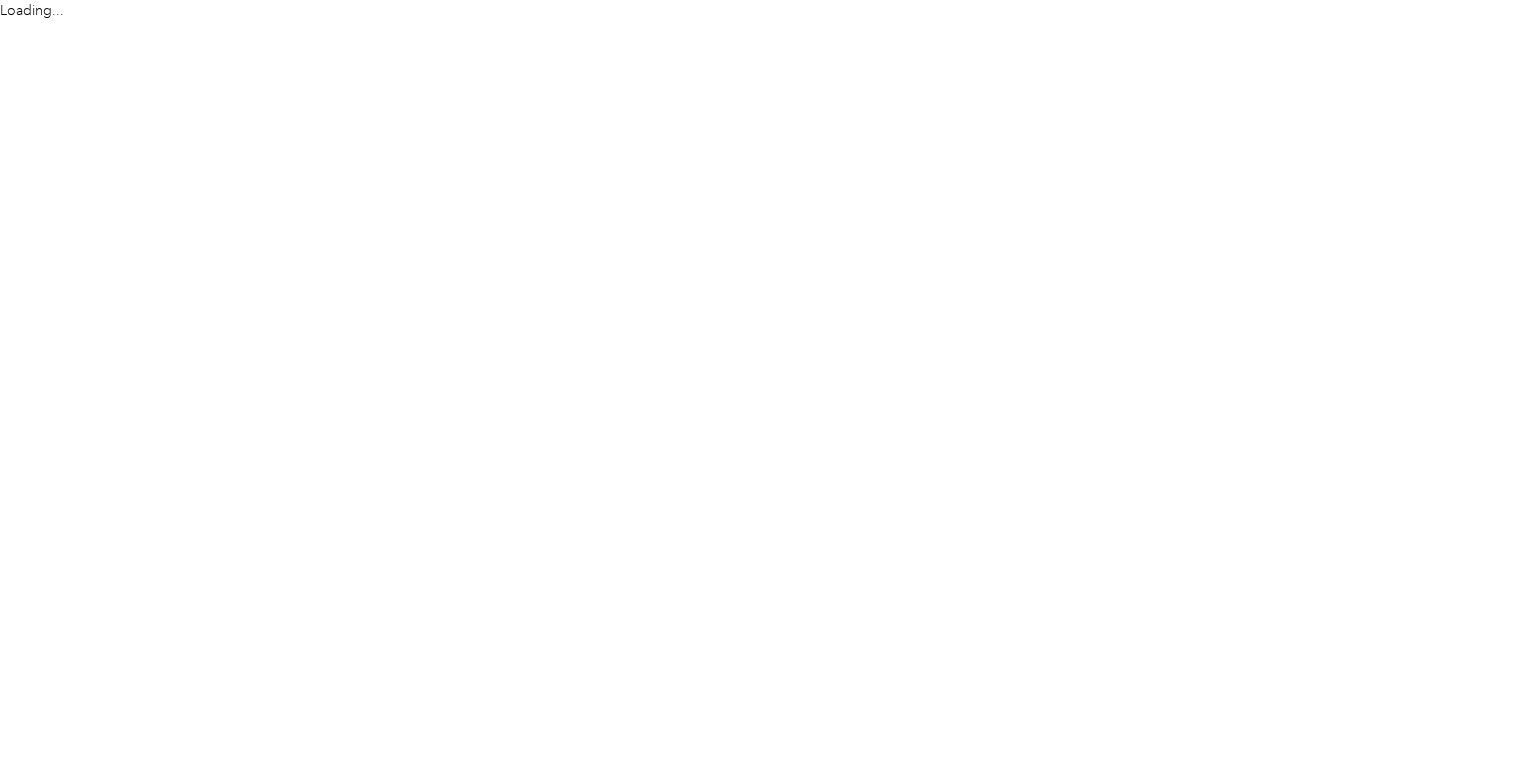 scroll, scrollTop: 0, scrollLeft: 0, axis: both 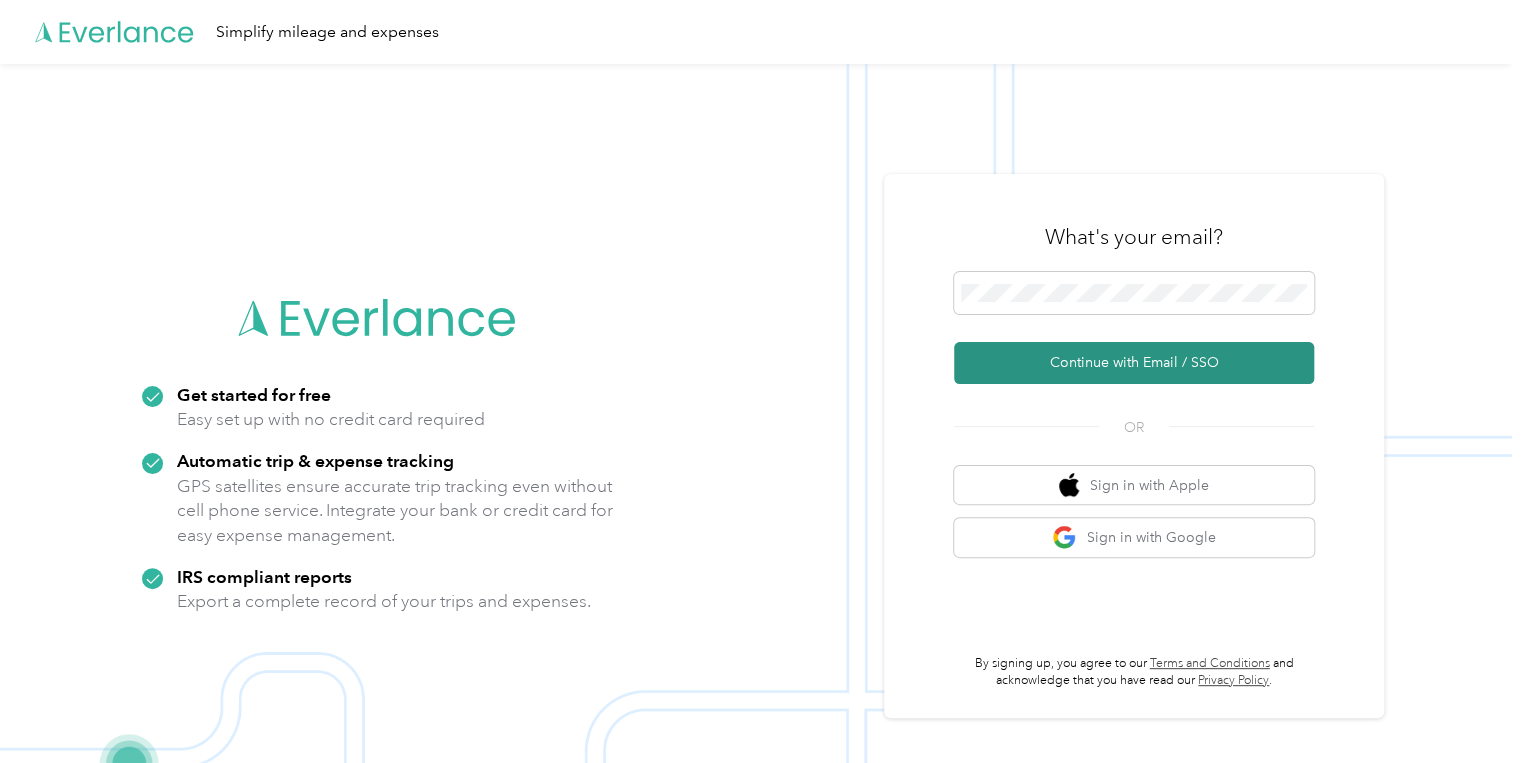 click on "Continue with Email / SSO" at bounding box center [1134, 363] 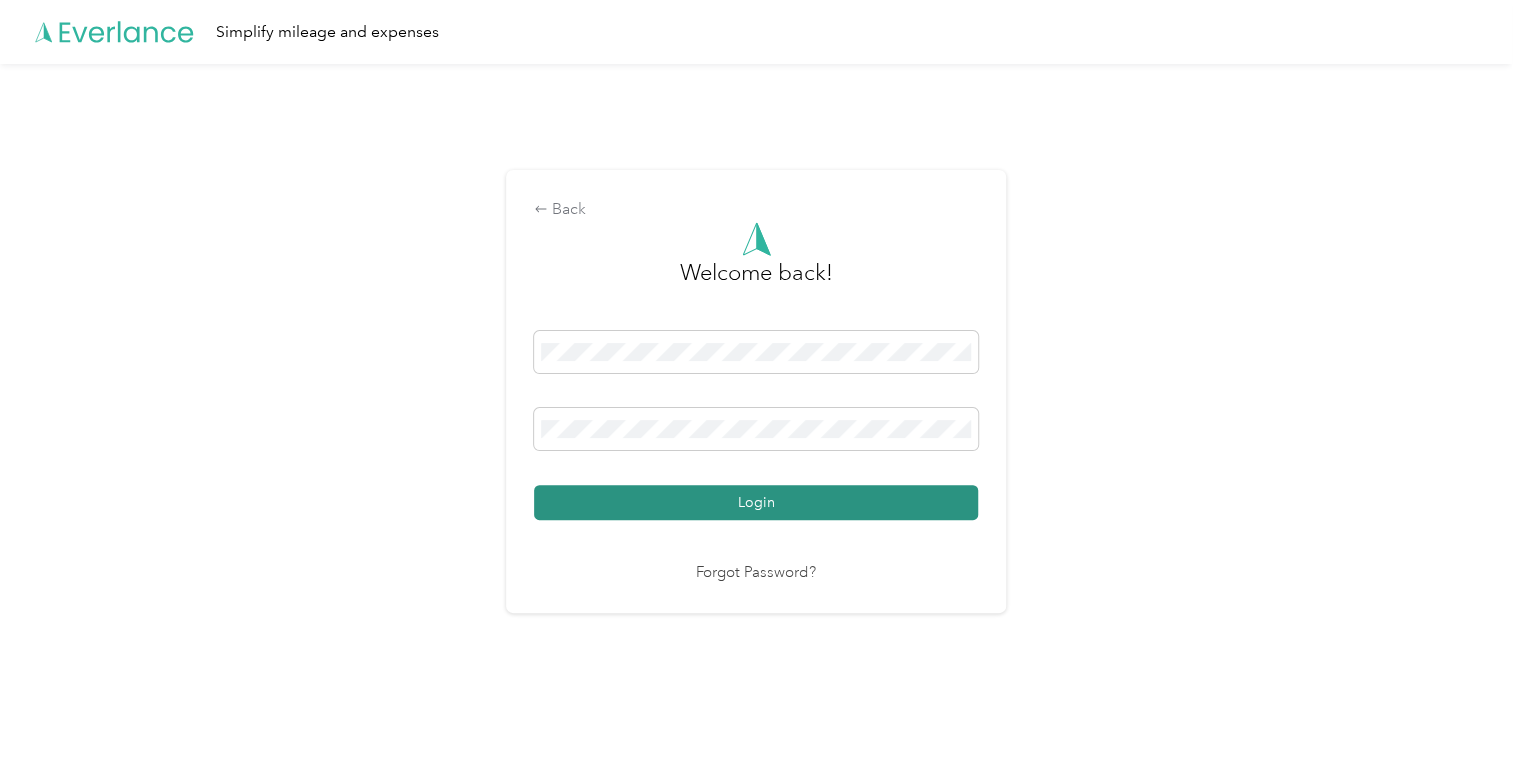 click on "Login" at bounding box center (756, 502) 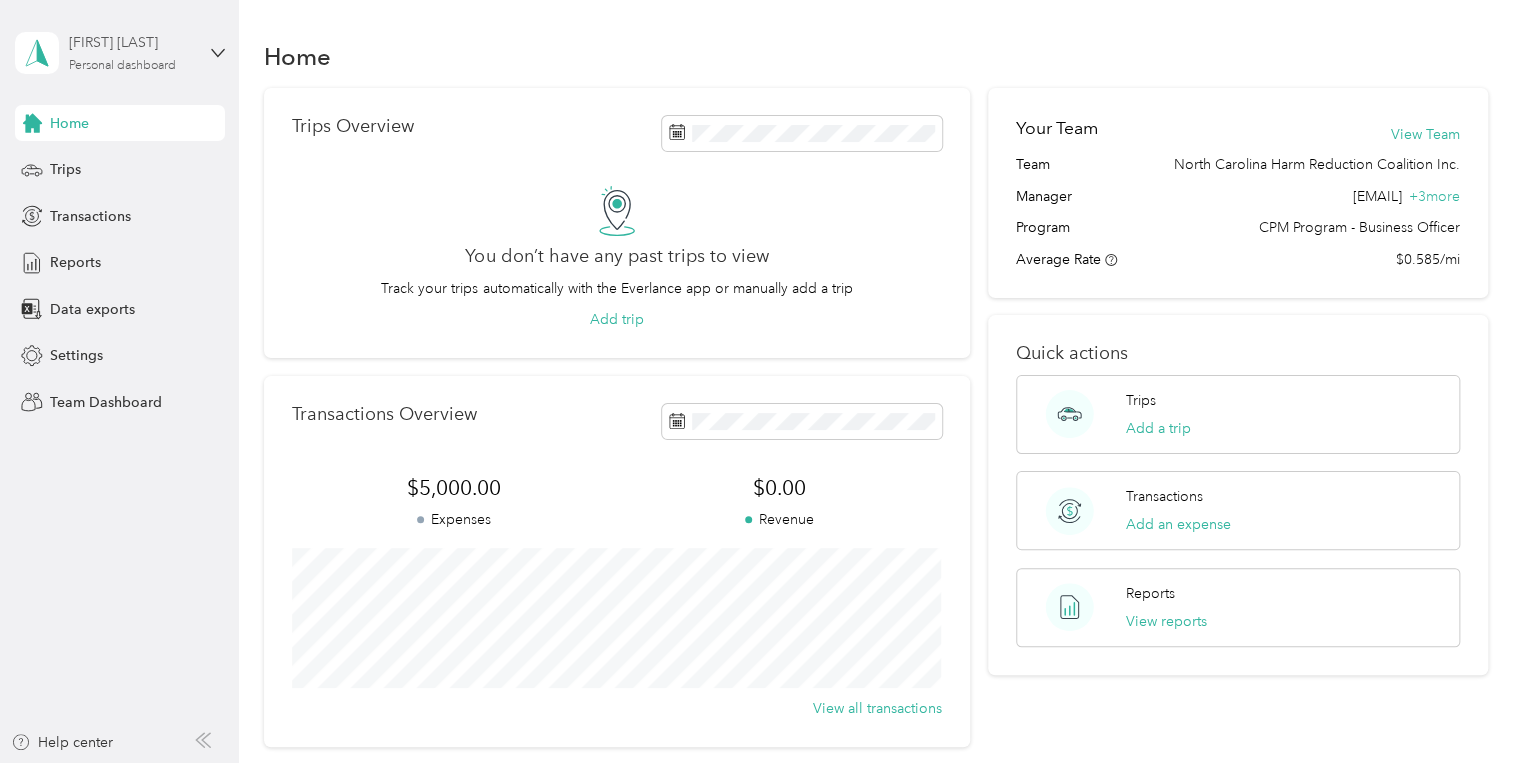 click on "[FIRST] [LAST]" at bounding box center (131, 42) 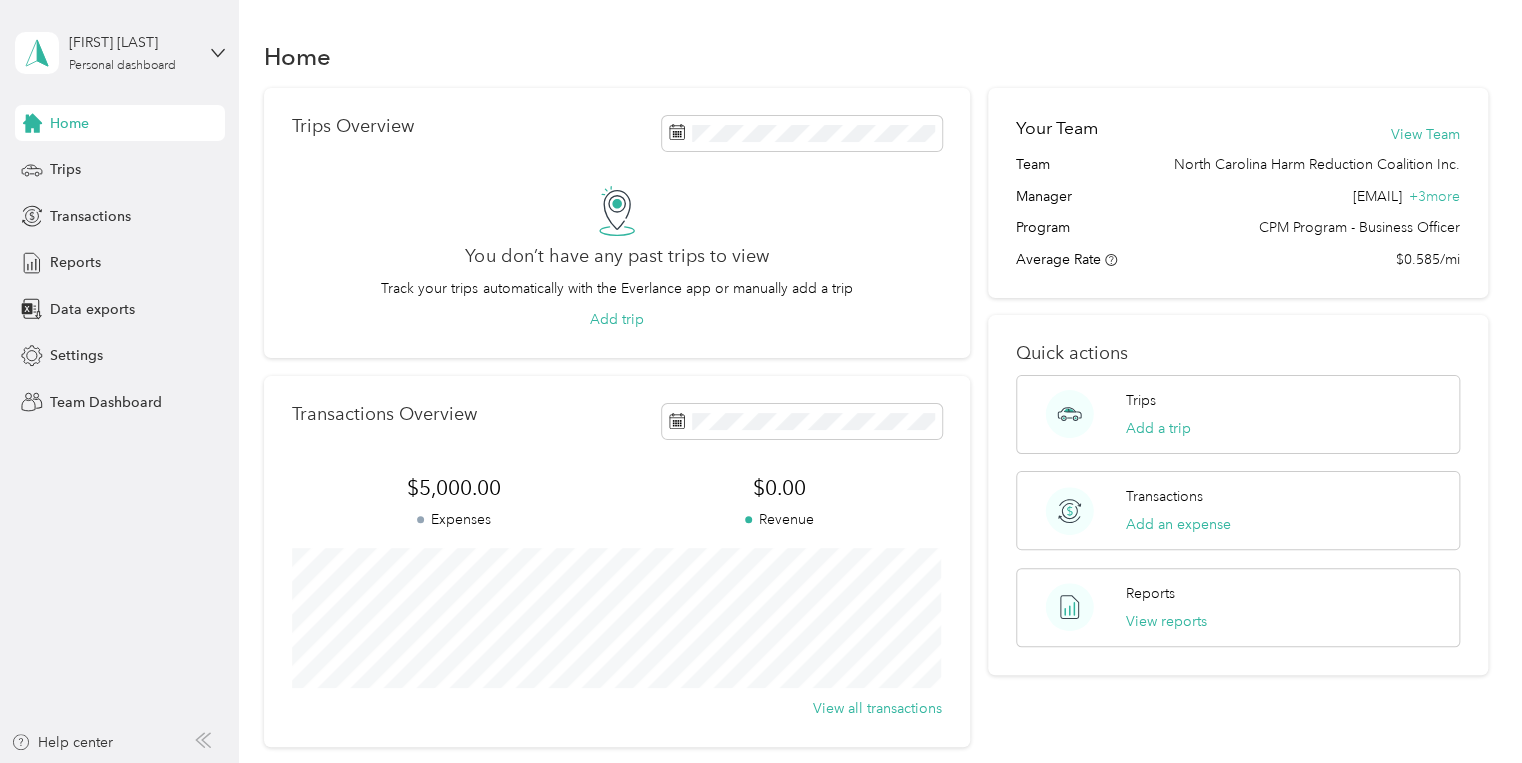 click on "Team dashboard" at bounding box center [167, 164] 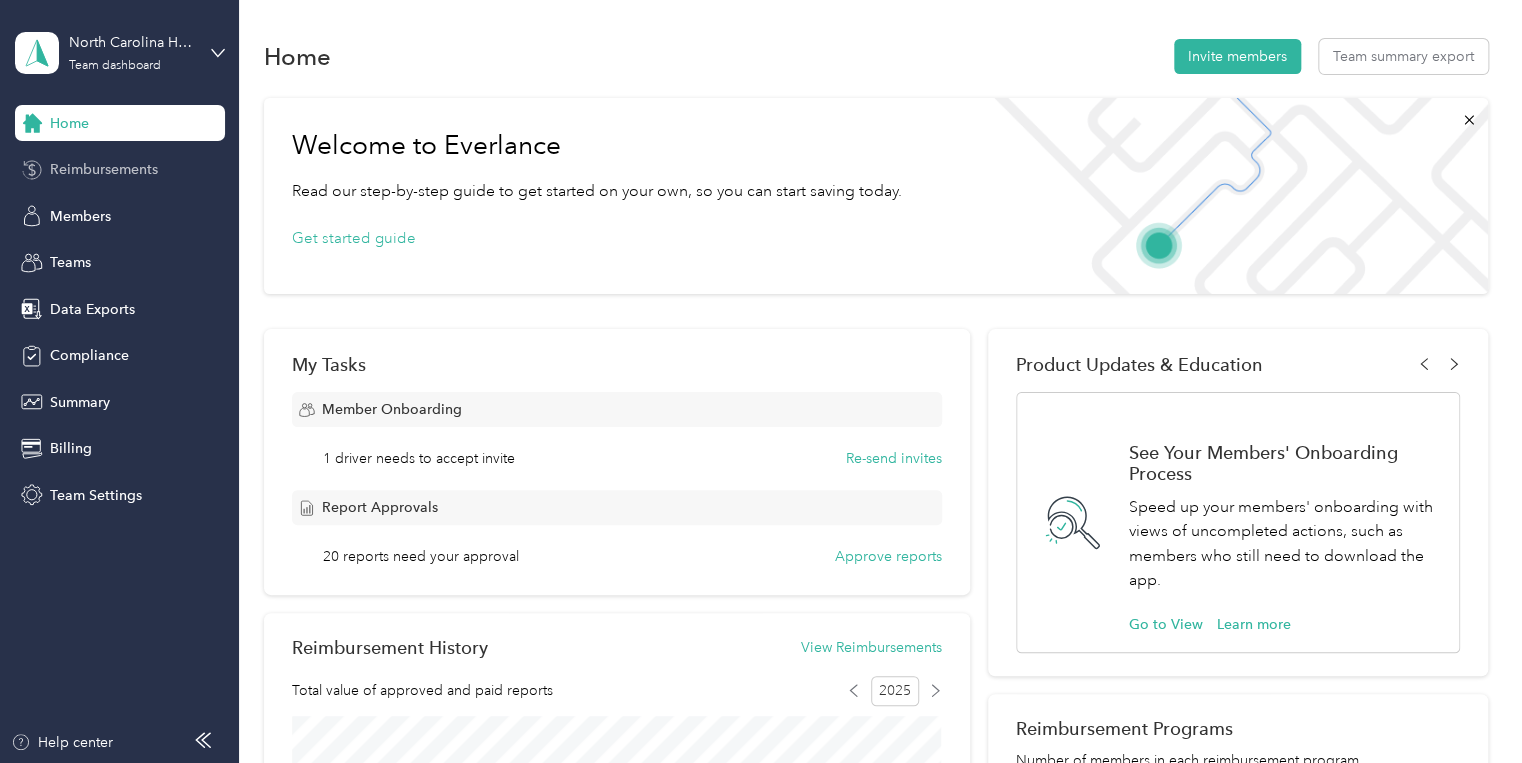 click on "Reimbursements" at bounding box center [104, 169] 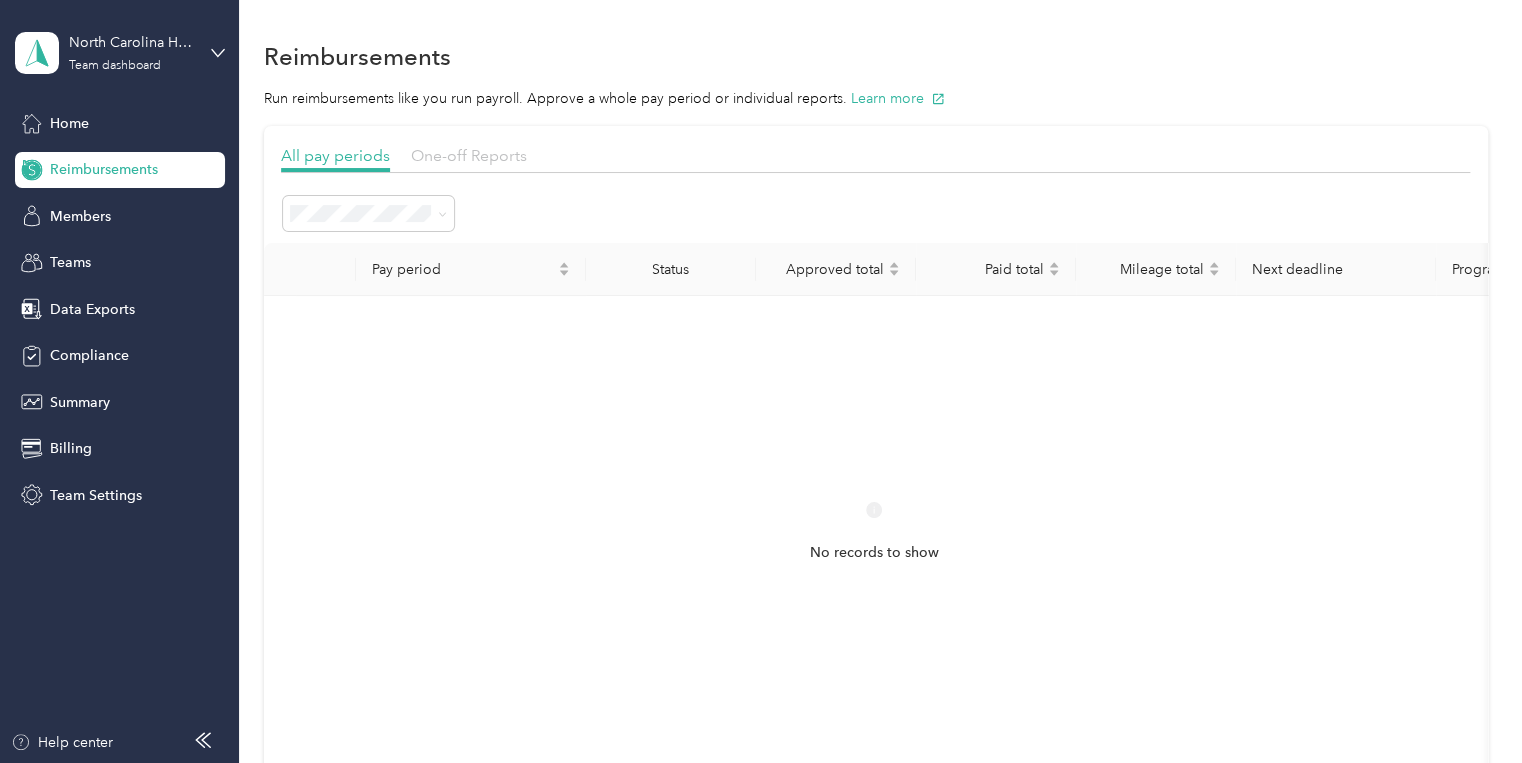 click on "One-off Reports" at bounding box center [469, 155] 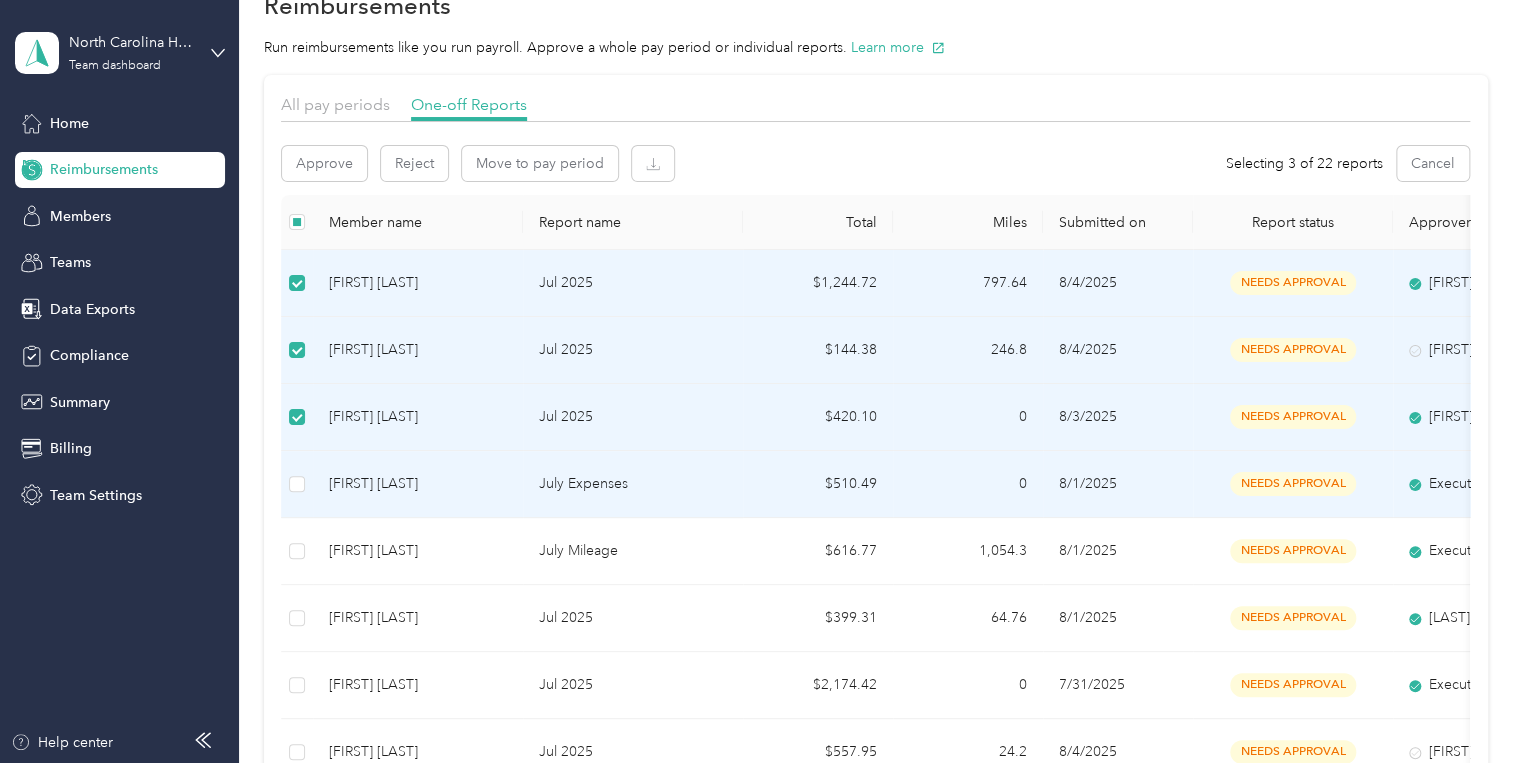 scroll, scrollTop: 80, scrollLeft: 0, axis: vertical 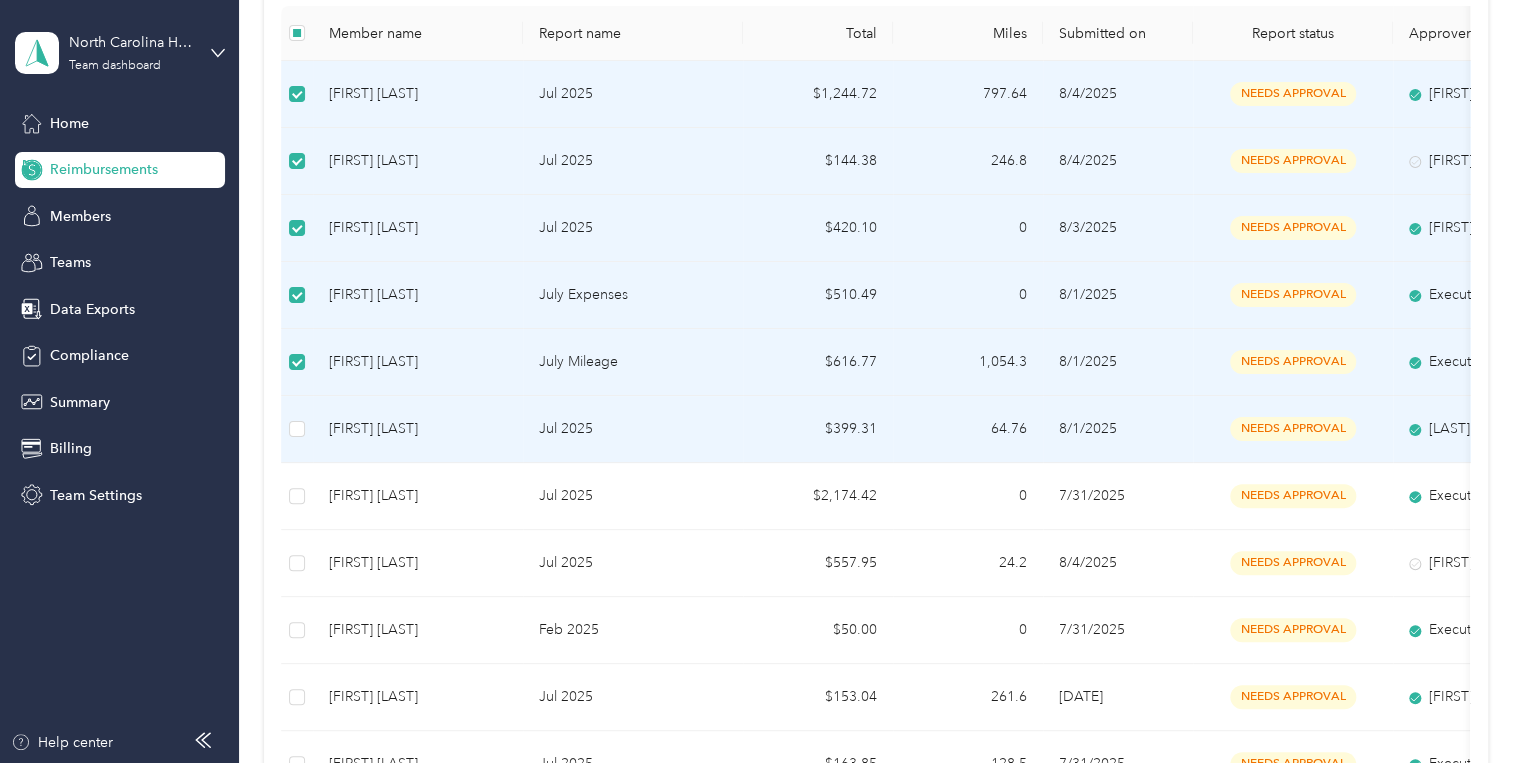 click at bounding box center (297, 429) 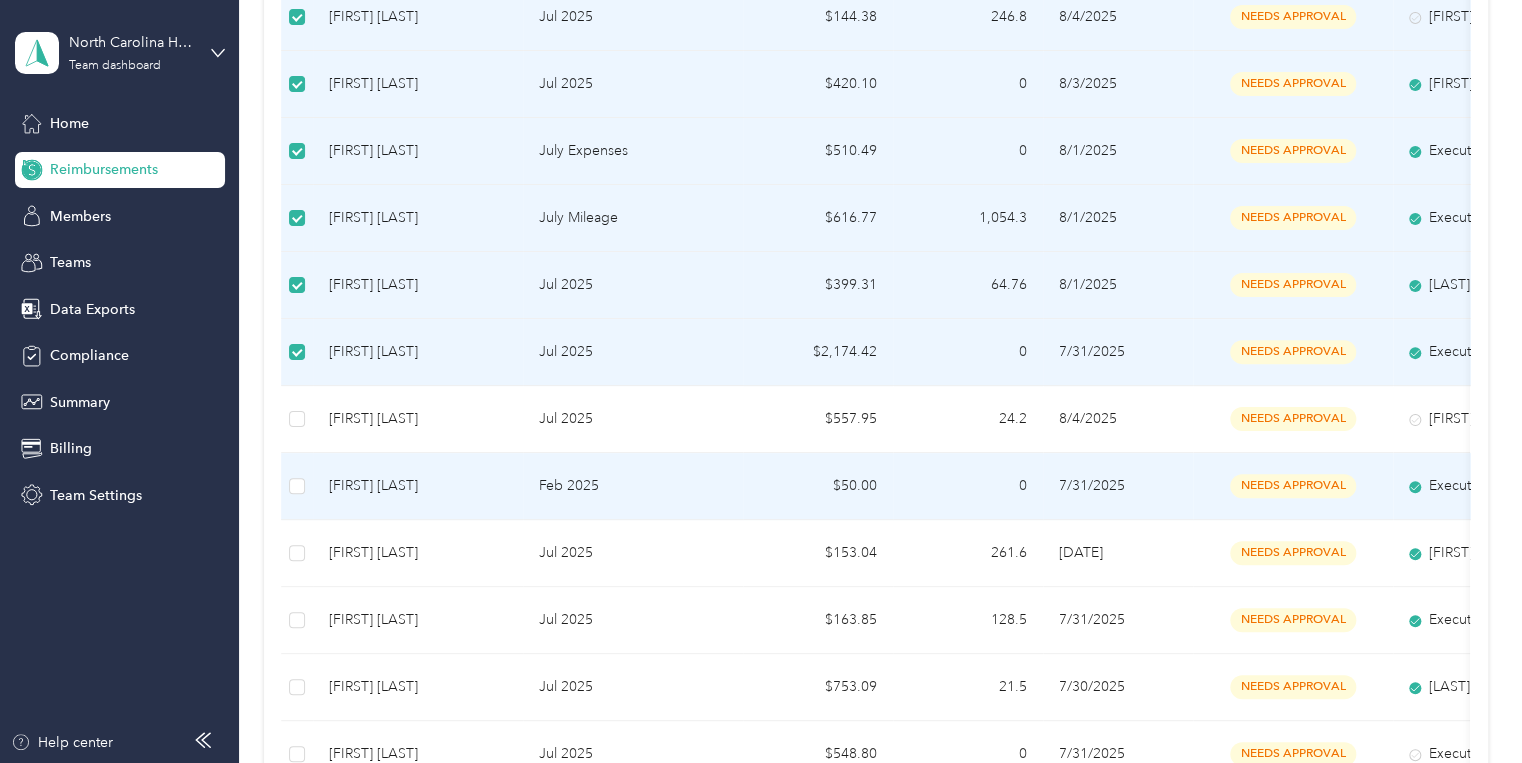 scroll, scrollTop: 400, scrollLeft: 0, axis: vertical 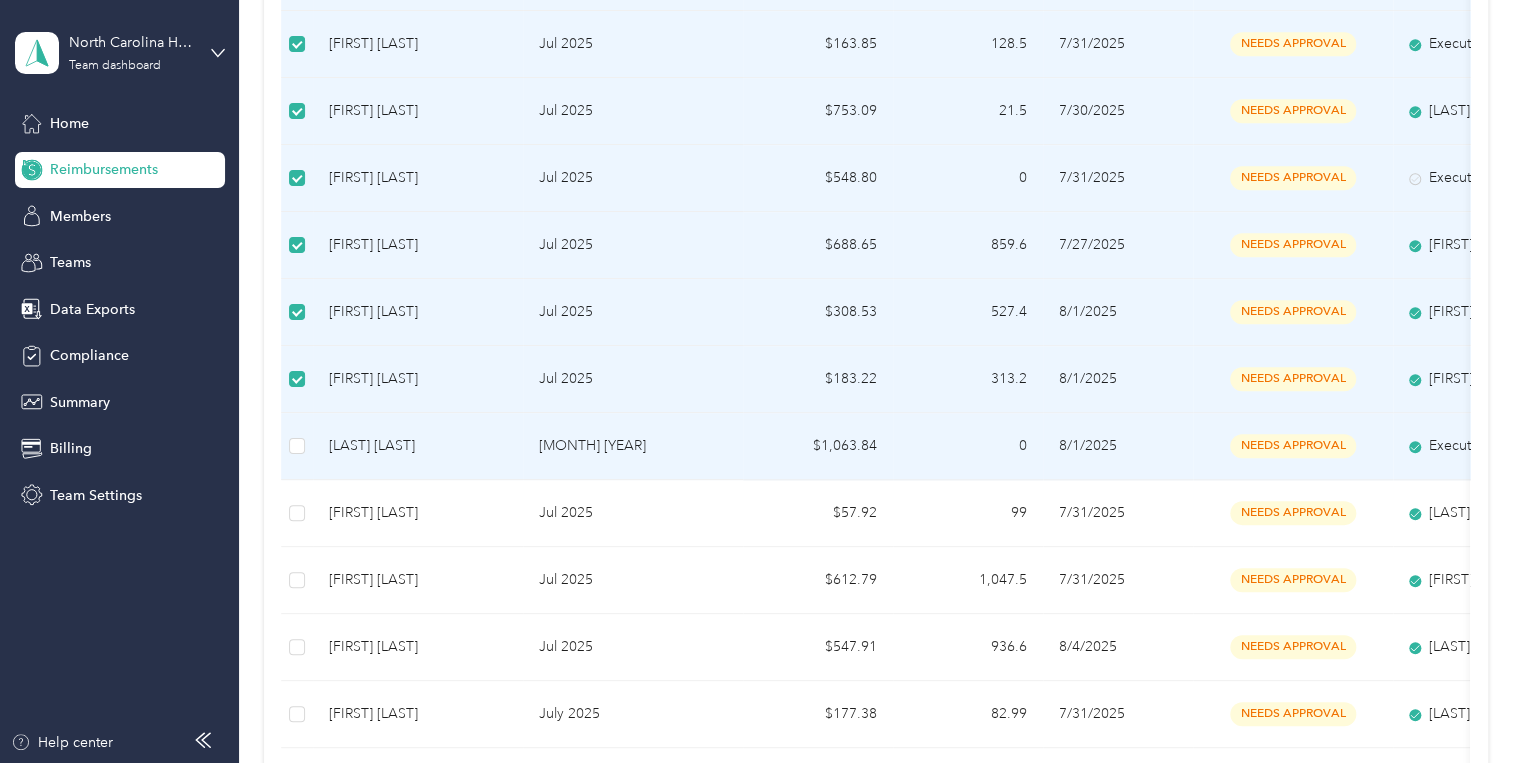 click at bounding box center [297, 446] 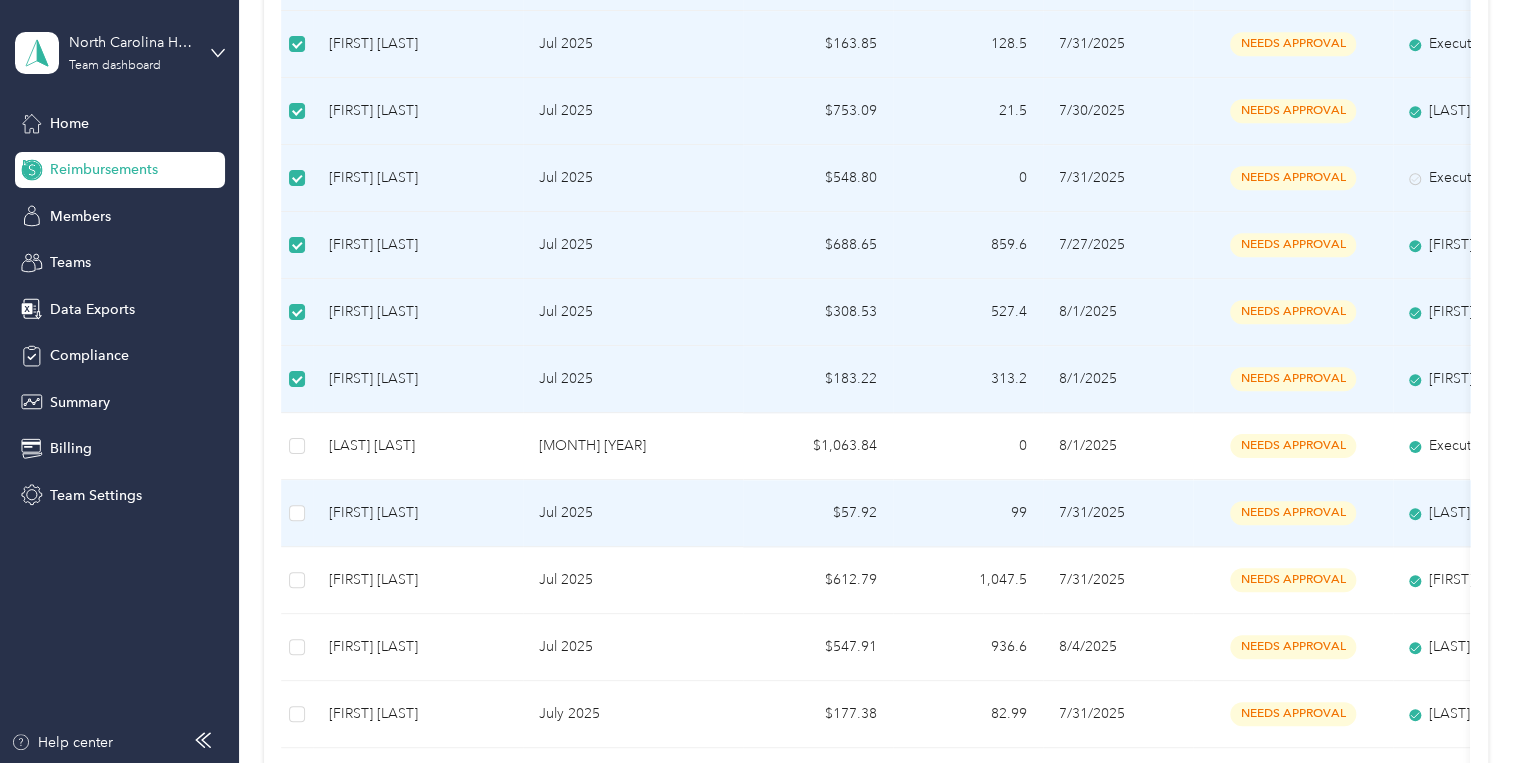 click at bounding box center [297, 513] 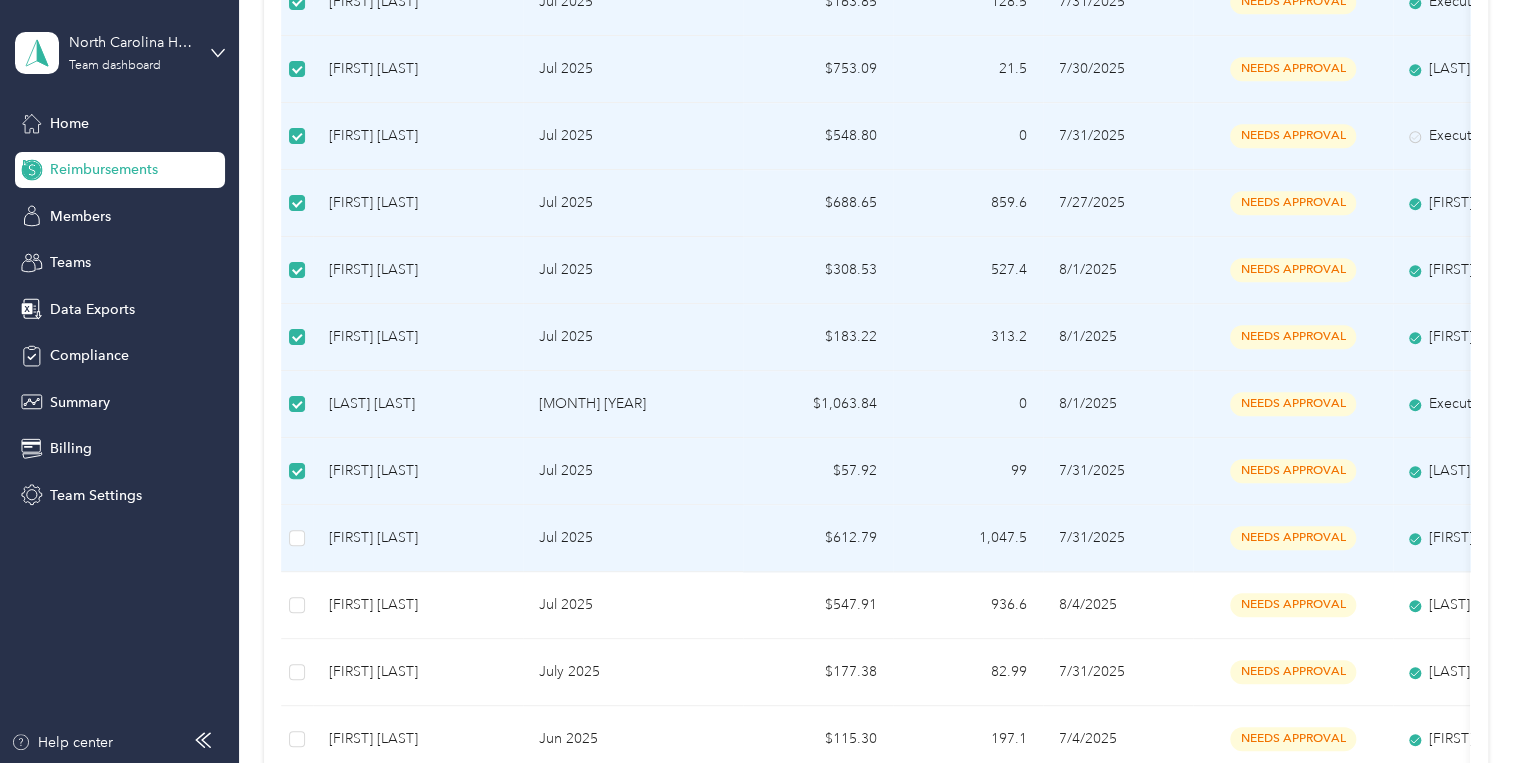 scroll, scrollTop: 1040, scrollLeft: 0, axis: vertical 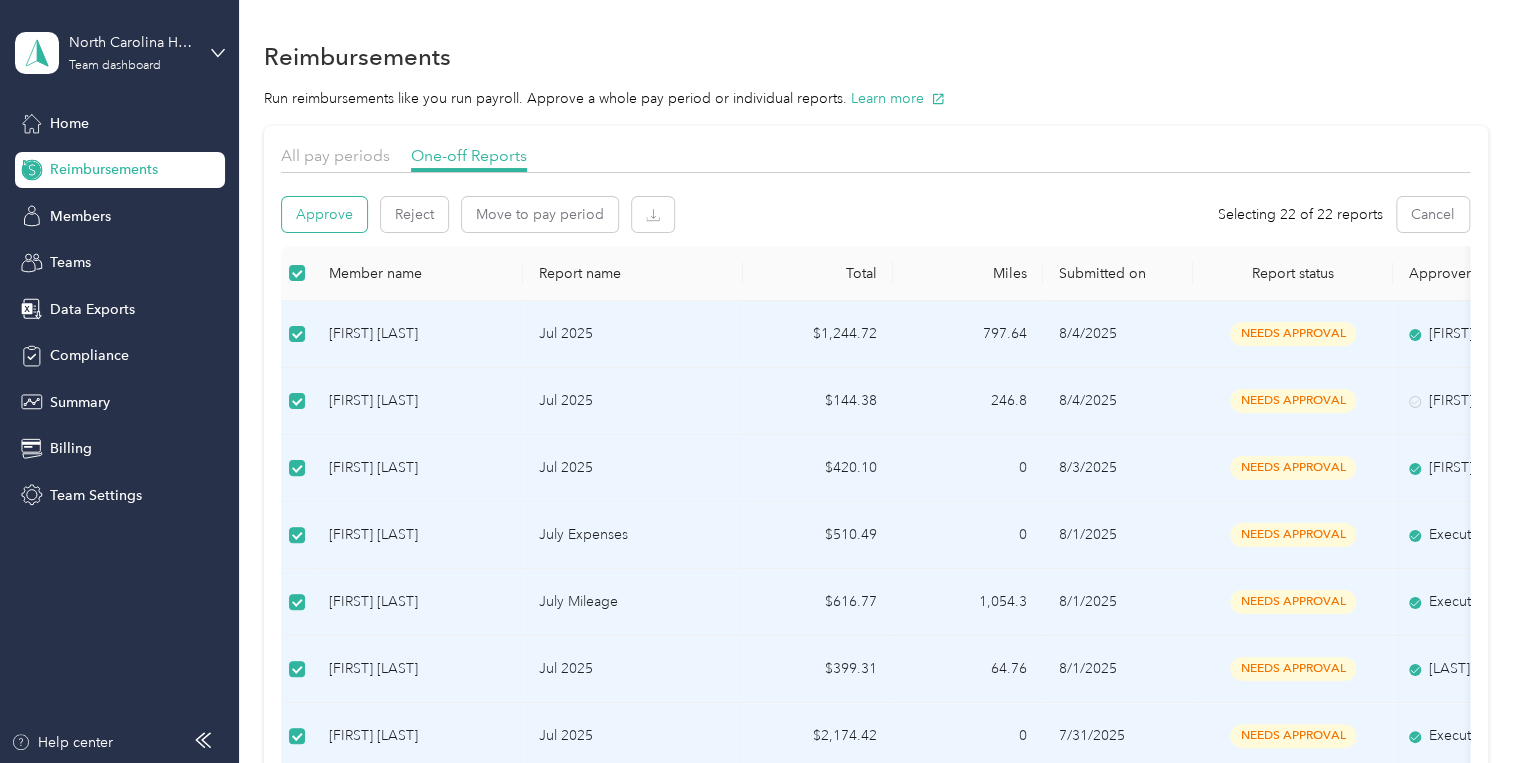 click on "Approve" at bounding box center [324, 214] 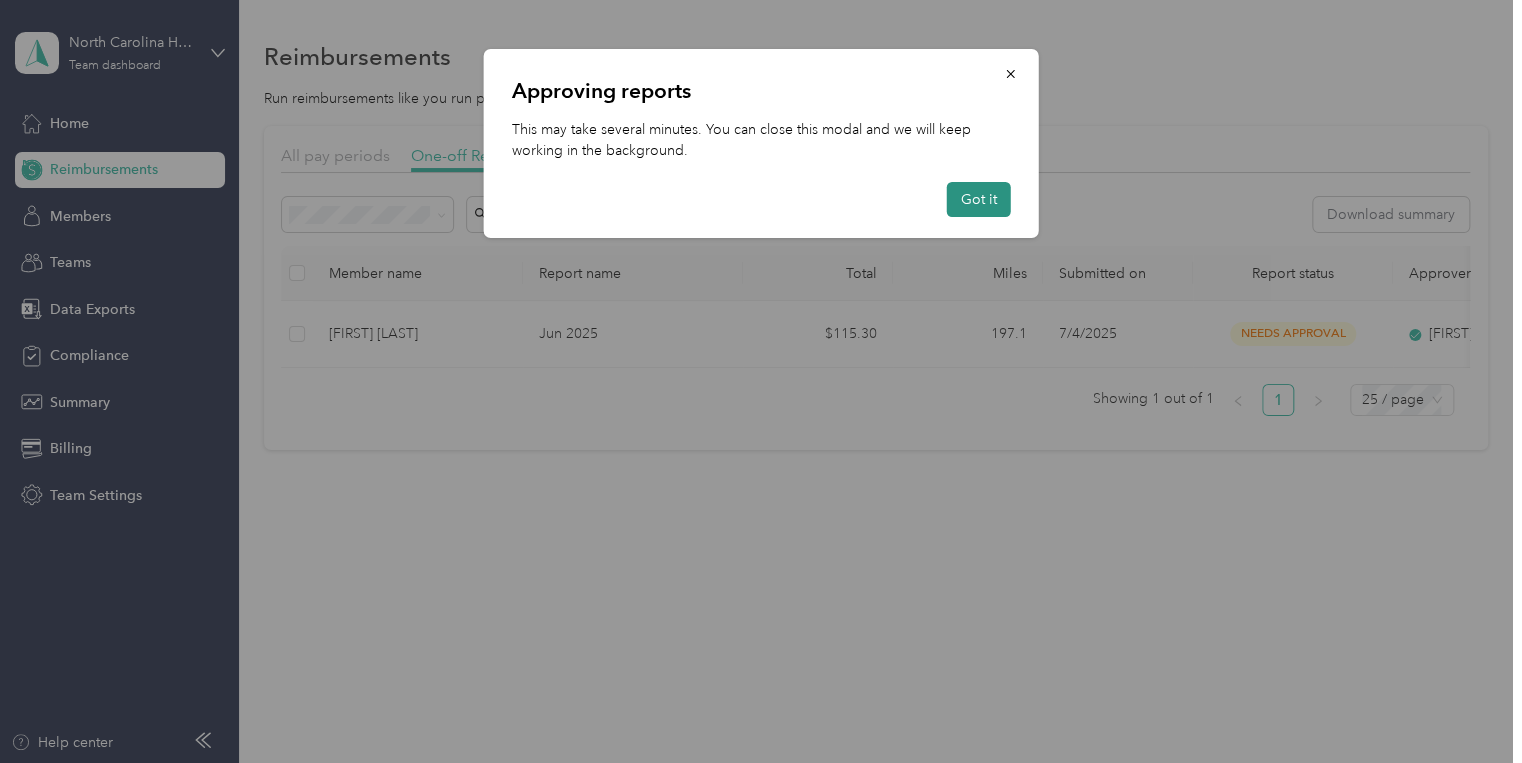 click on "Got it" at bounding box center [979, 199] 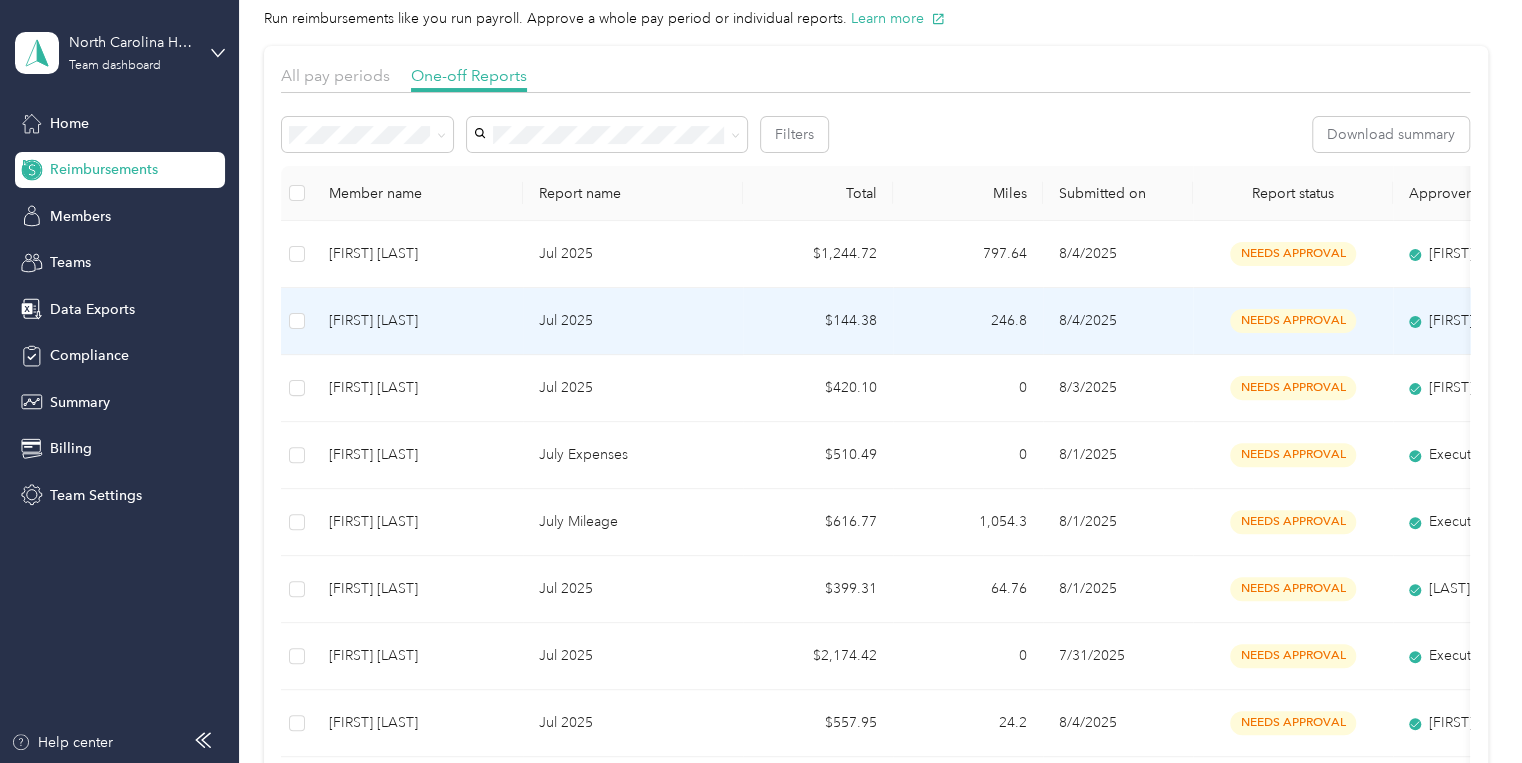 scroll, scrollTop: 0, scrollLeft: 0, axis: both 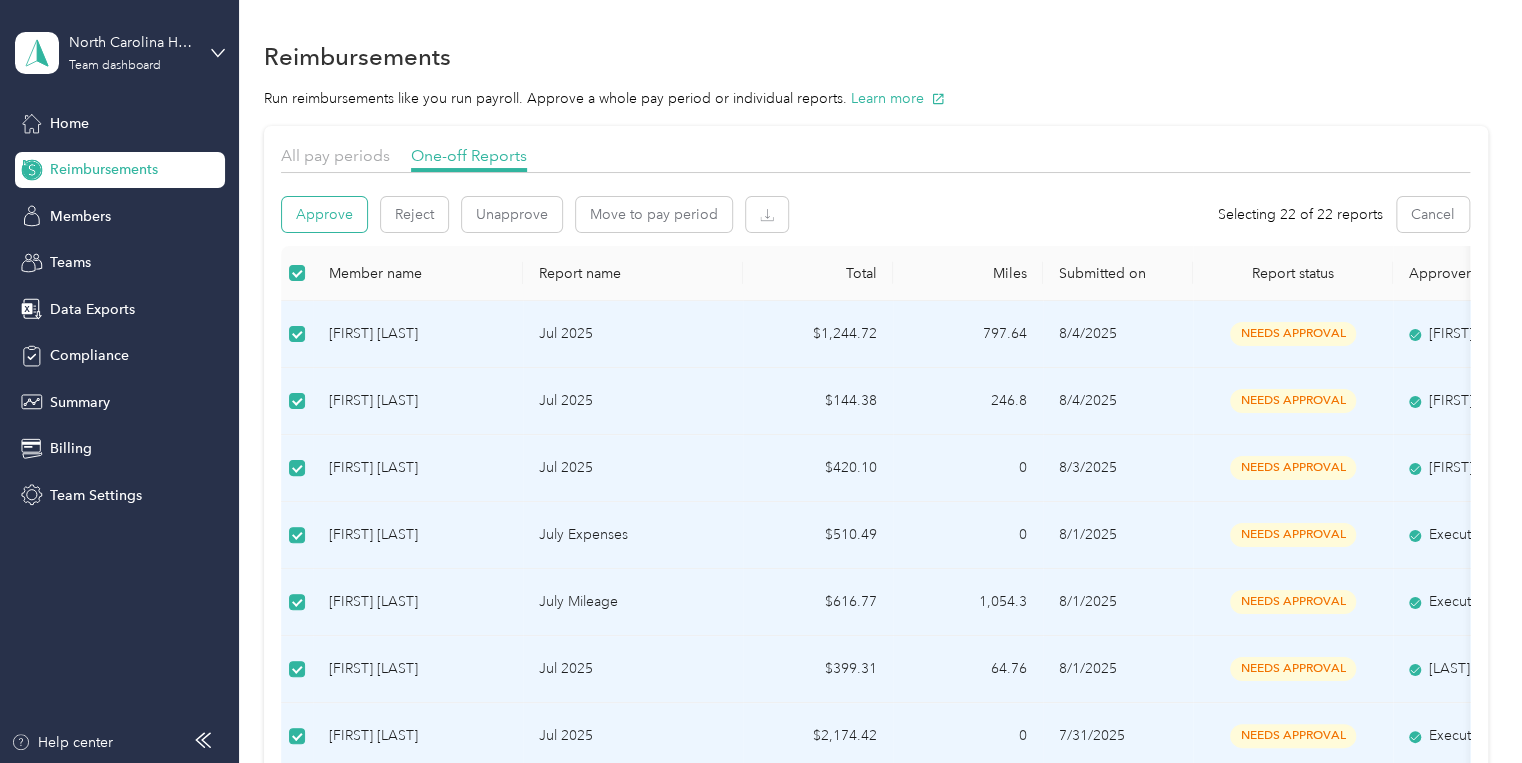 click on "Approve" at bounding box center [324, 214] 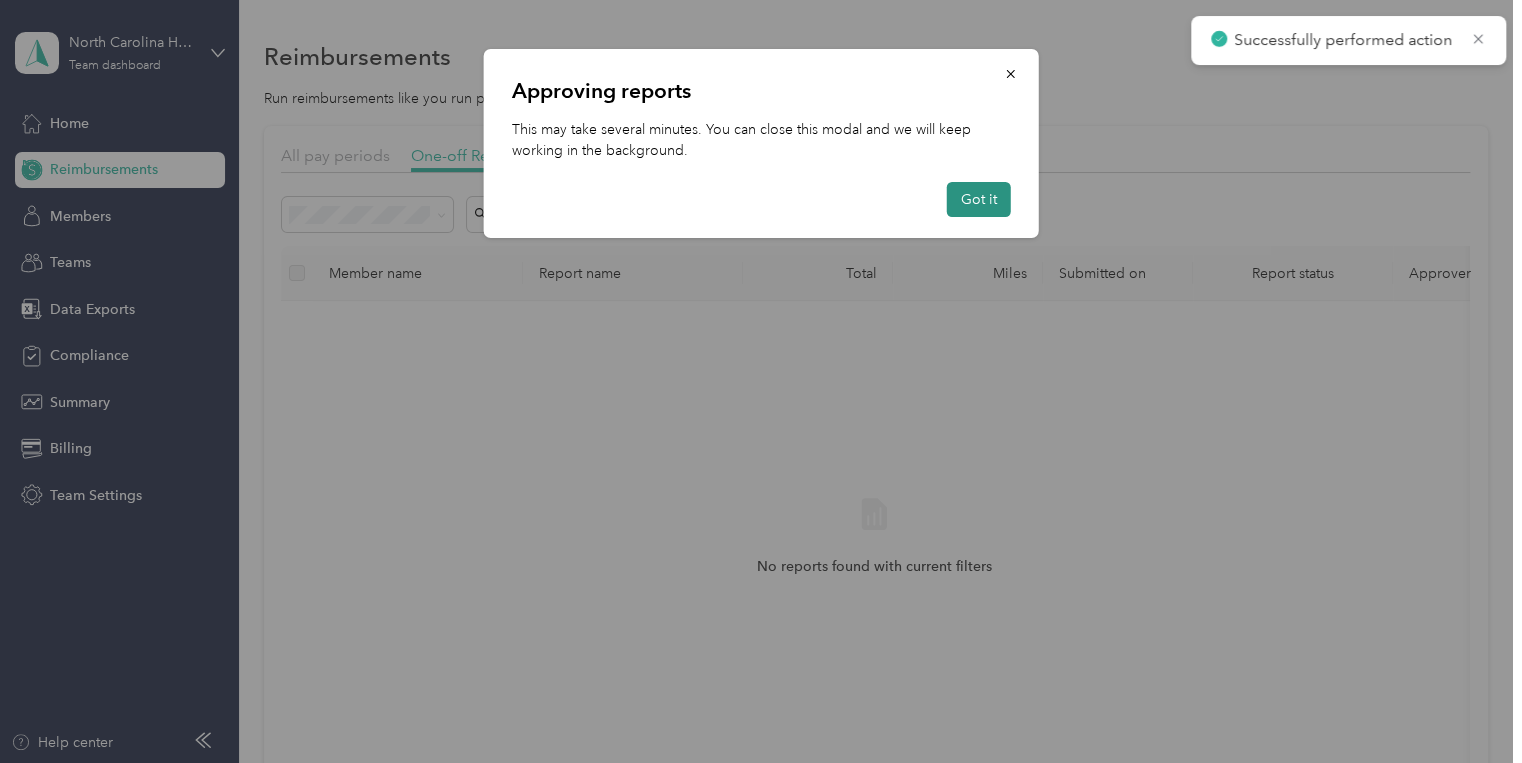 click on "Got it" at bounding box center (979, 199) 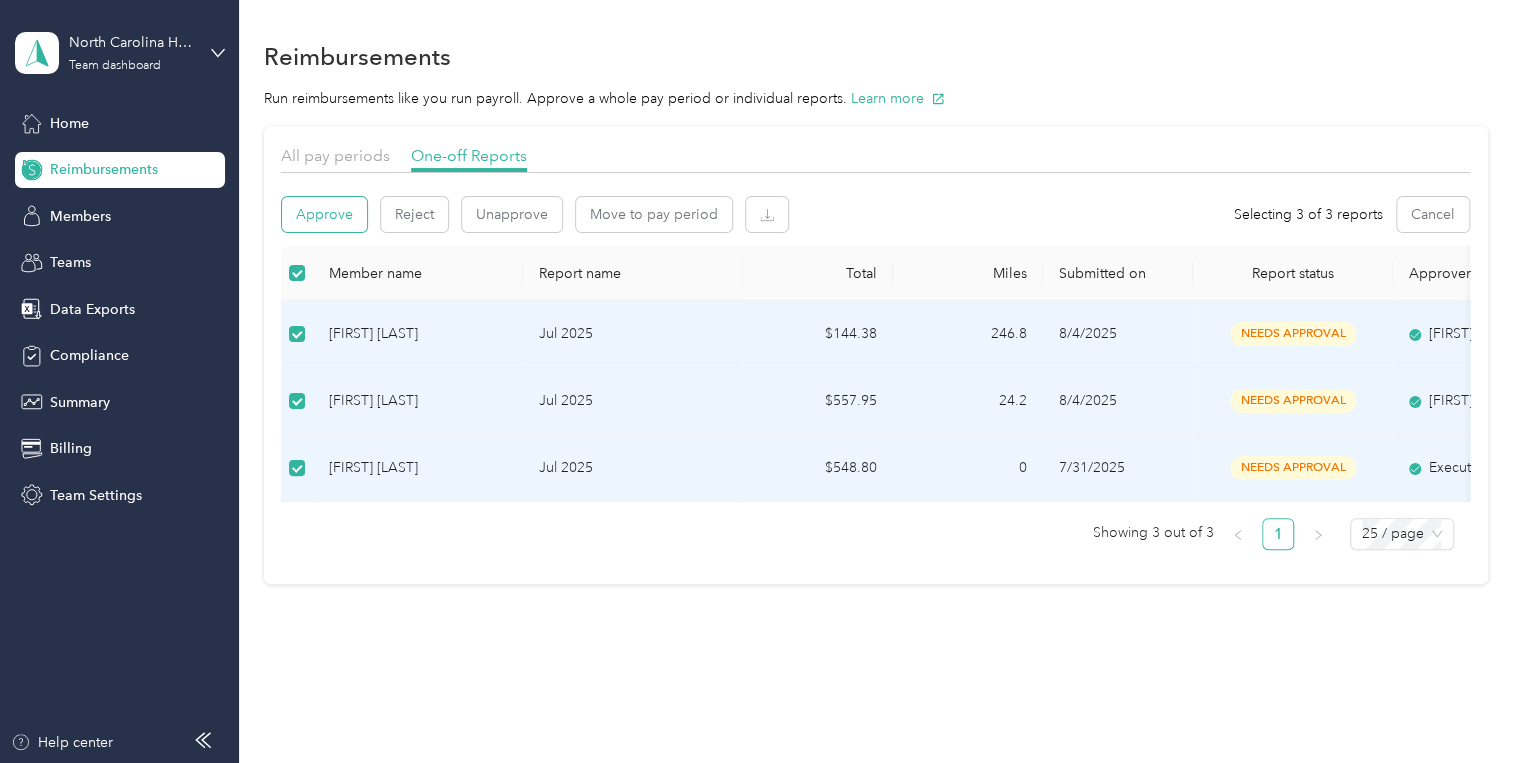 click on "Approve" at bounding box center [324, 214] 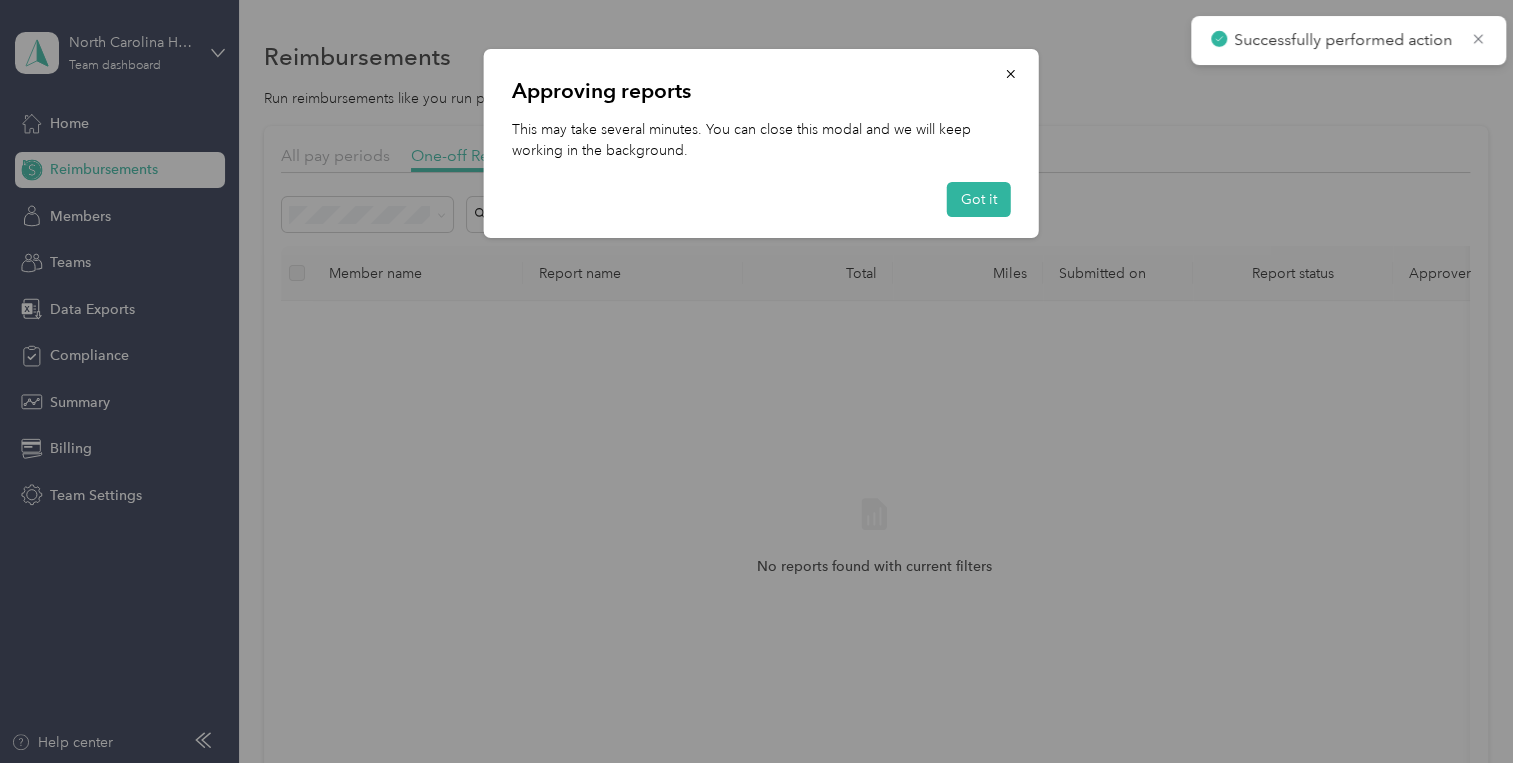 click at bounding box center (761, 381) 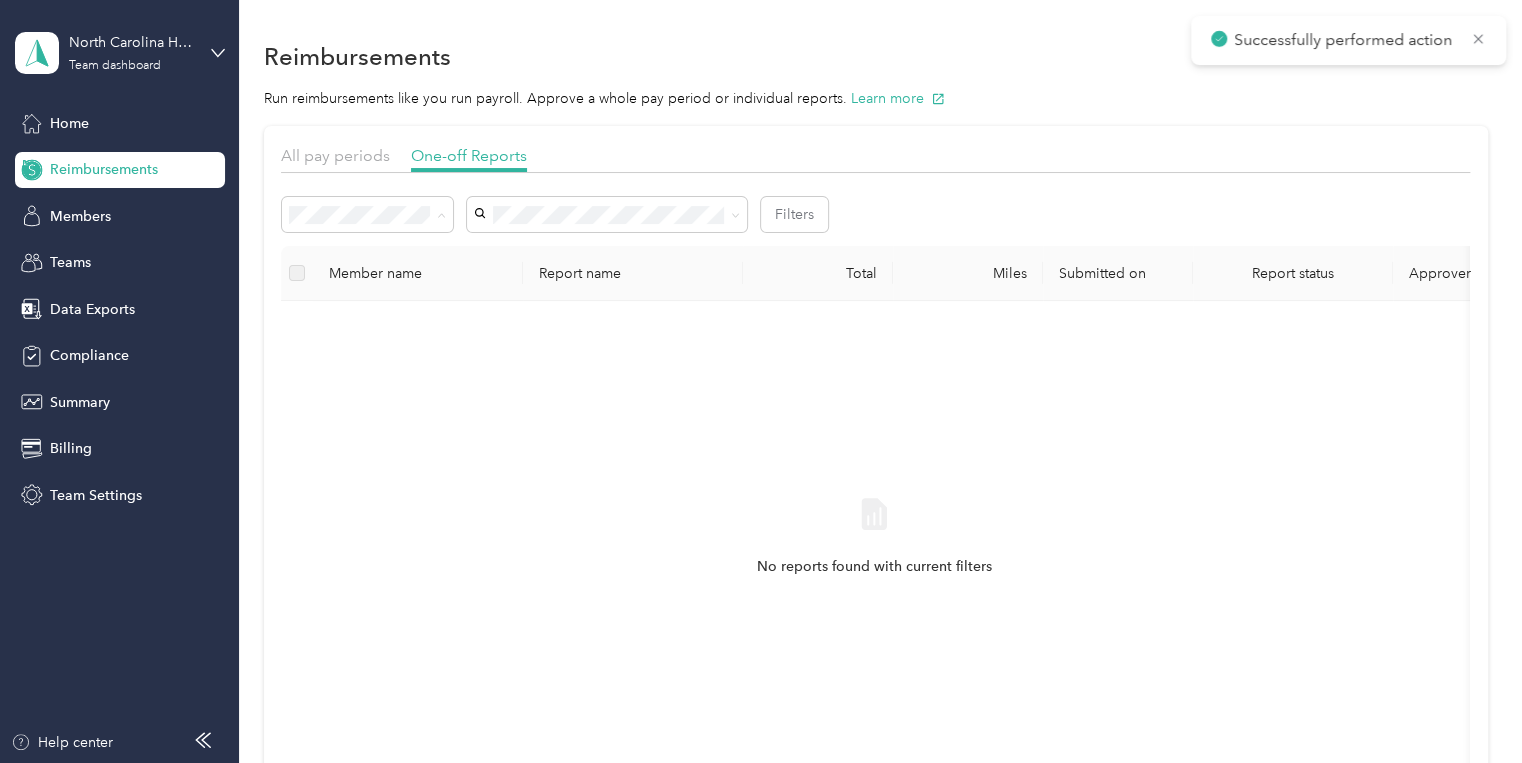 click on "Needs payment" at bounding box center [367, 321] 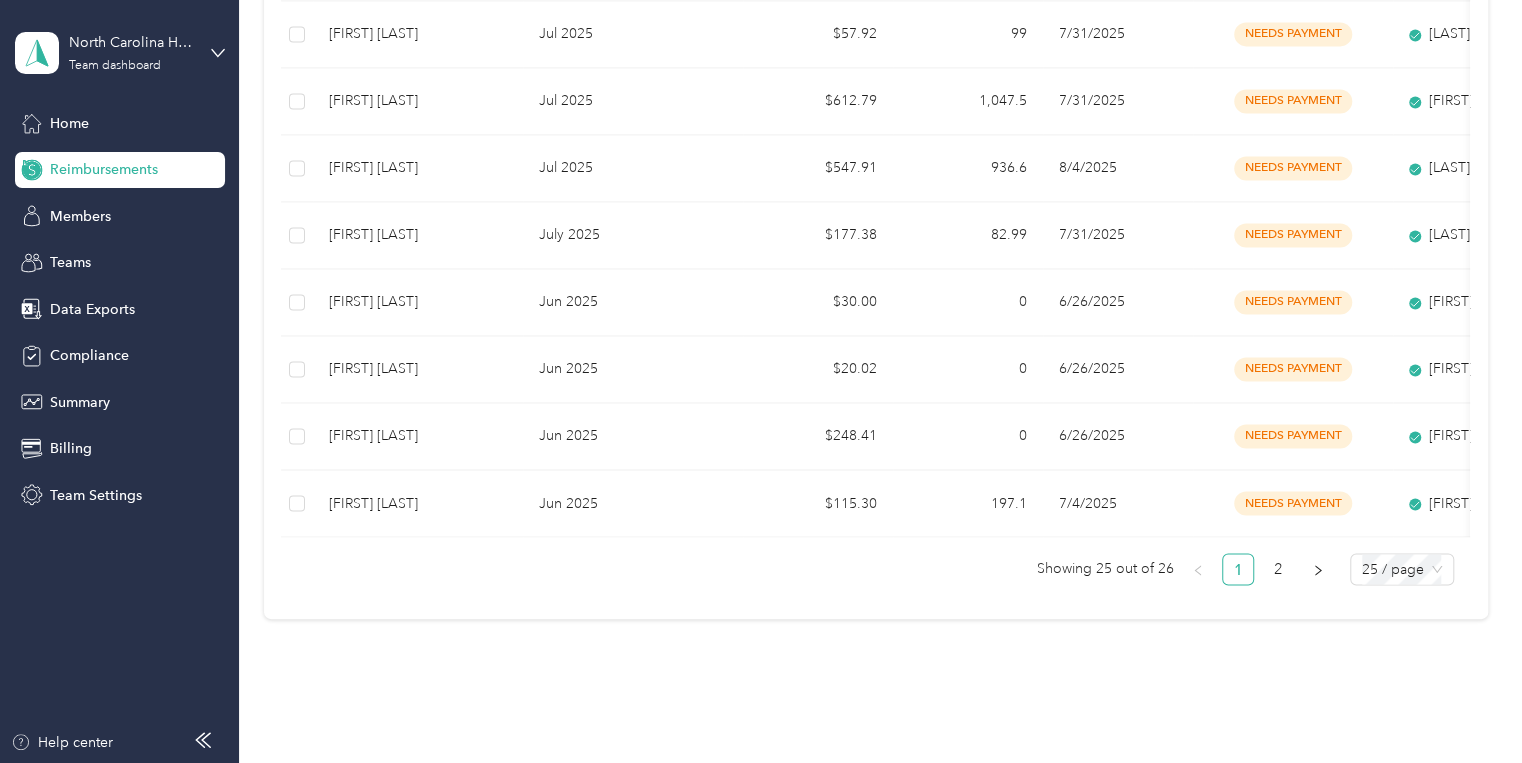 scroll, scrollTop: 1440, scrollLeft: 0, axis: vertical 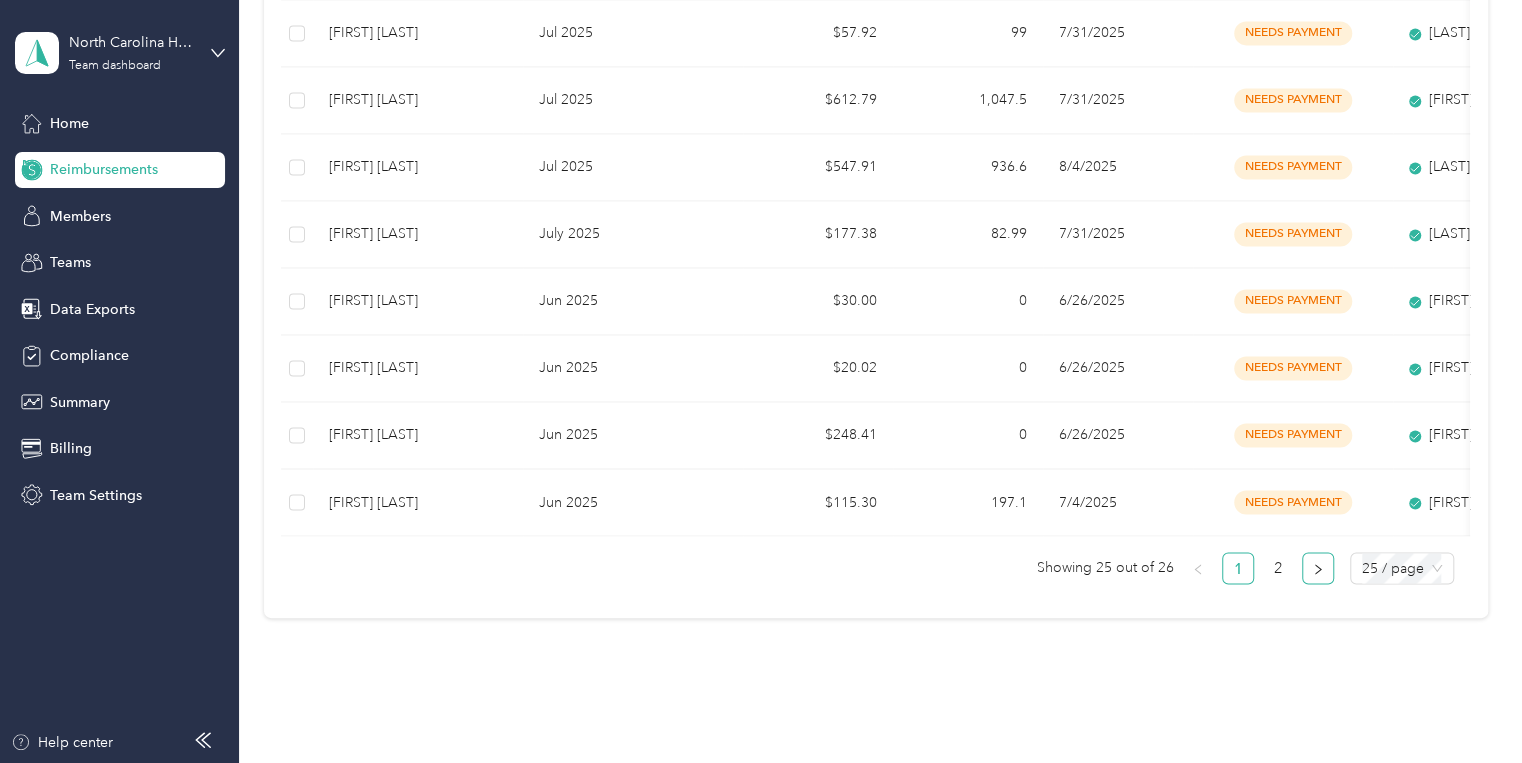 click 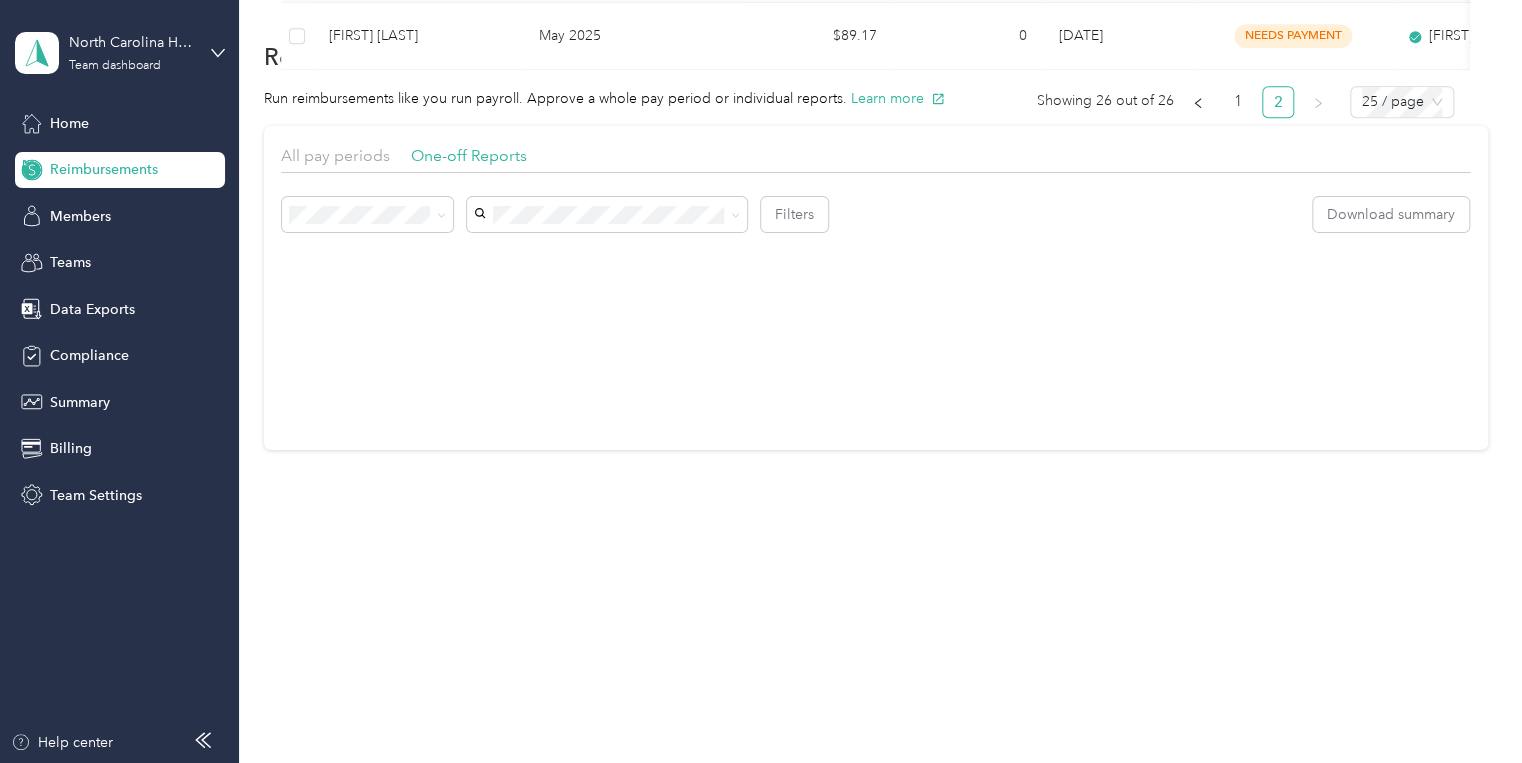 scroll, scrollTop: 0, scrollLeft: 0, axis: both 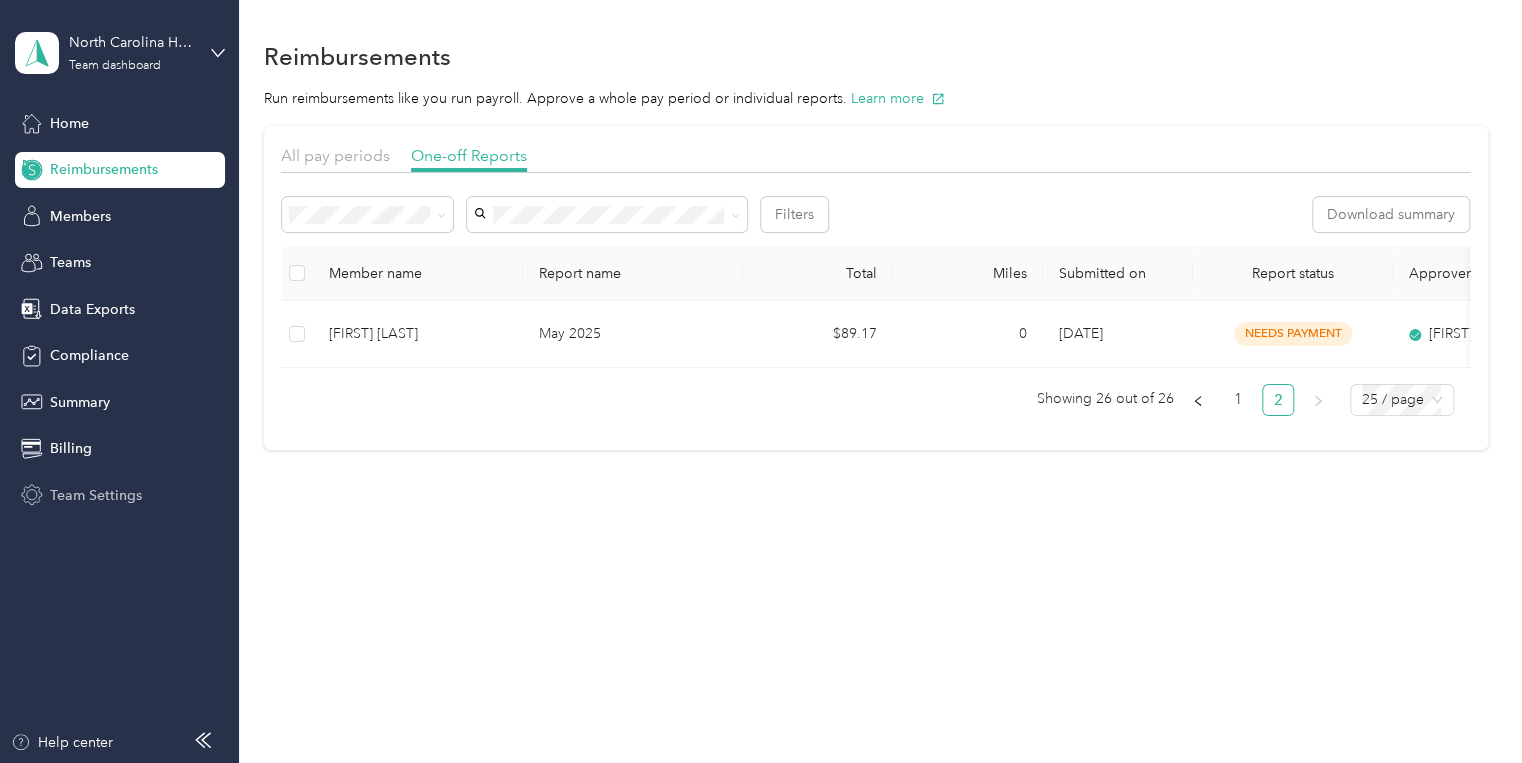 click on "Team Settings" at bounding box center (96, 495) 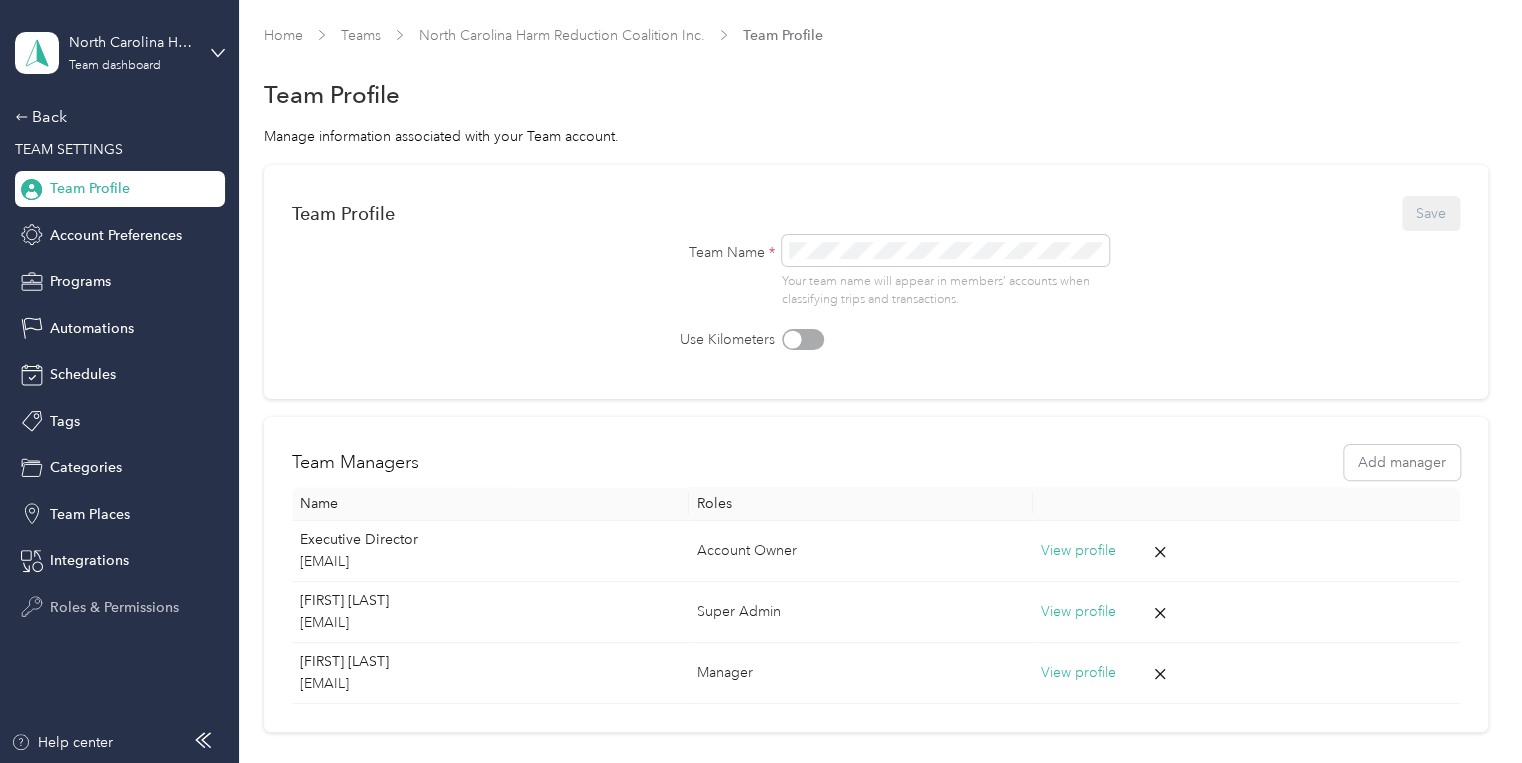 click on "Roles & Permissions" at bounding box center [114, 607] 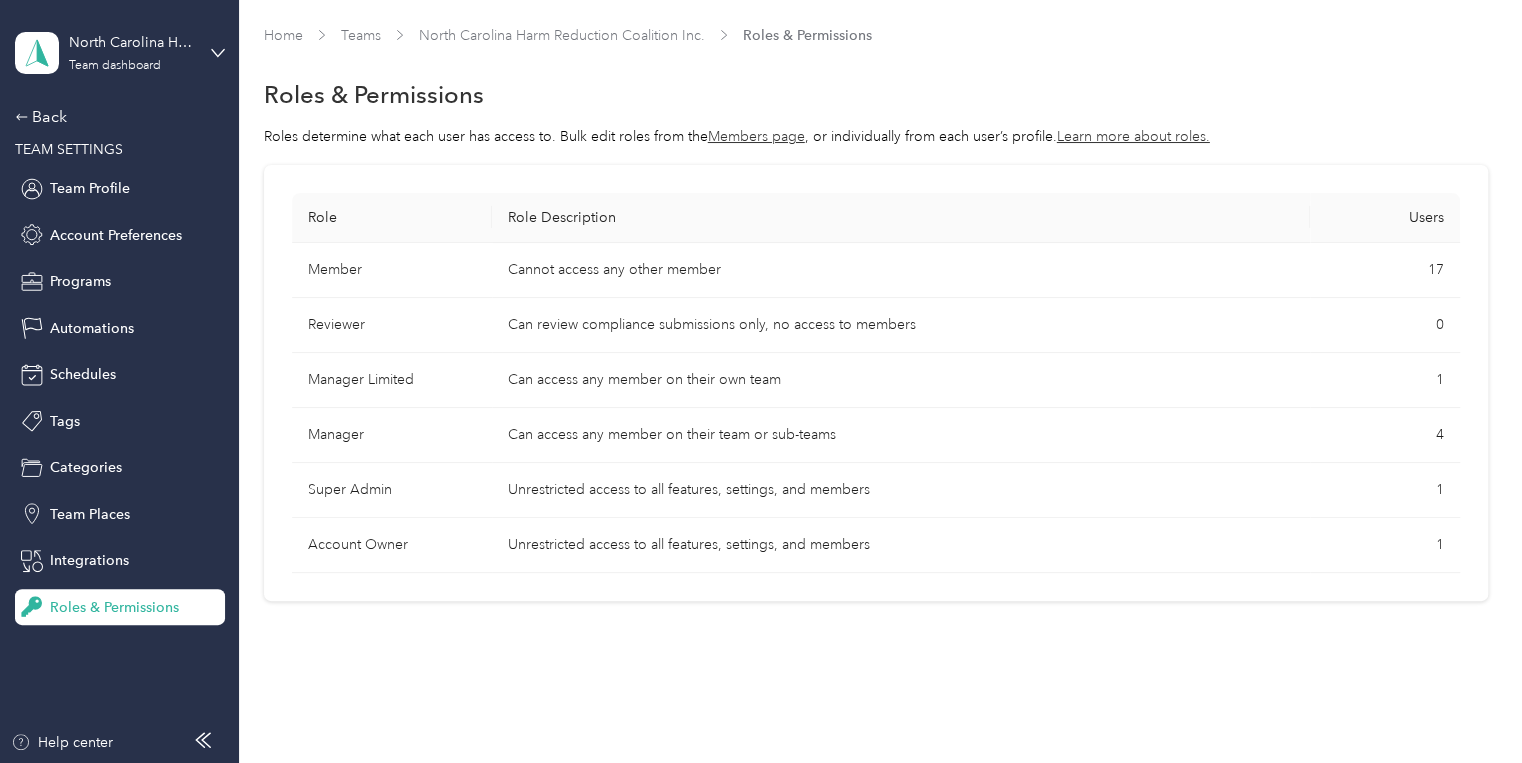 click on "1" at bounding box center (1385, 545) 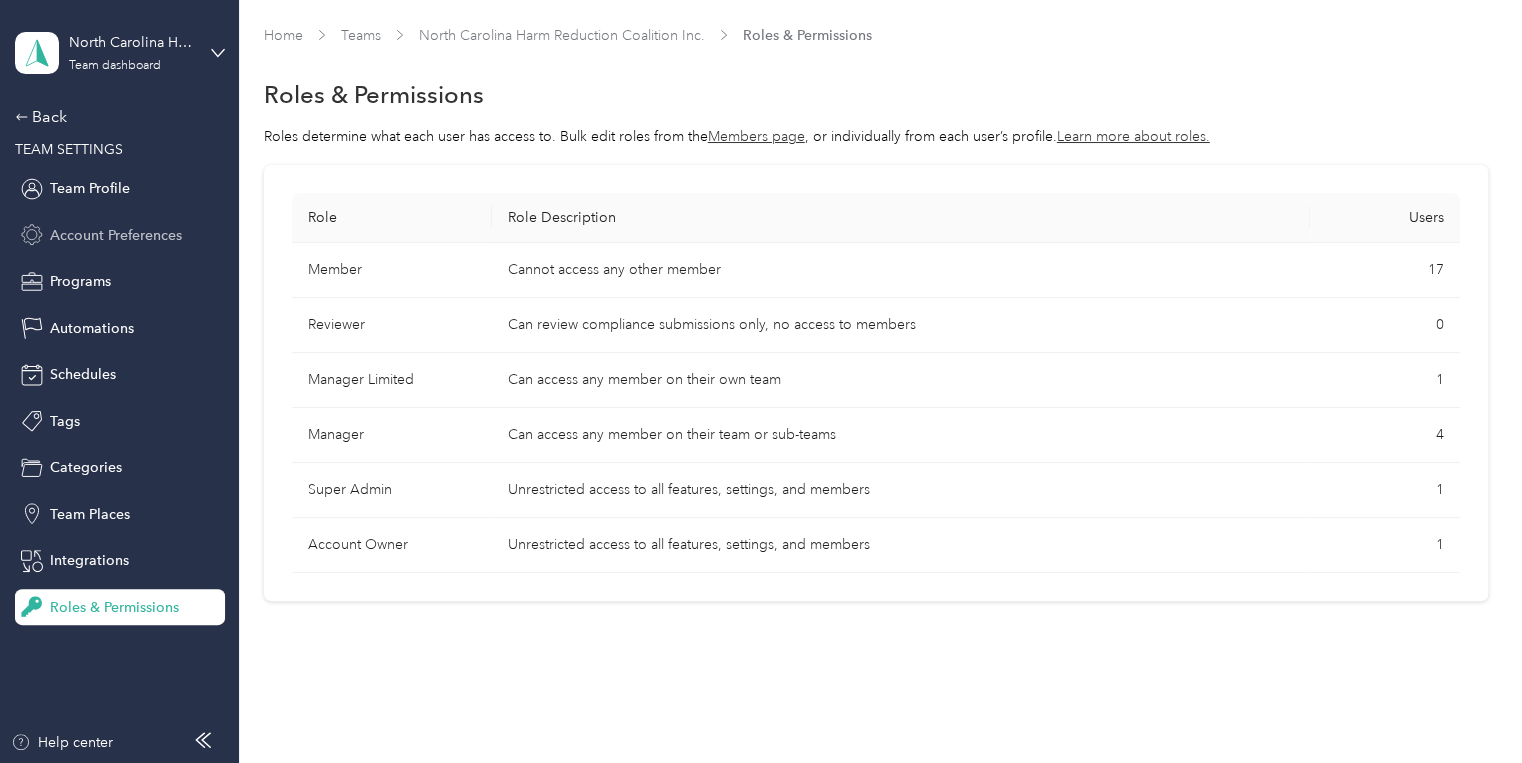 click on "Account Preferences" at bounding box center (116, 235) 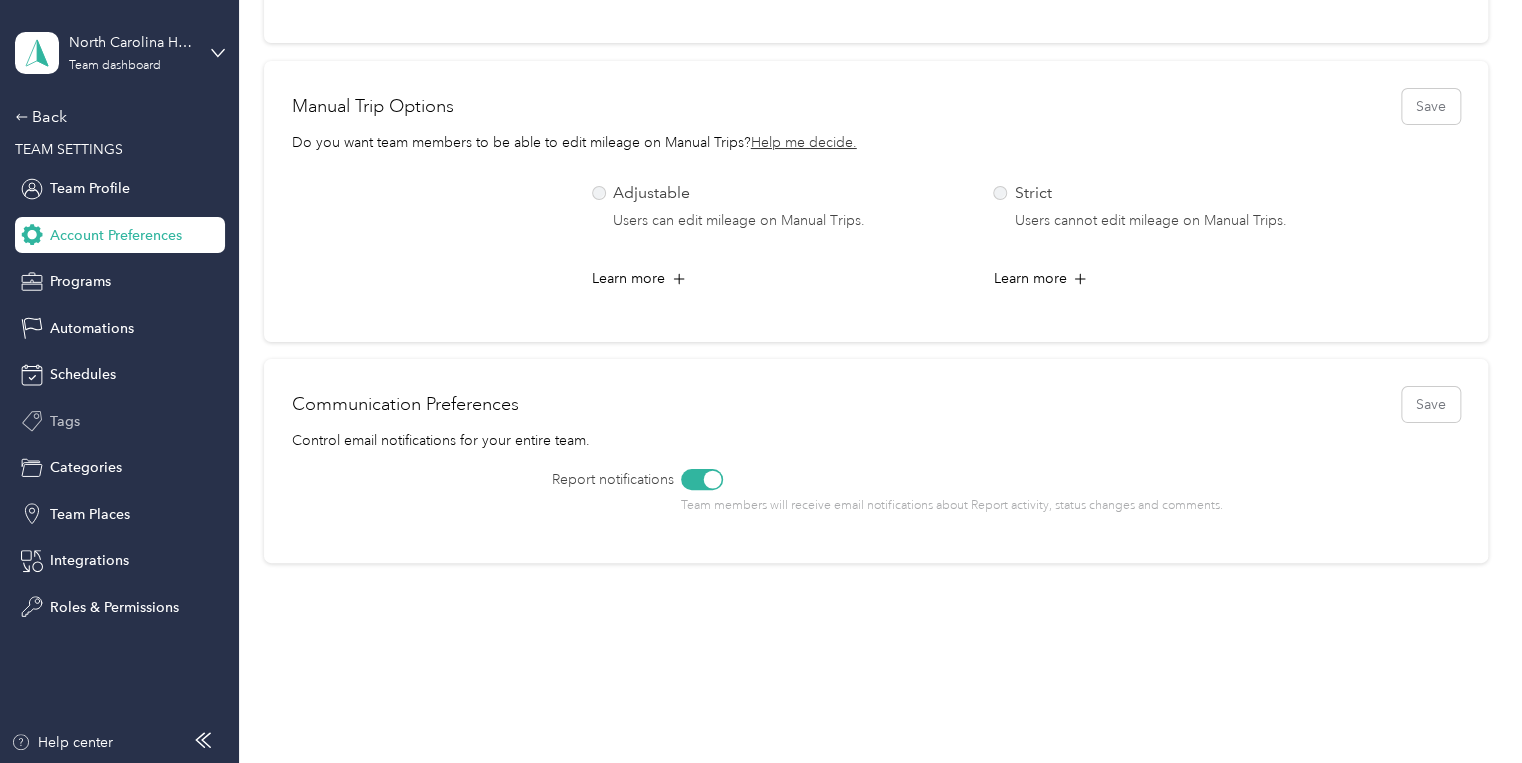 scroll, scrollTop: 852, scrollLeft: 0, axis: vertical 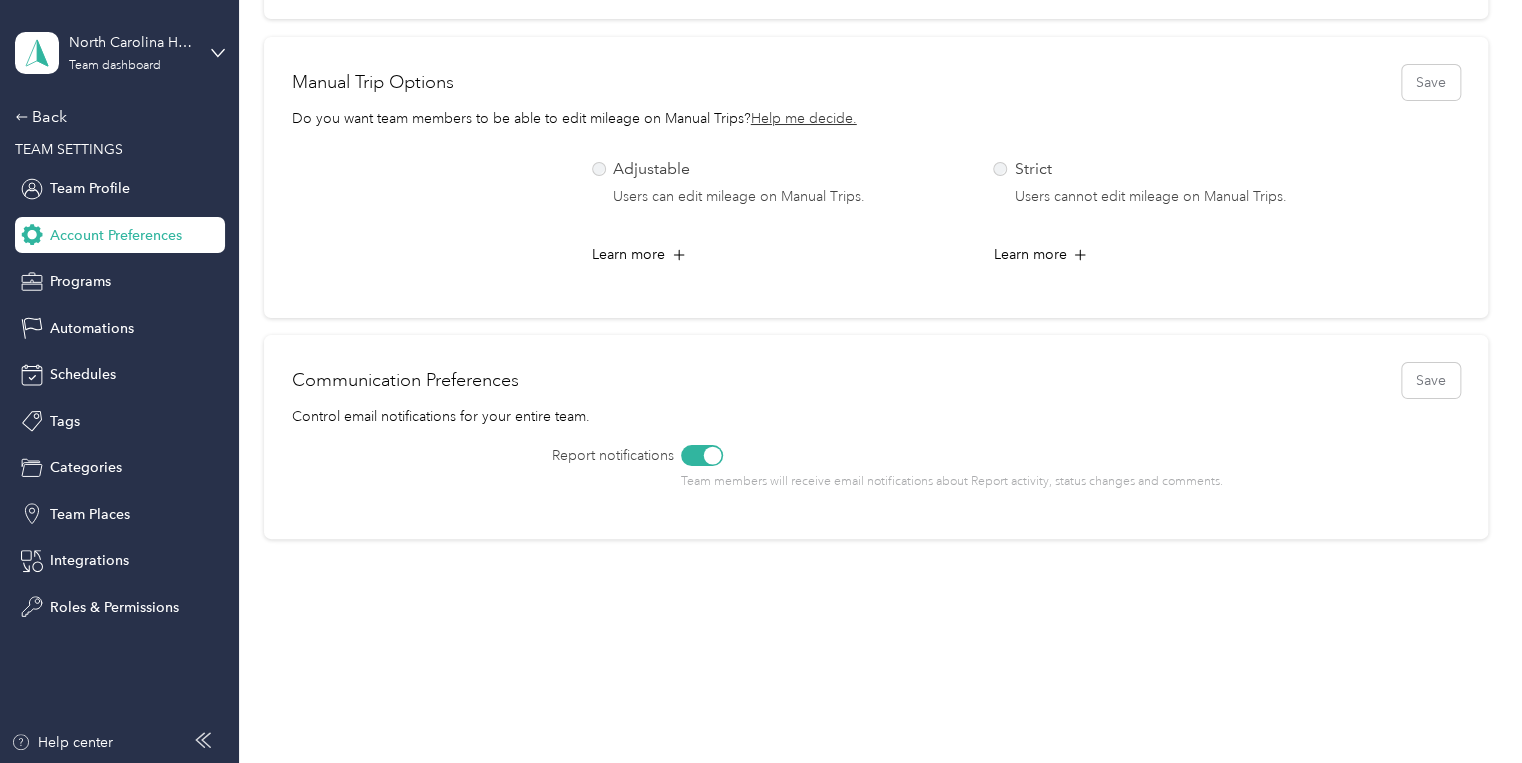 click 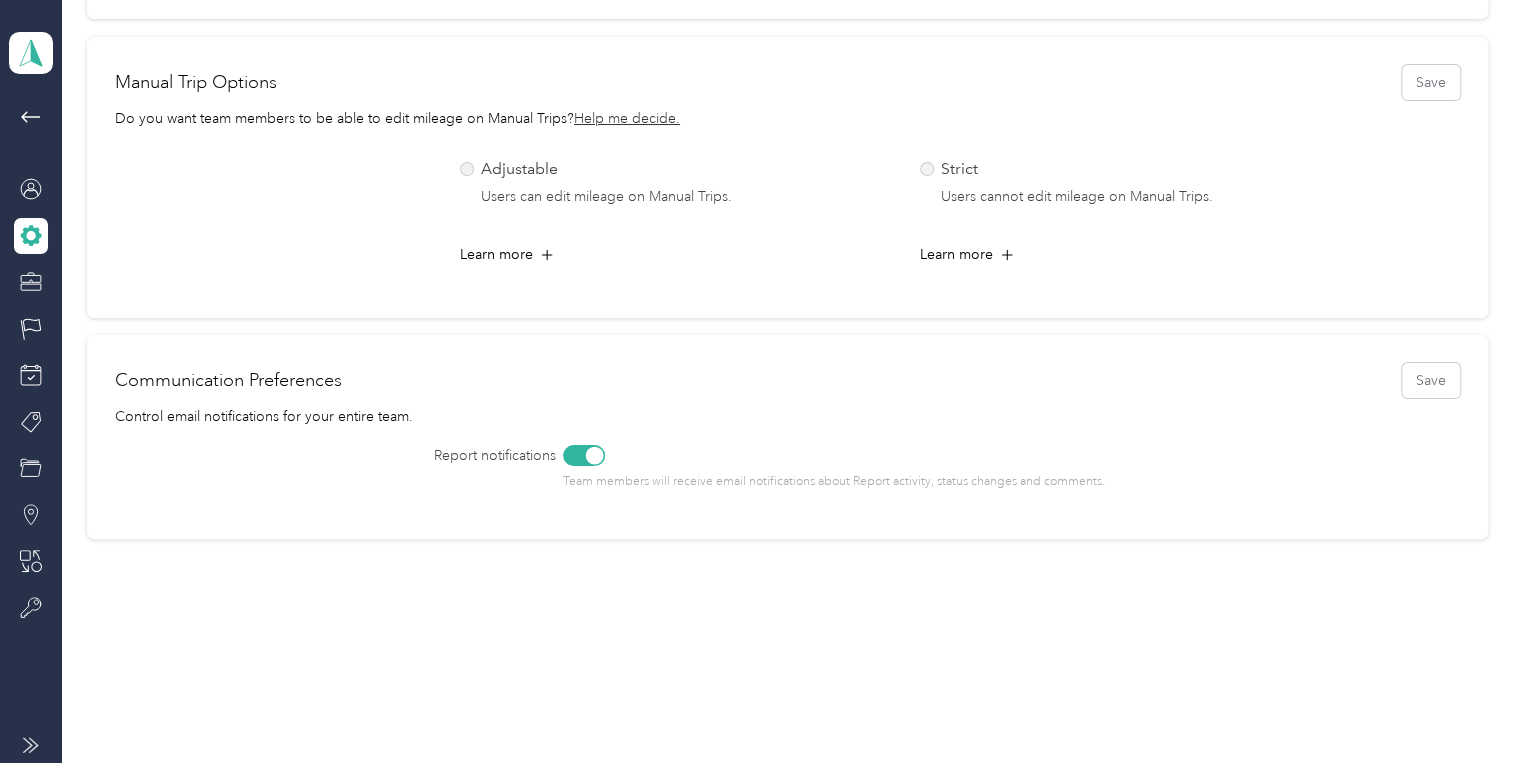 click 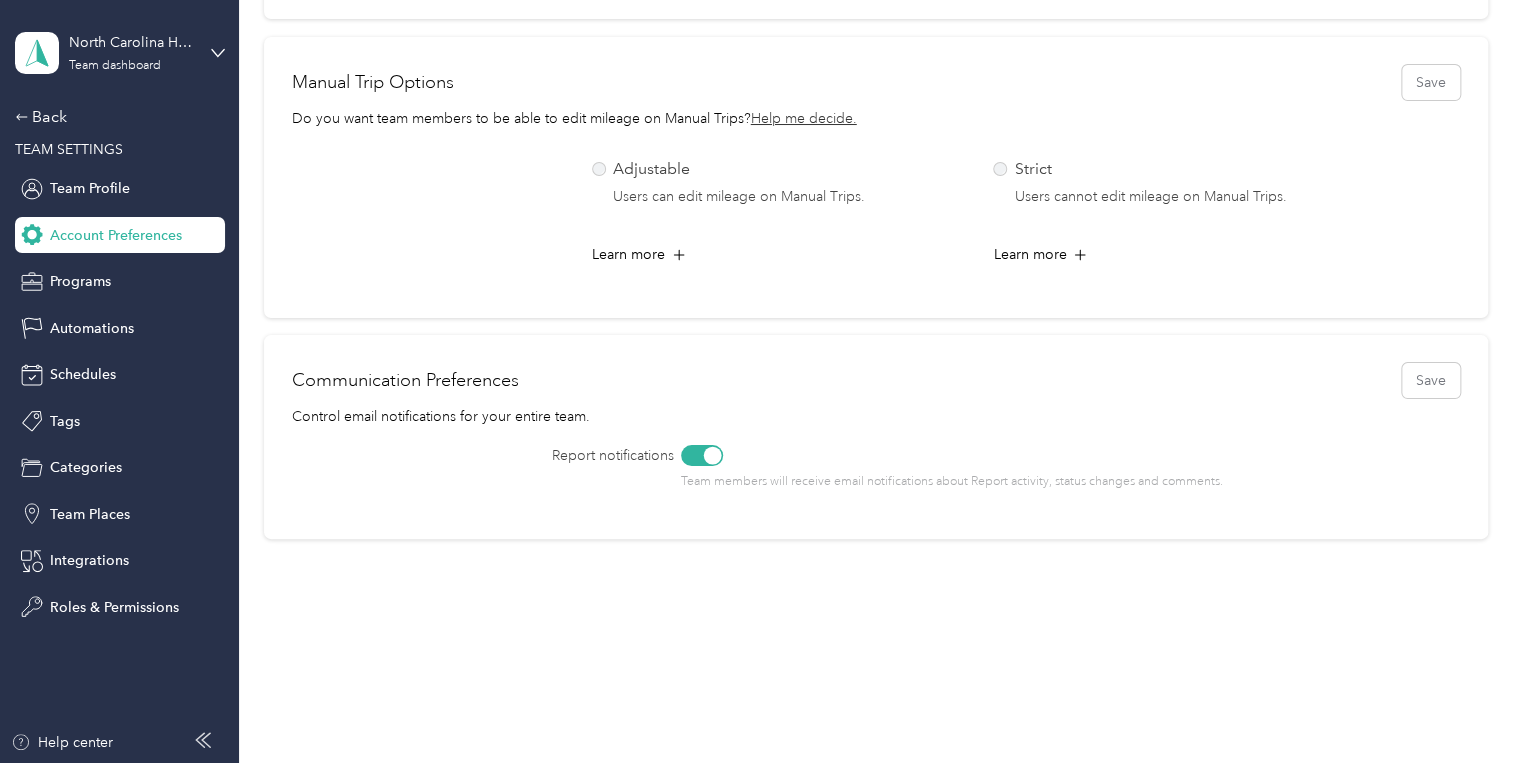 click on "North Carolina Harm Reduction Coalition Inc. Team dashboard" at bounding box center [120, 53] 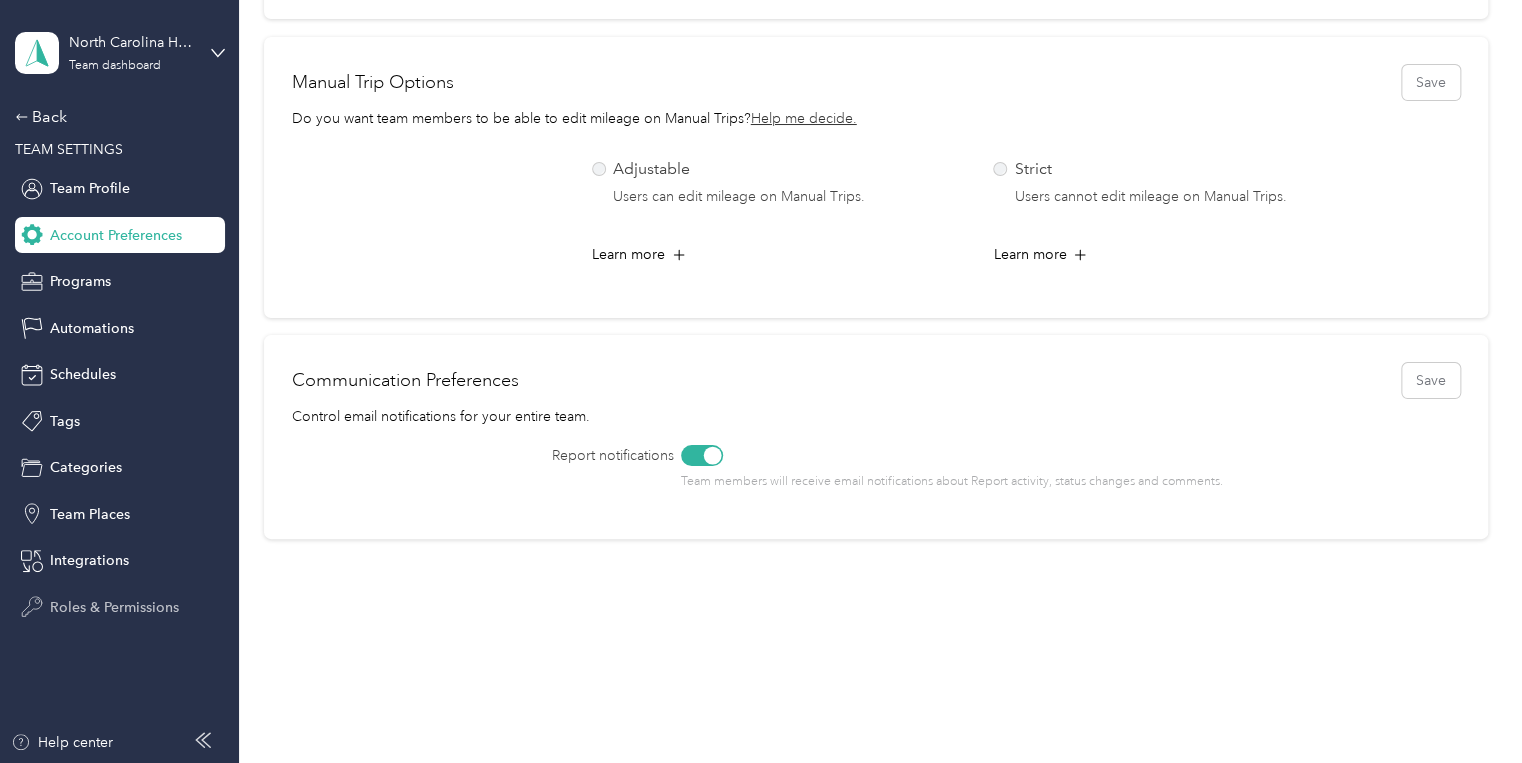 click on "Roles & Permissions" at bounding box center [114, 607] 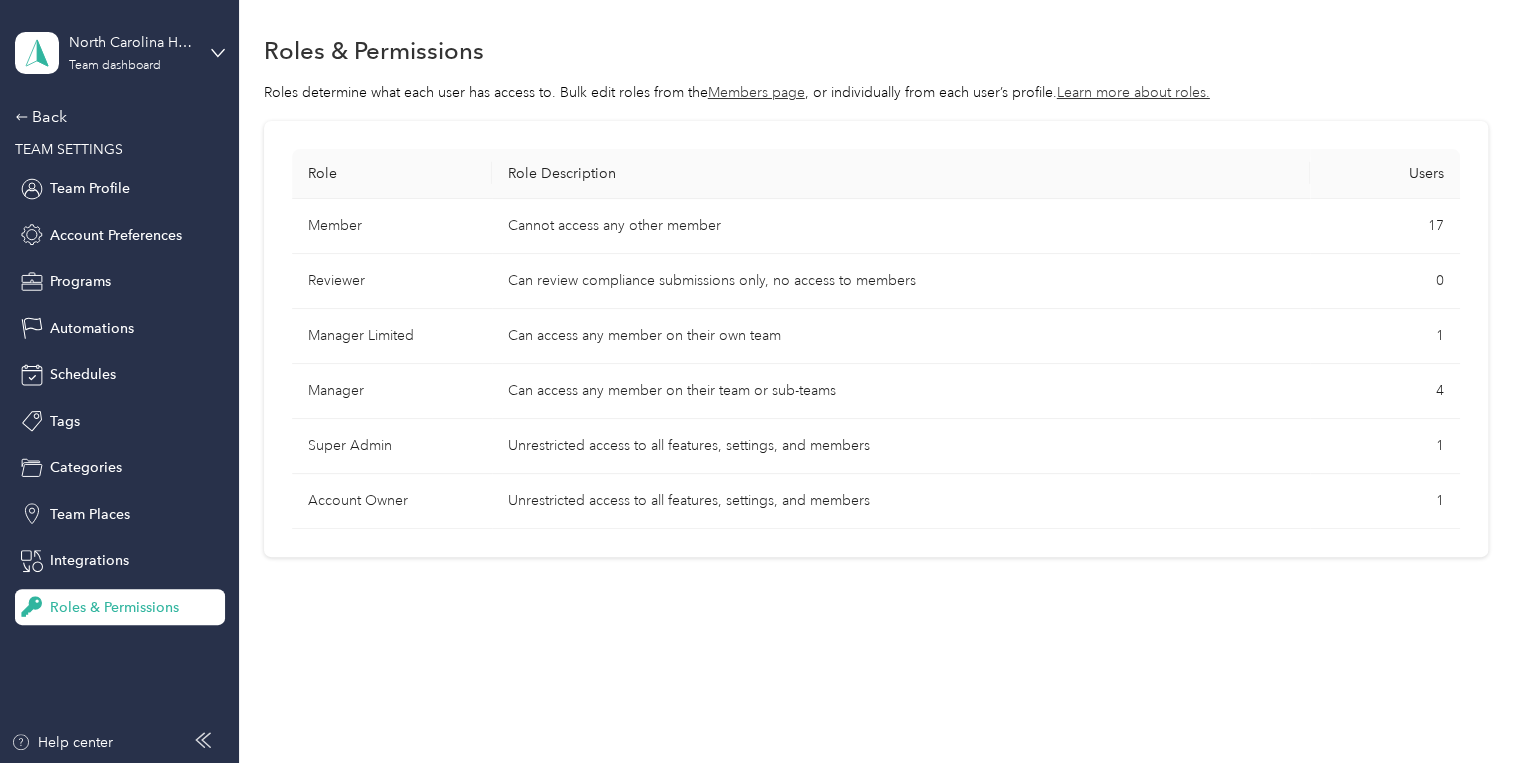 scroll, scrollTop: 42, scrollLeft: 0, axis: vertical 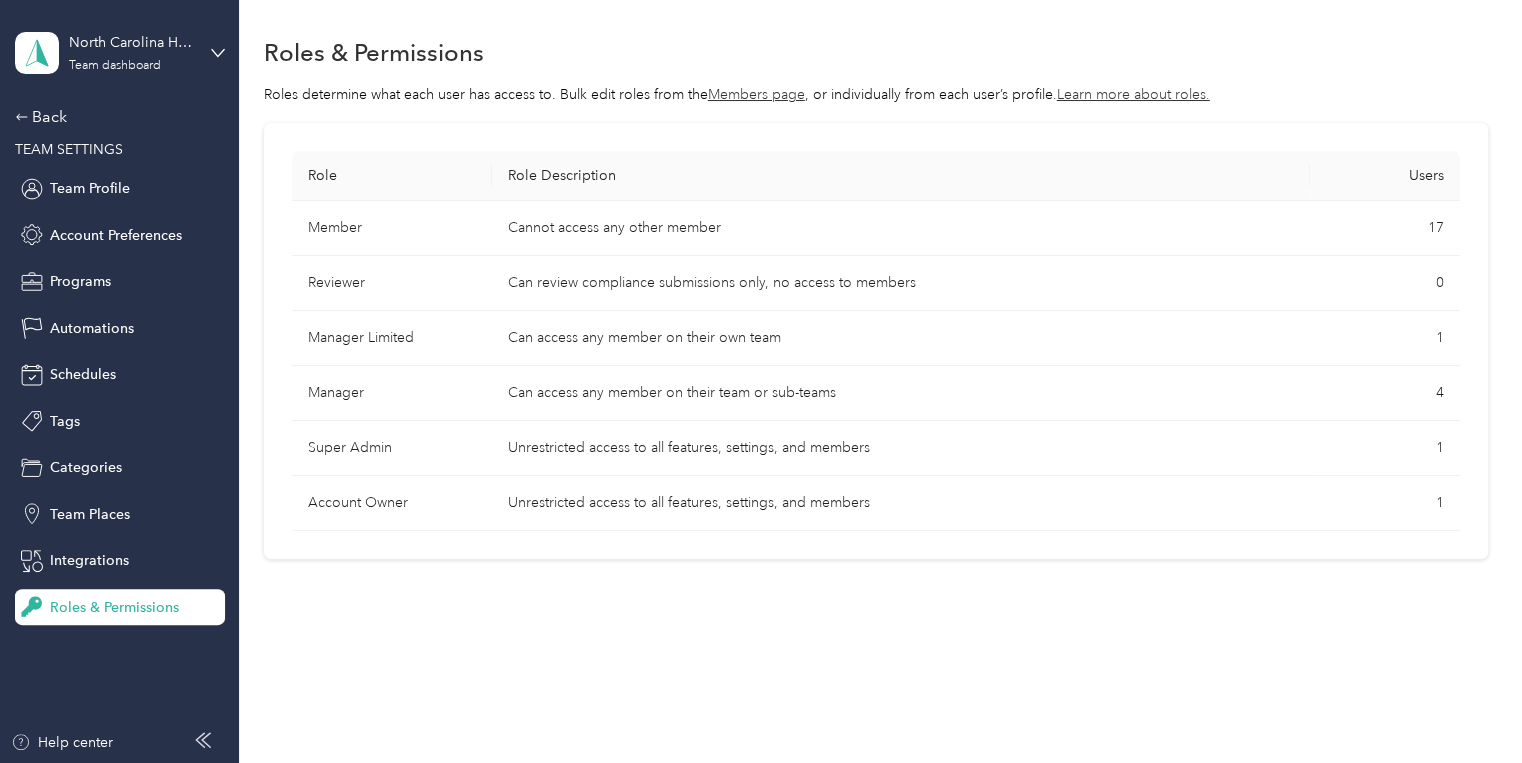 click on "Roles & Permissions" at bounding box center (114, 607) 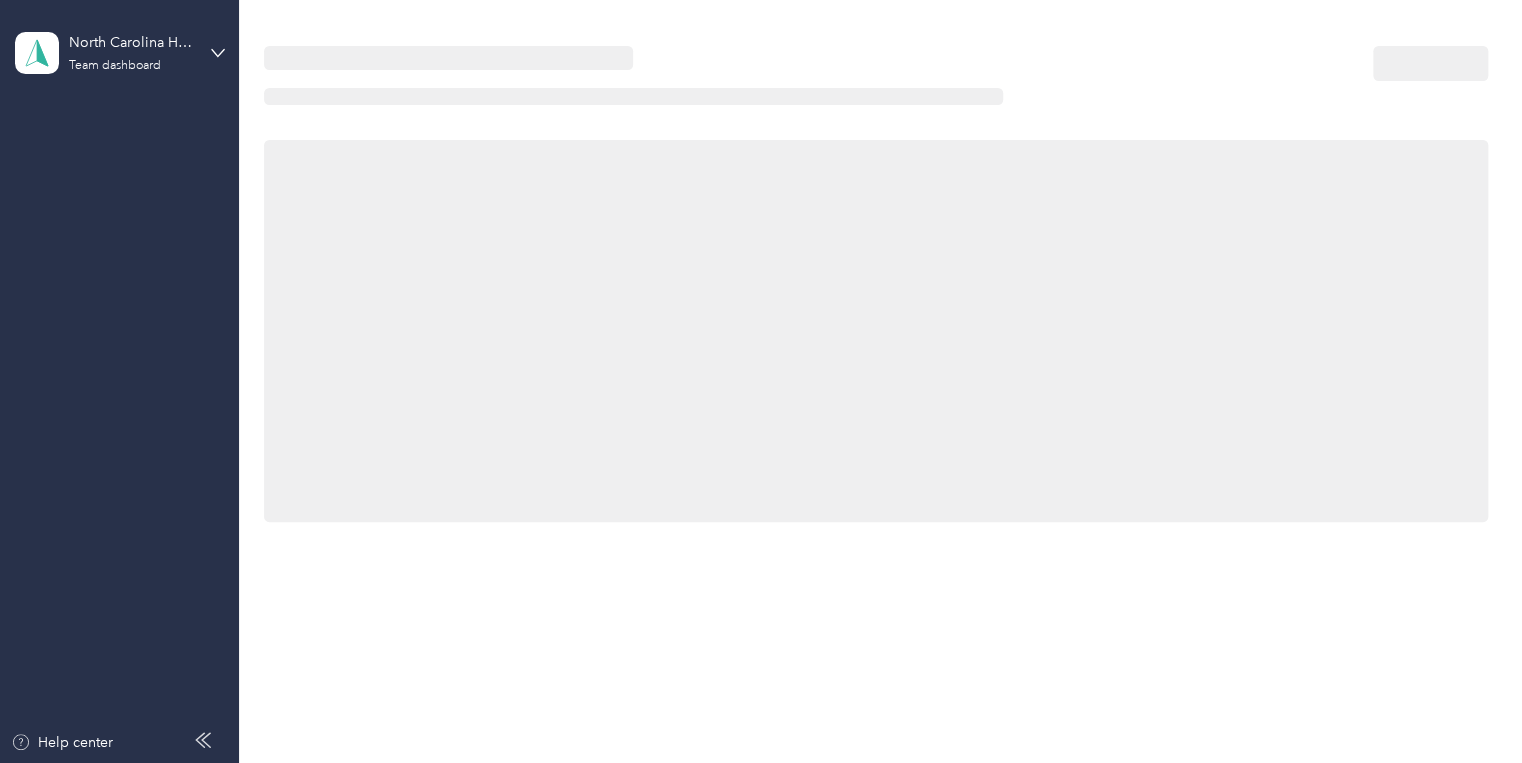 scroll, scrollTop: 0, scrollLeft: 0, axis: both 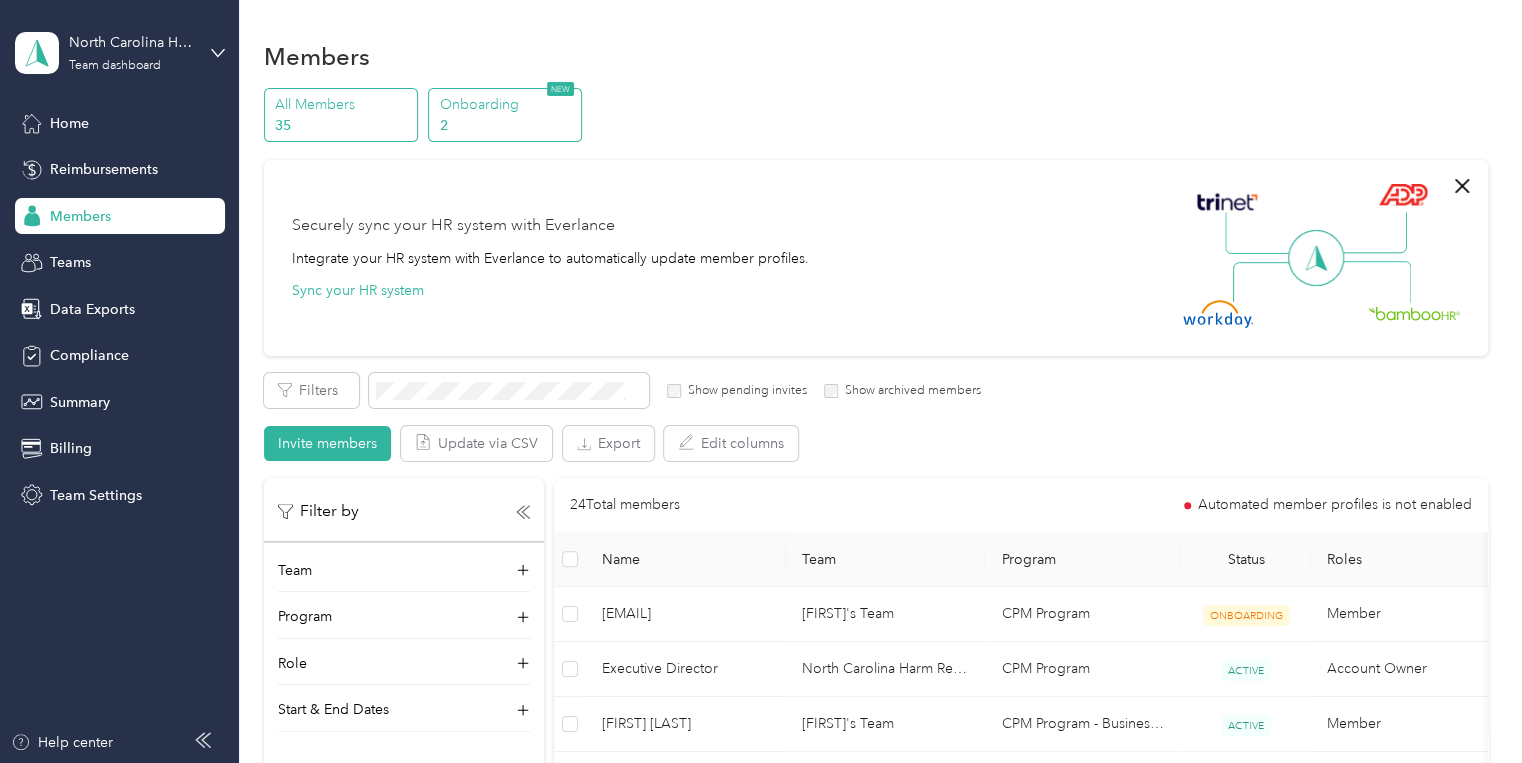 click on "2" at bounding box center [508, 125] 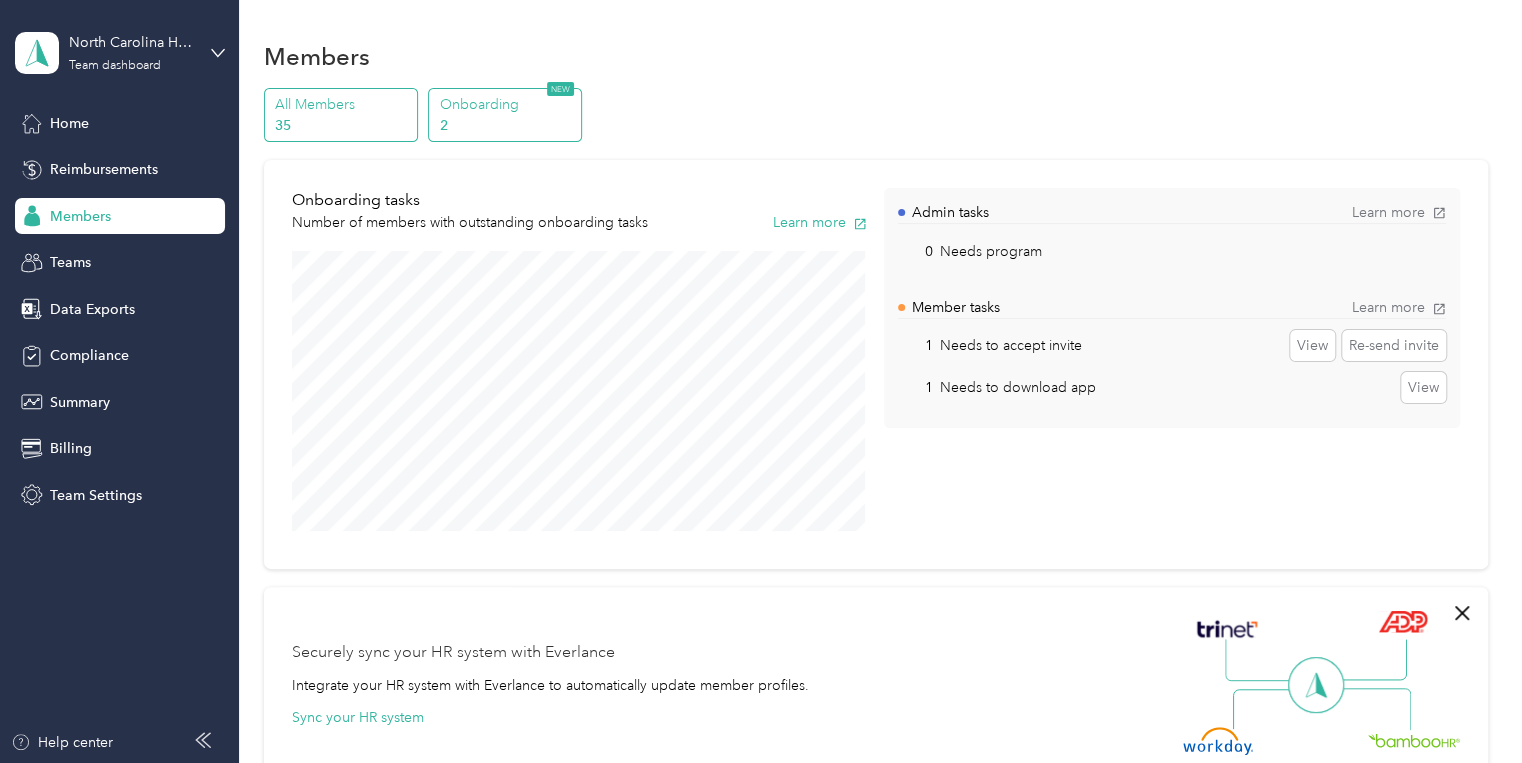 click on "35" at bounding box center [343, 125] 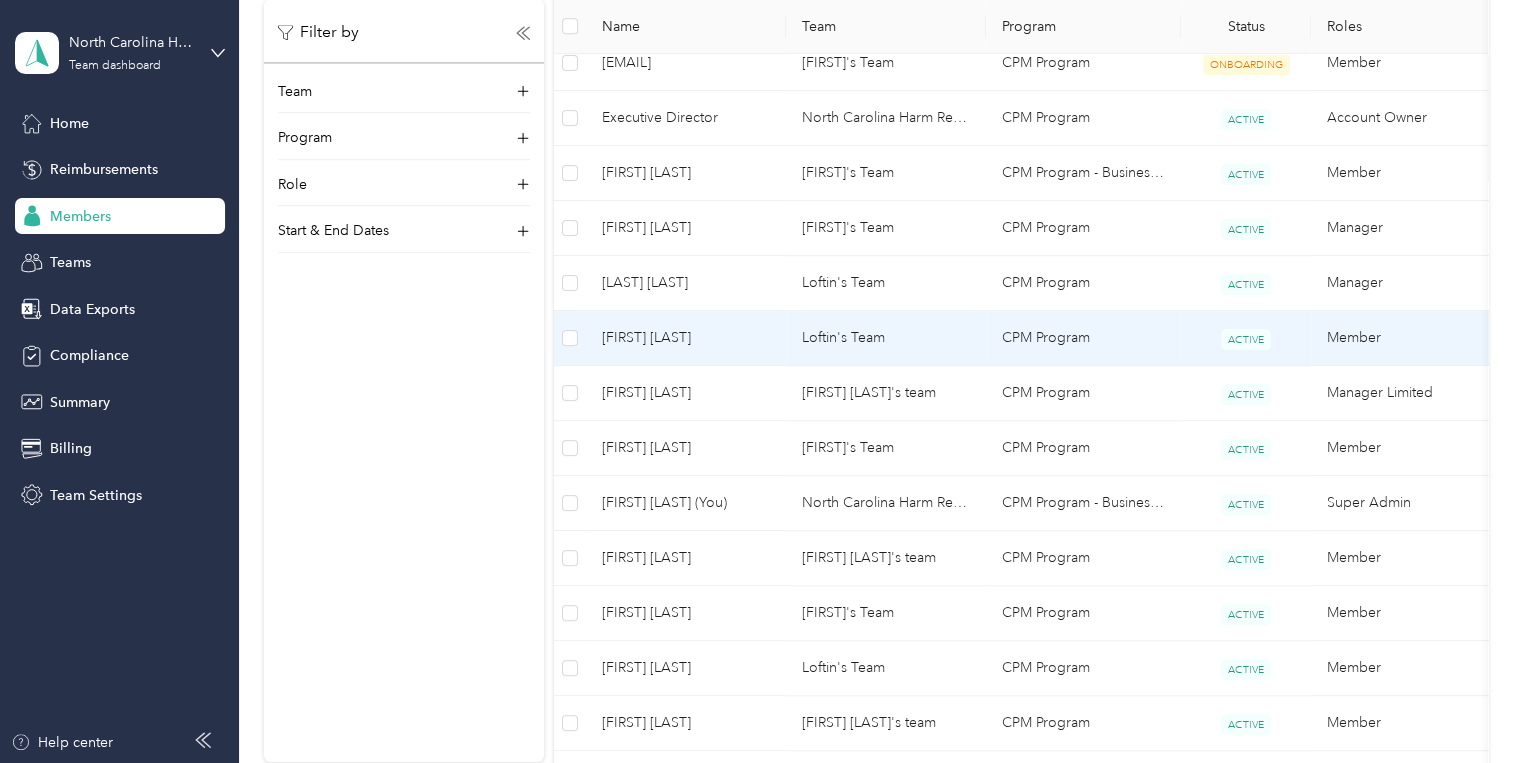 scroll, scrollTop: 720, scrollLeft: 0, axis: vertical 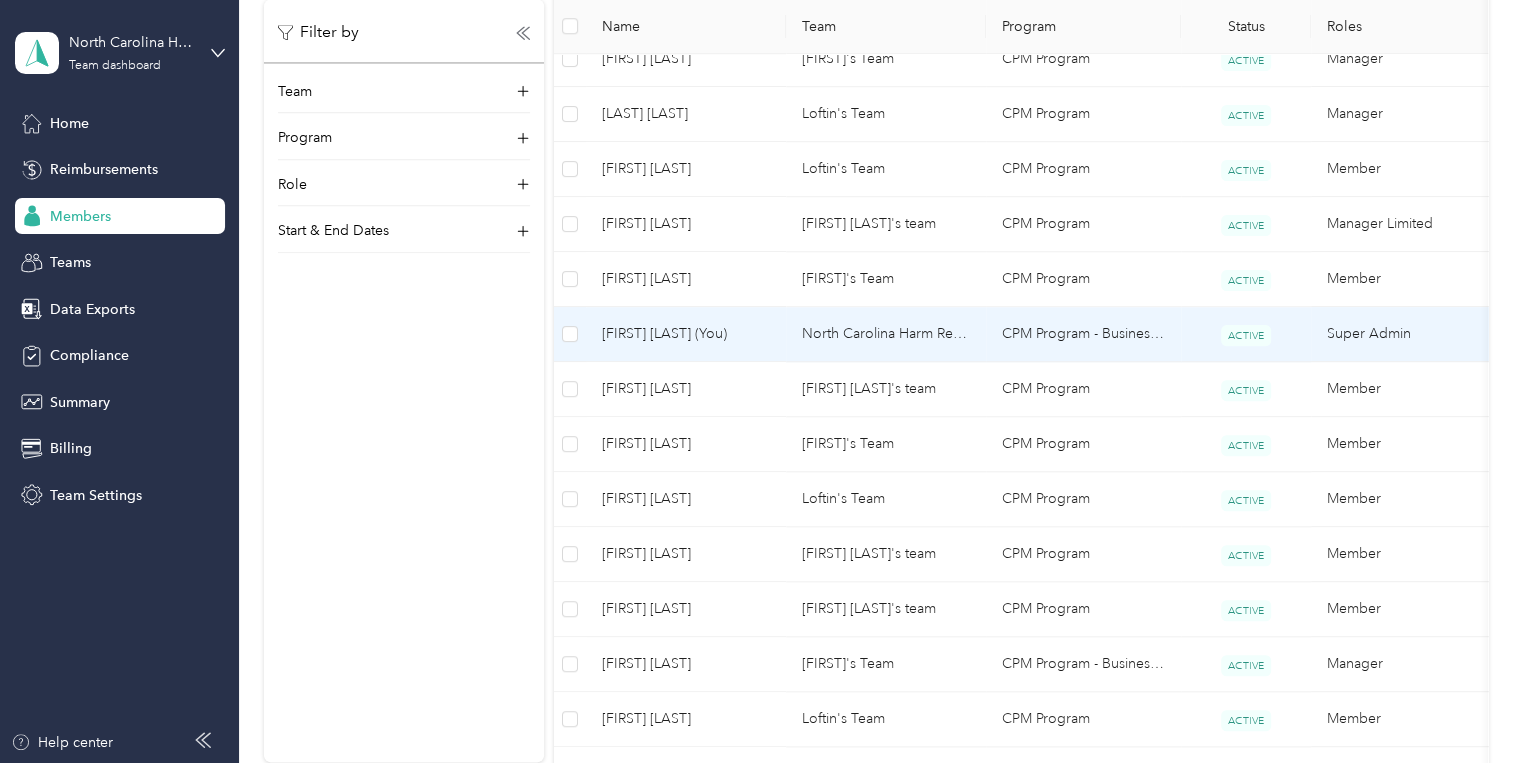 click on "[FIRST] [LAST]  (You)" at bounding box center (686, 334) 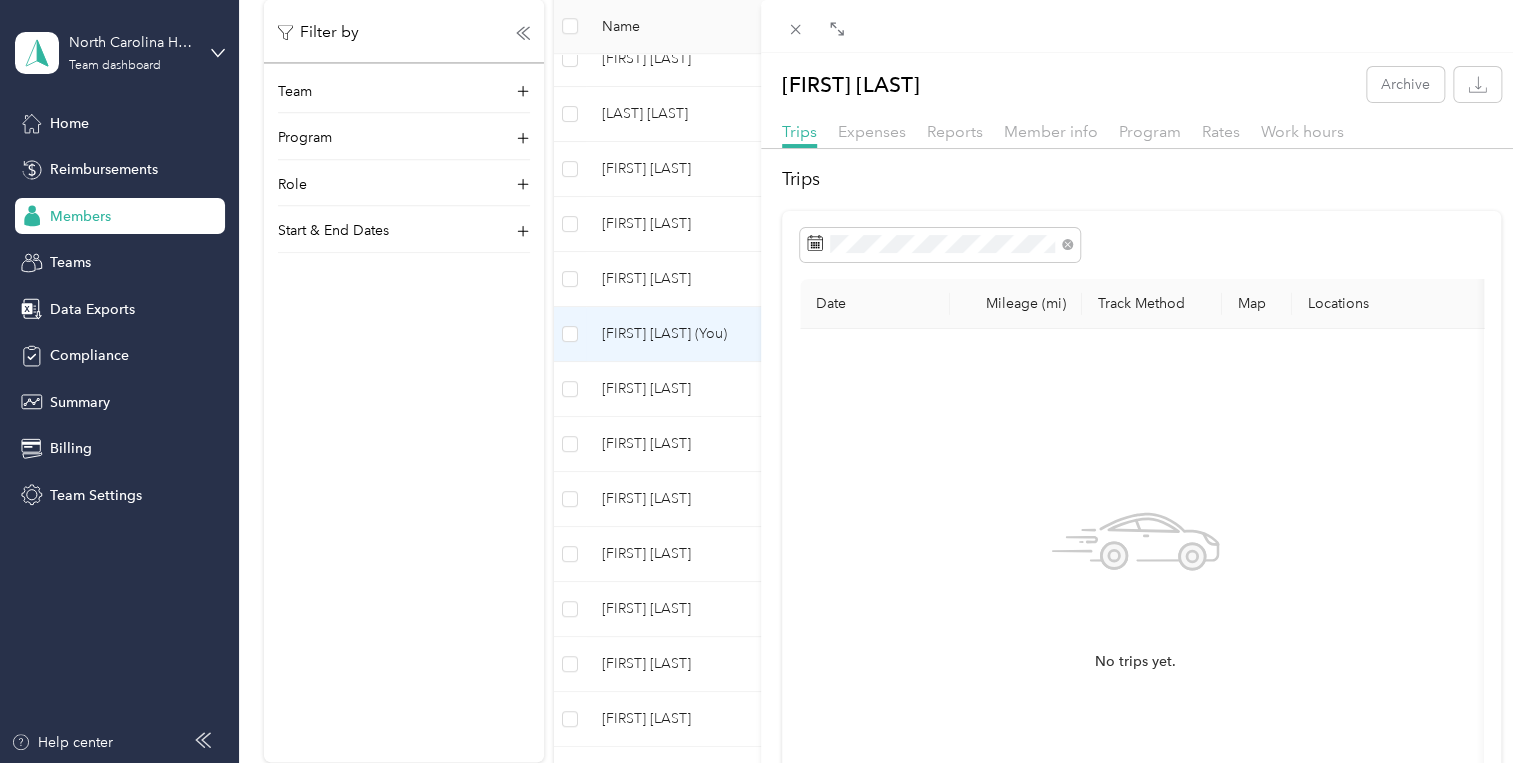 click on "[FIRST] [LAST]  Archive Trips Expenses Reports Member info Program Rates Work hours Trips Date Mileage (mi) Track Method Map Locations Mileage value Purpose               No trips yet." at bounding box center (761, 381) 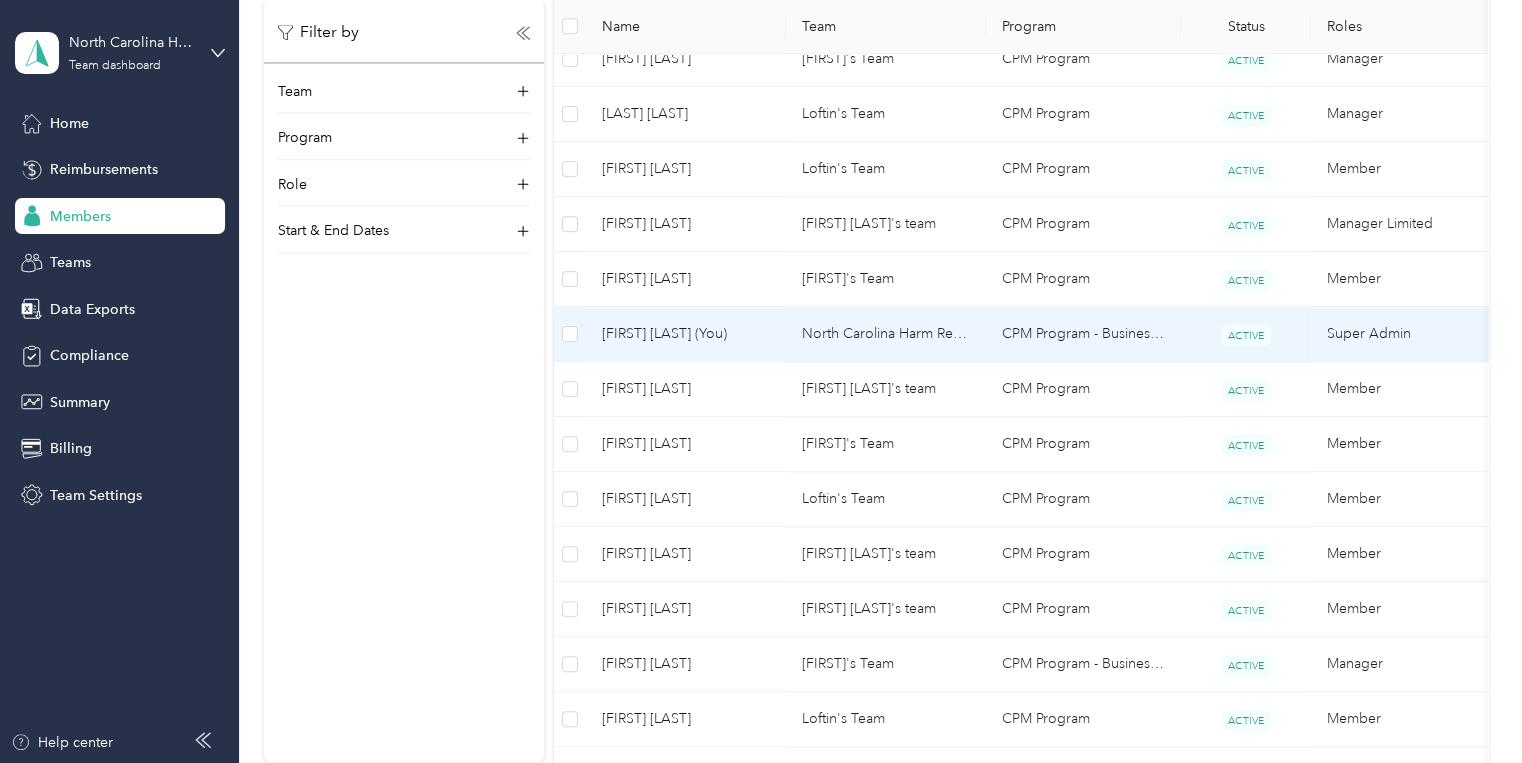 scroll, scrollTop: 667, scrollLeft: 0, axis: vertical 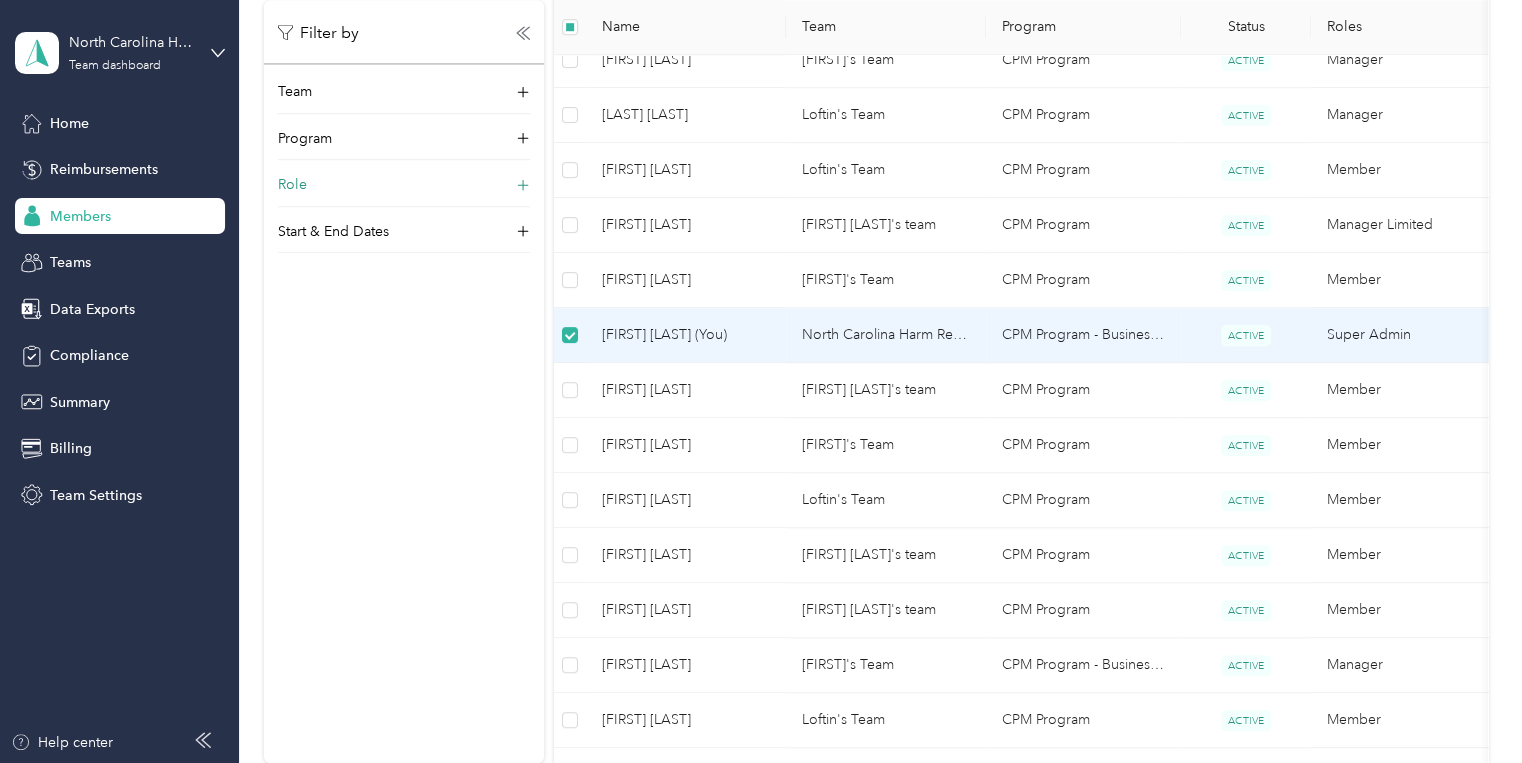click 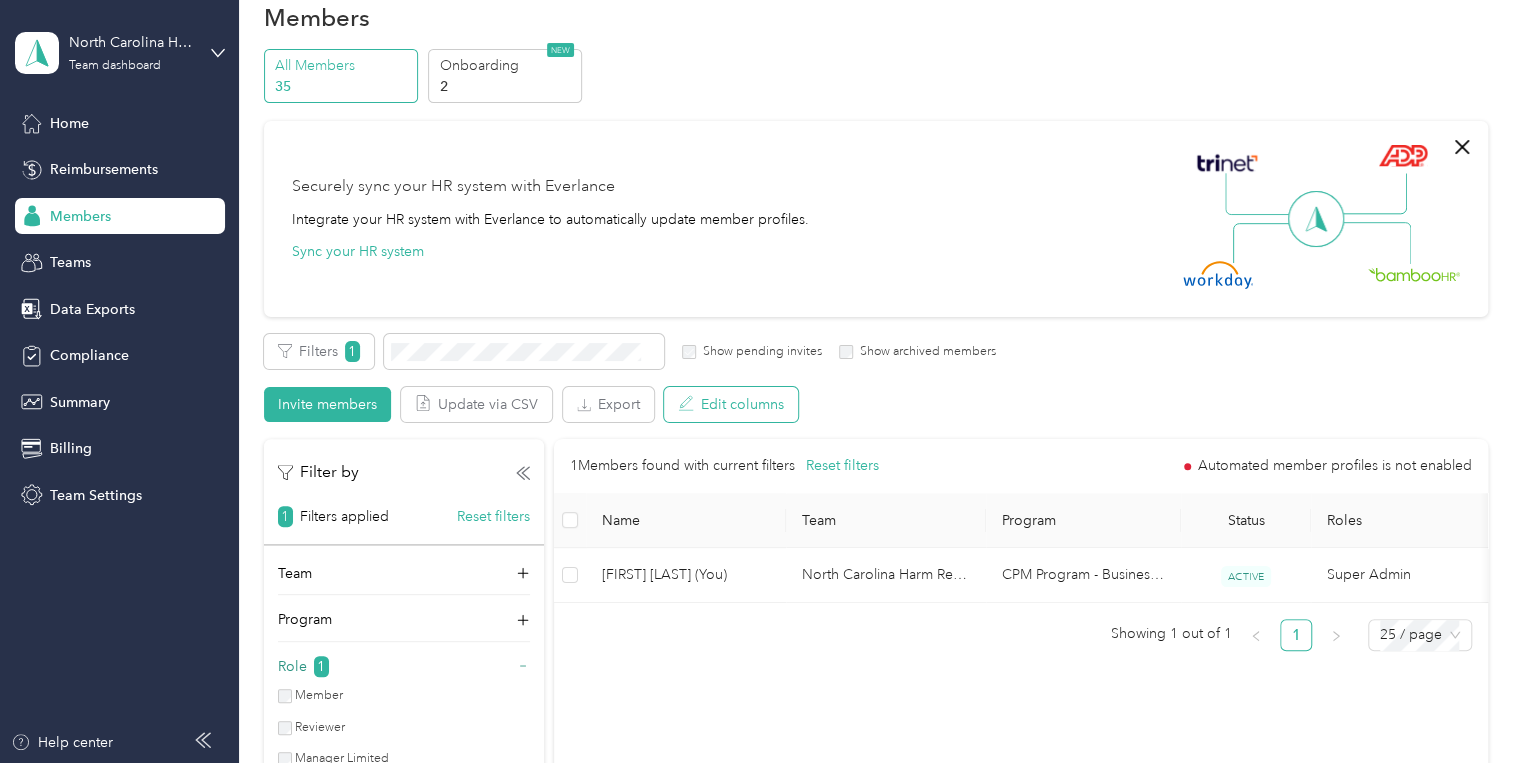 scroll, scrollTop: 32, scrollLeft: 0, axis: vertical 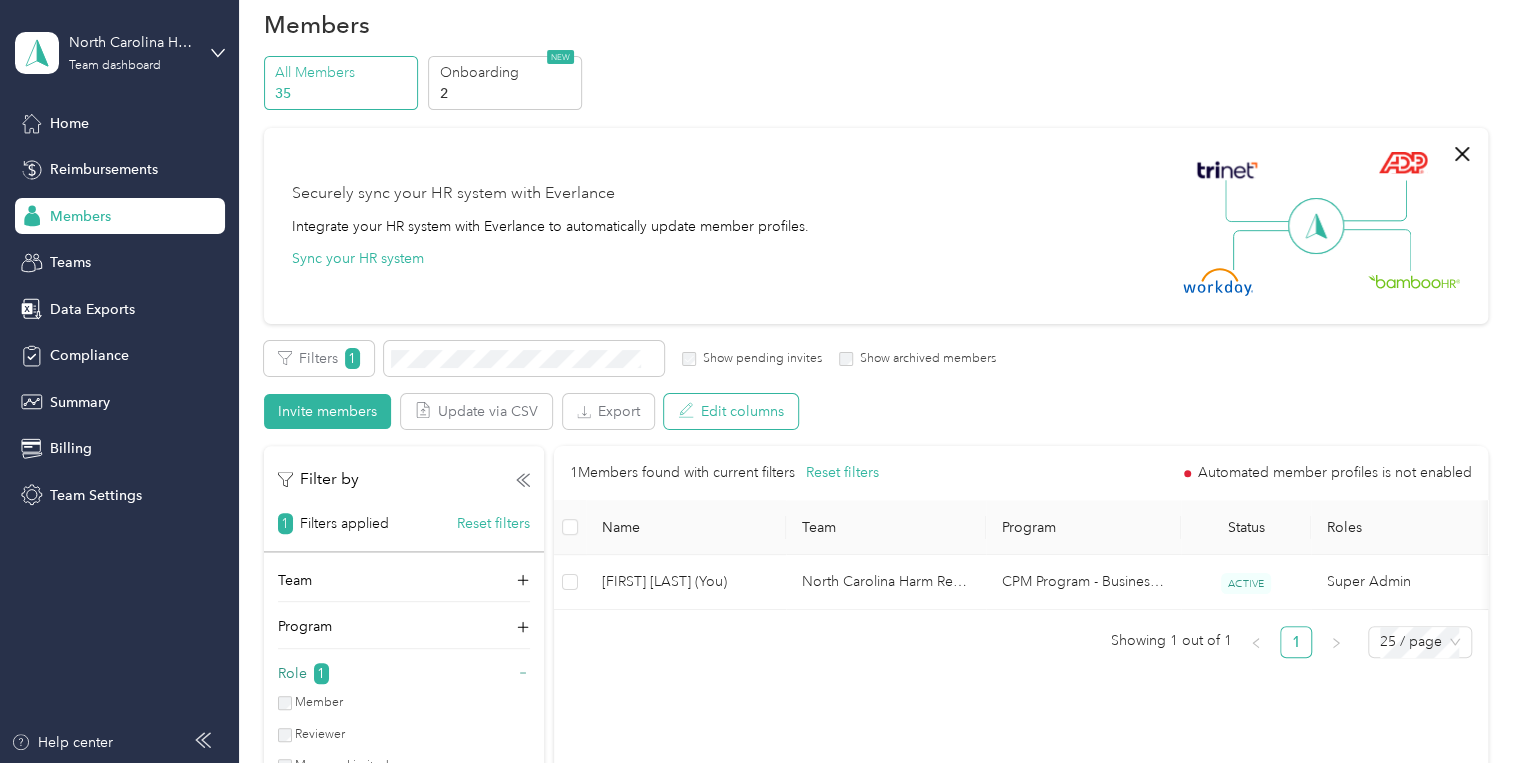 click on "Edit columns" at bounding box center (731, 411) 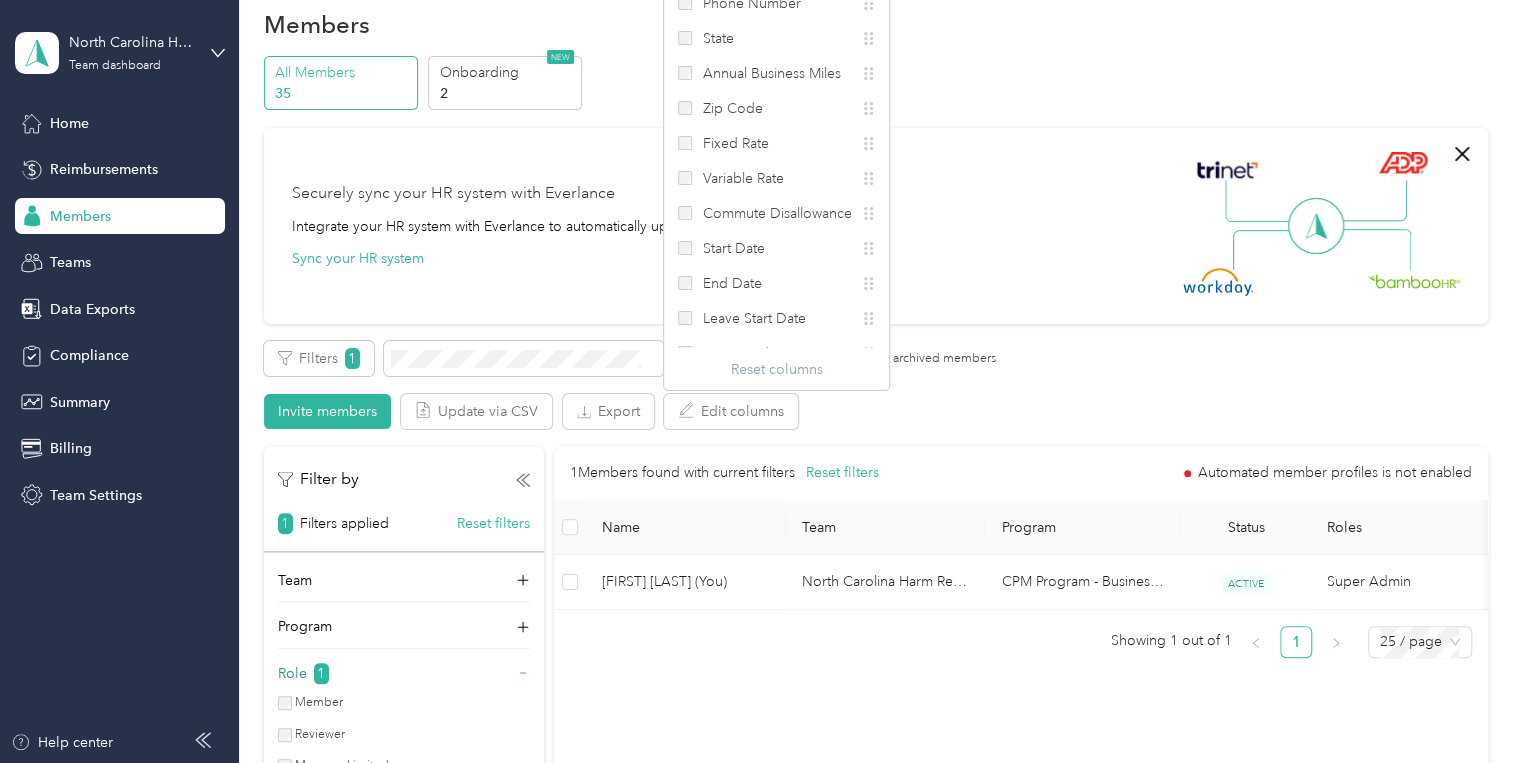 click on "Filters 1 Show pending invites Show archived members Invite members Update via CSV Export Edit columns" at bounding box center (876, 385) 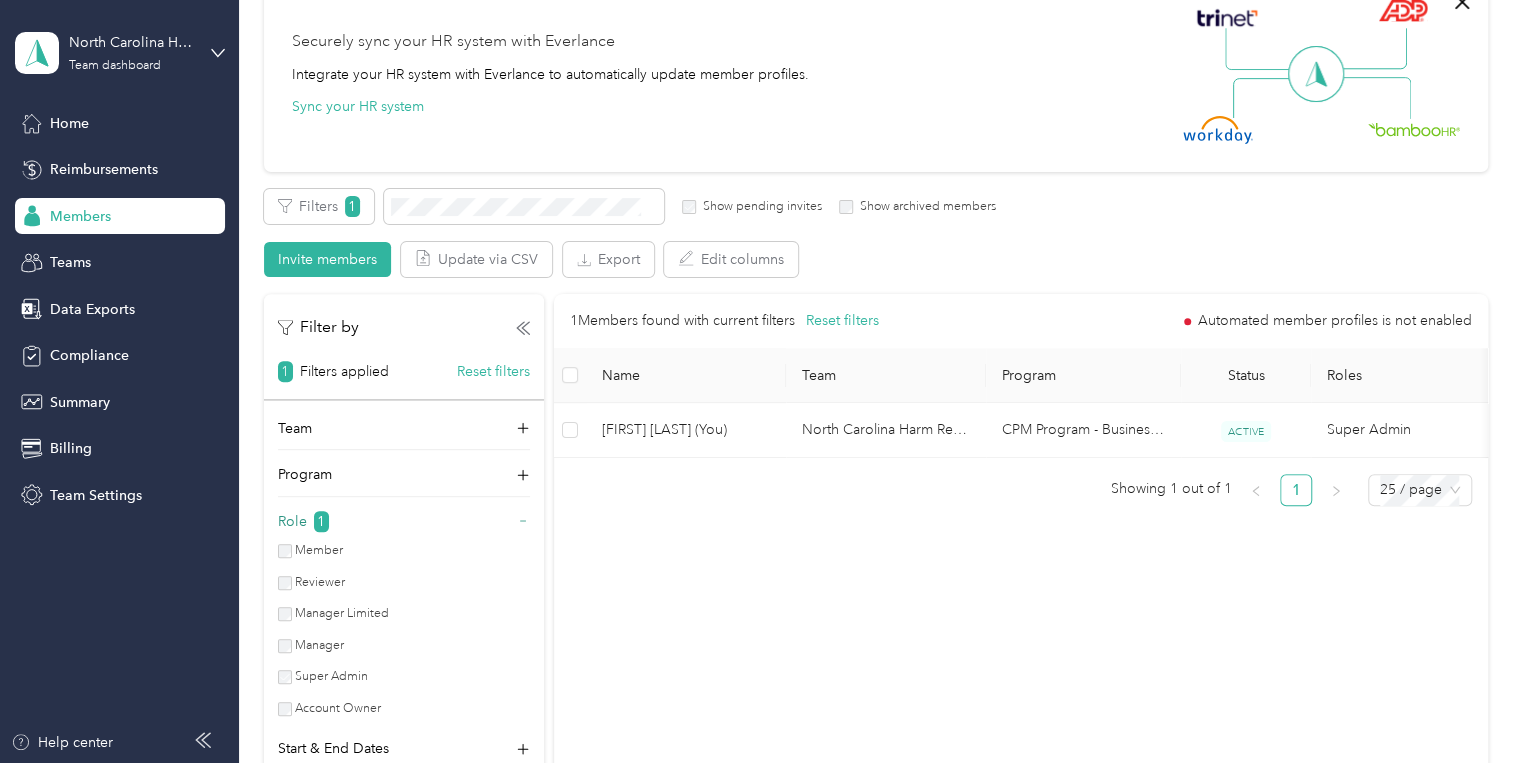 scroll, scrollTop: 192, scrollLeft: 0, axis: vertical 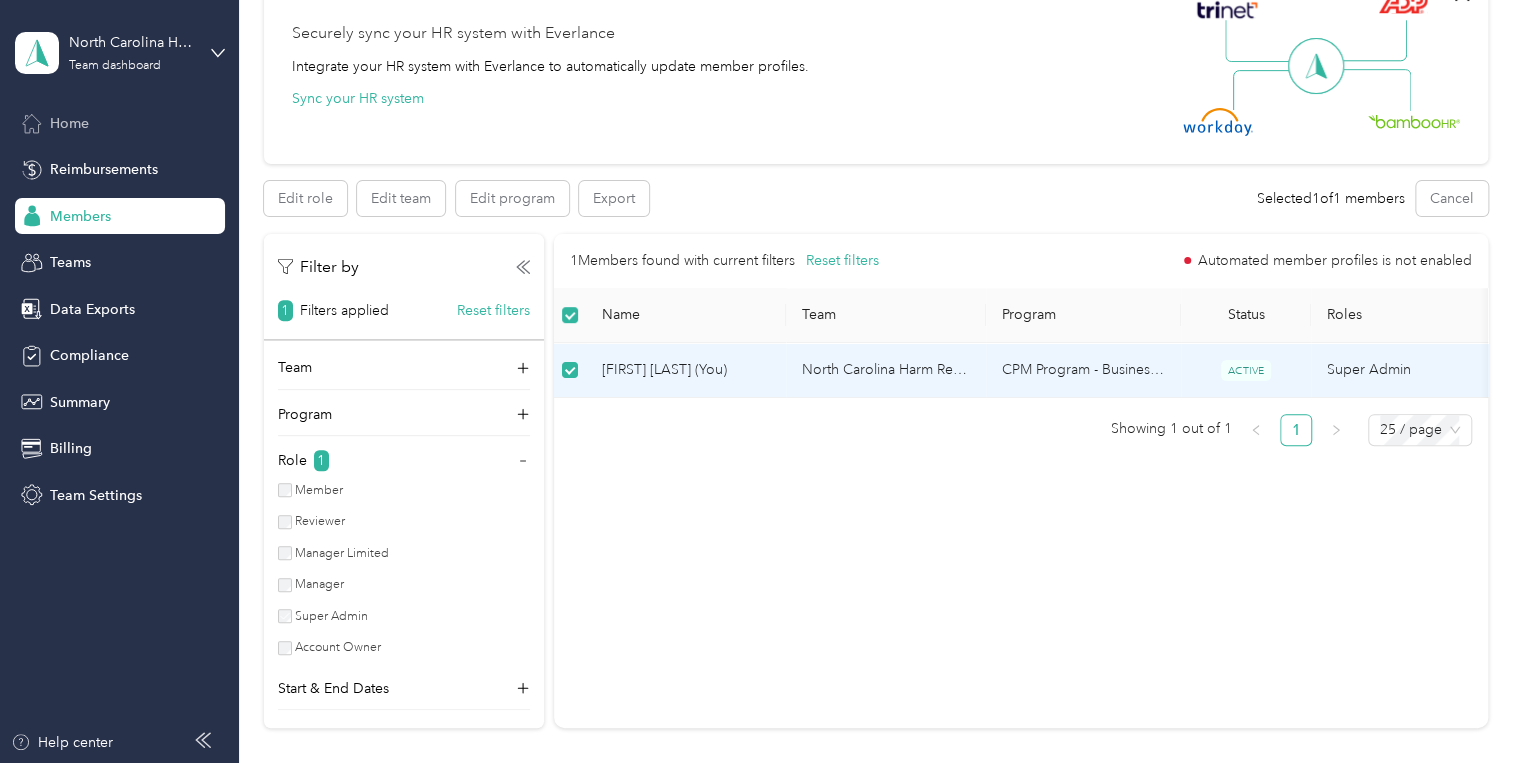 click on "Home" at bounding box center [69, 123] 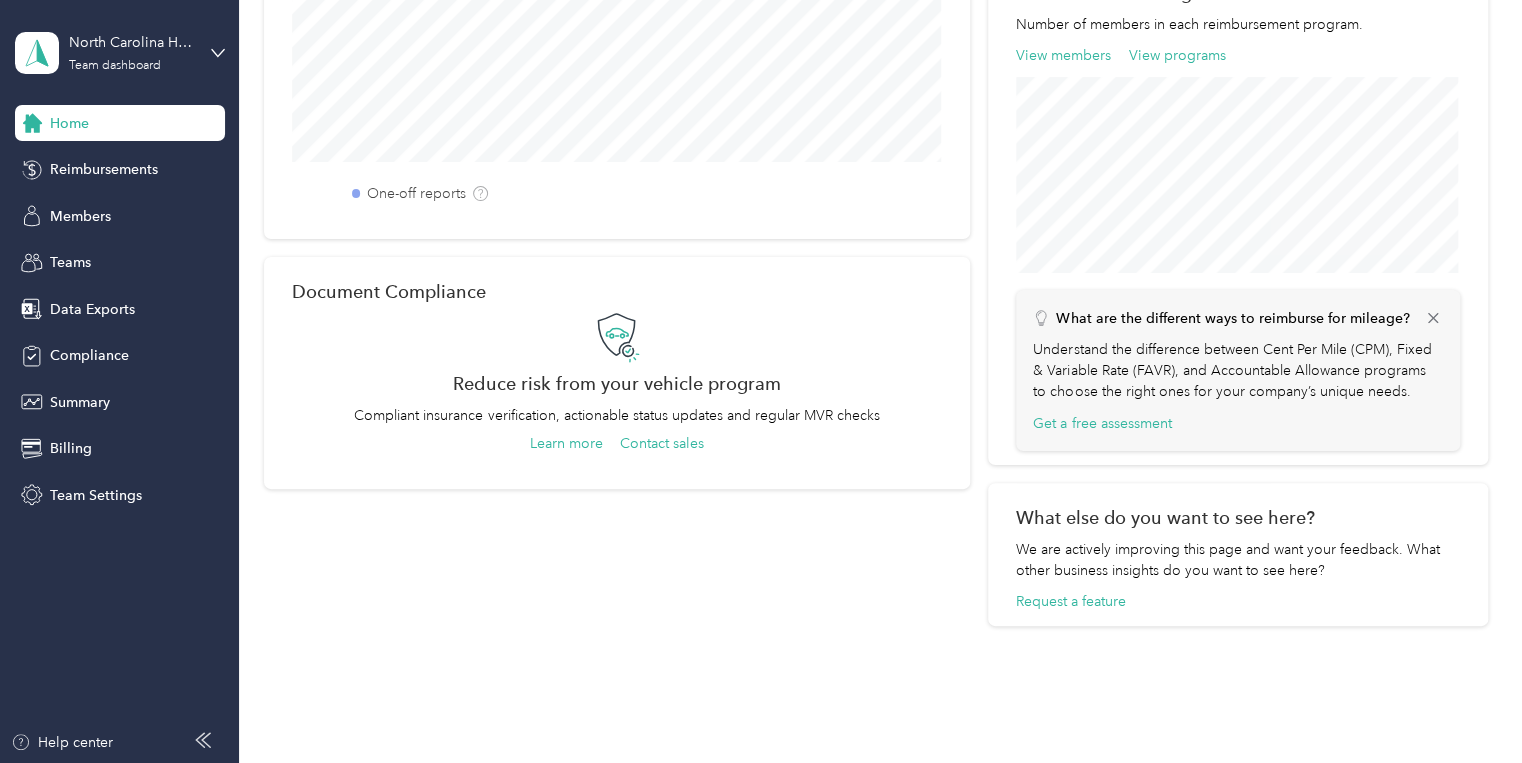 scroll, scrollTop: 752, scrollLeft: 0, axis: vertical 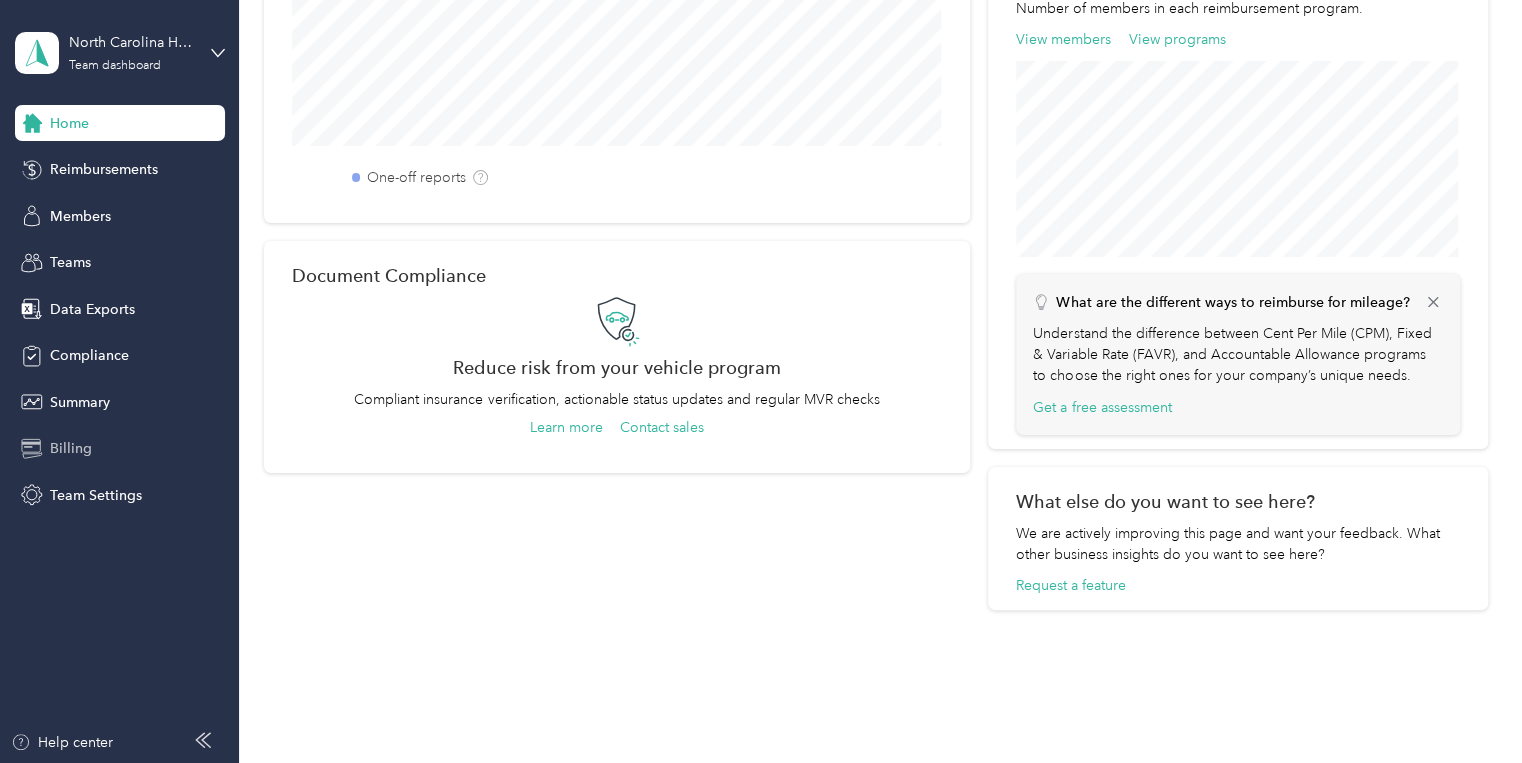 click on "Billing" at bounding box center (71, 448) 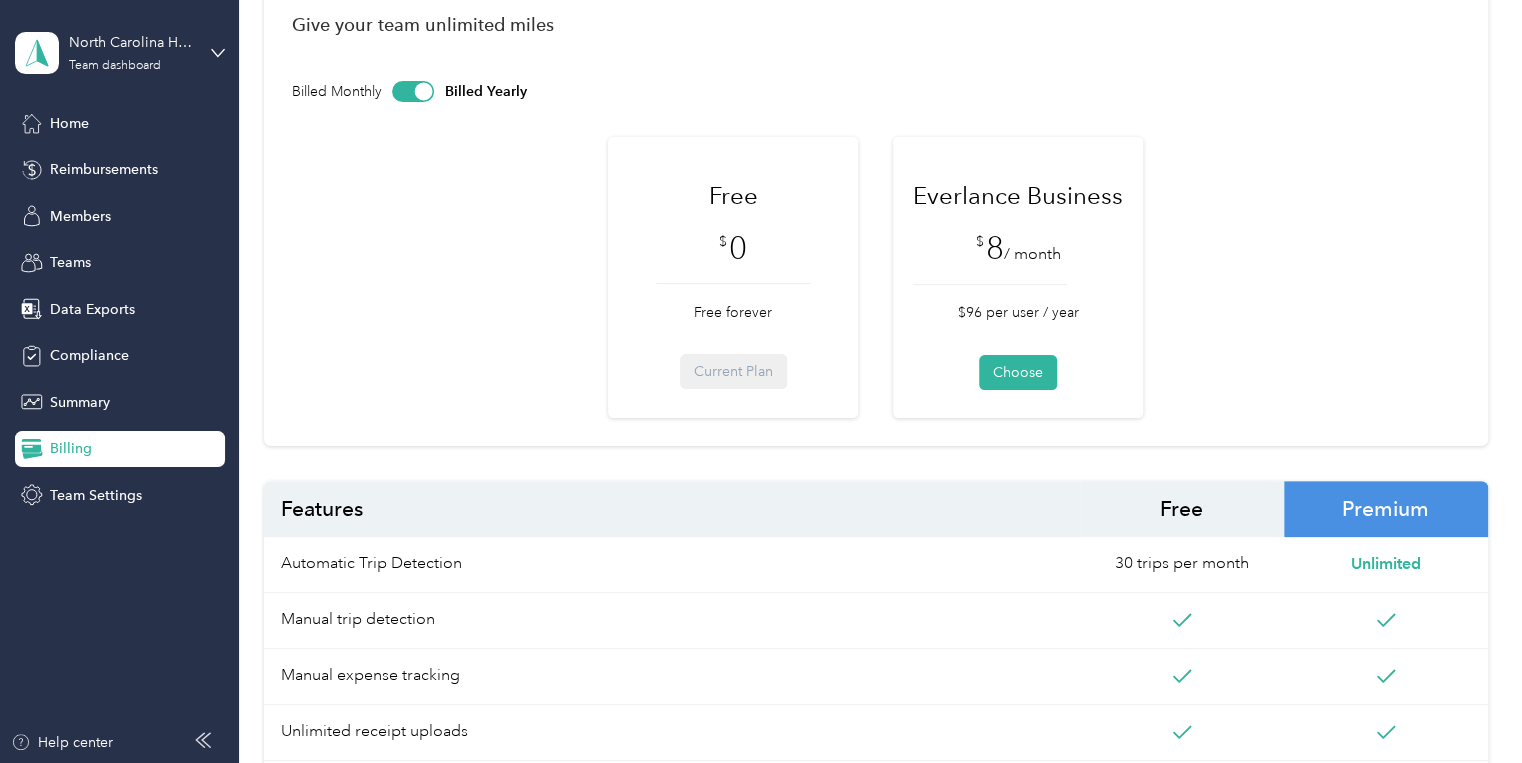 scroll, scrollTop: 0, scrollLeft: 0, axis: both 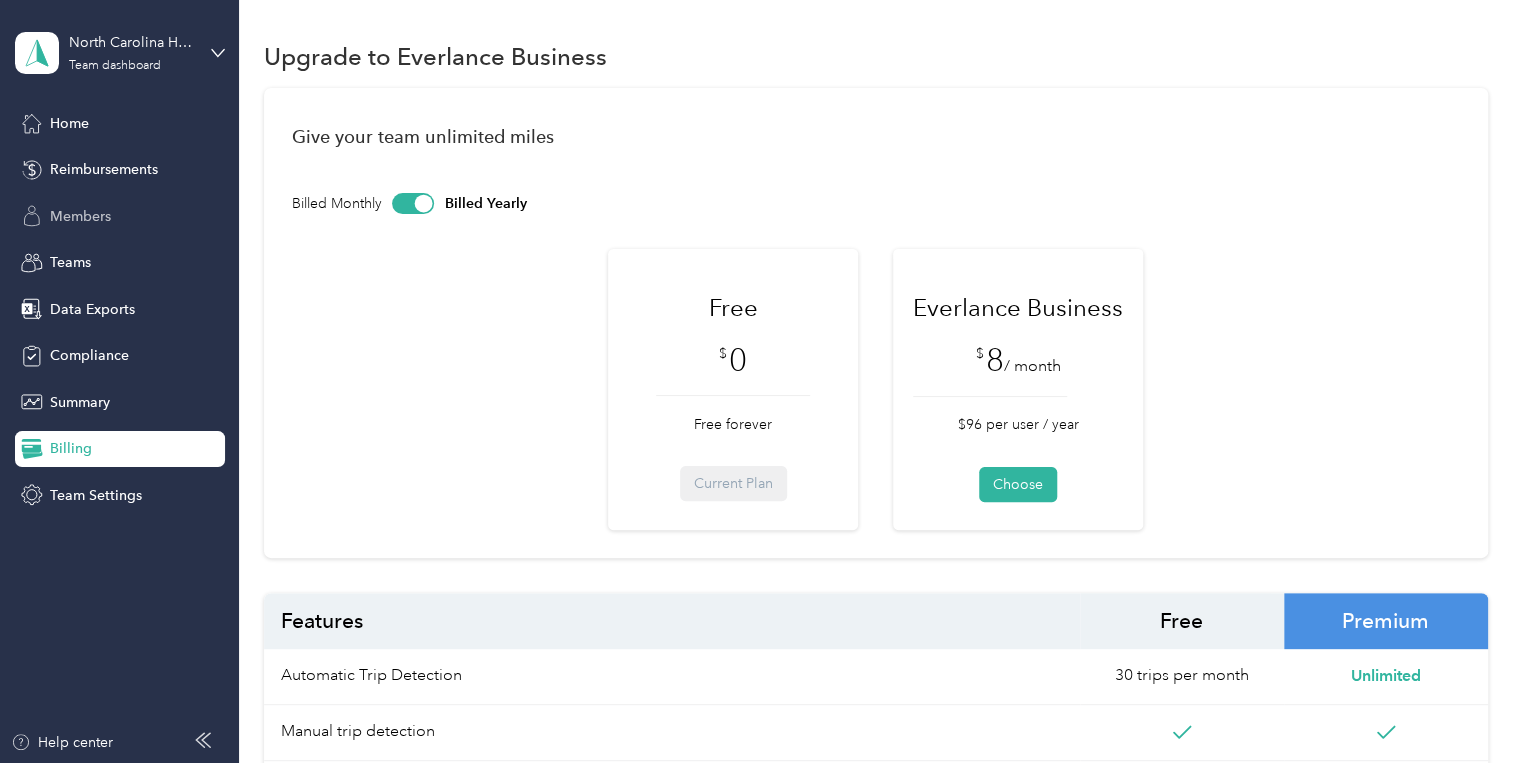 click on "Members" at bounding box center [80, 216] 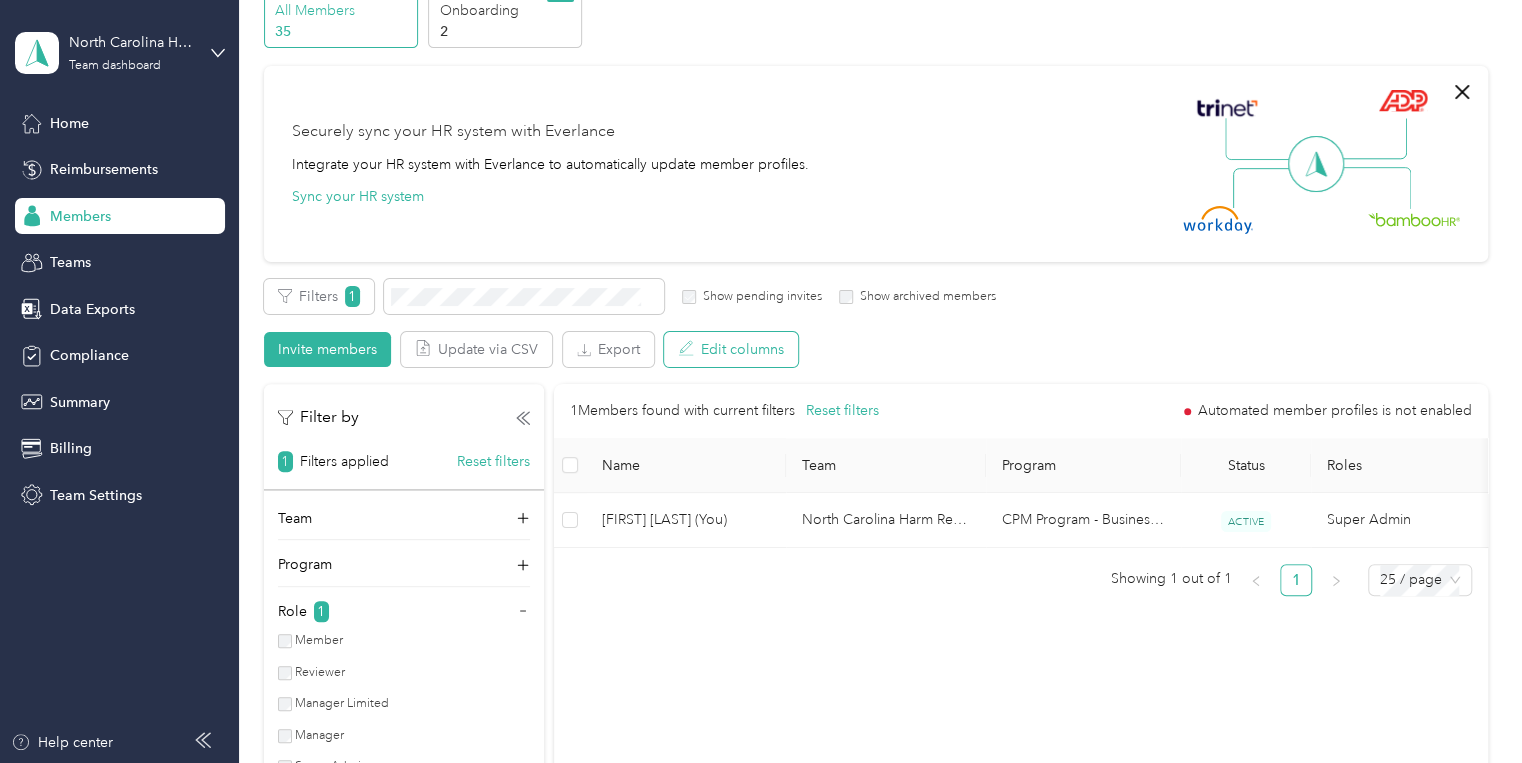 scroll, scrollTop: 240, scrollLeft: 0, axis: vertical 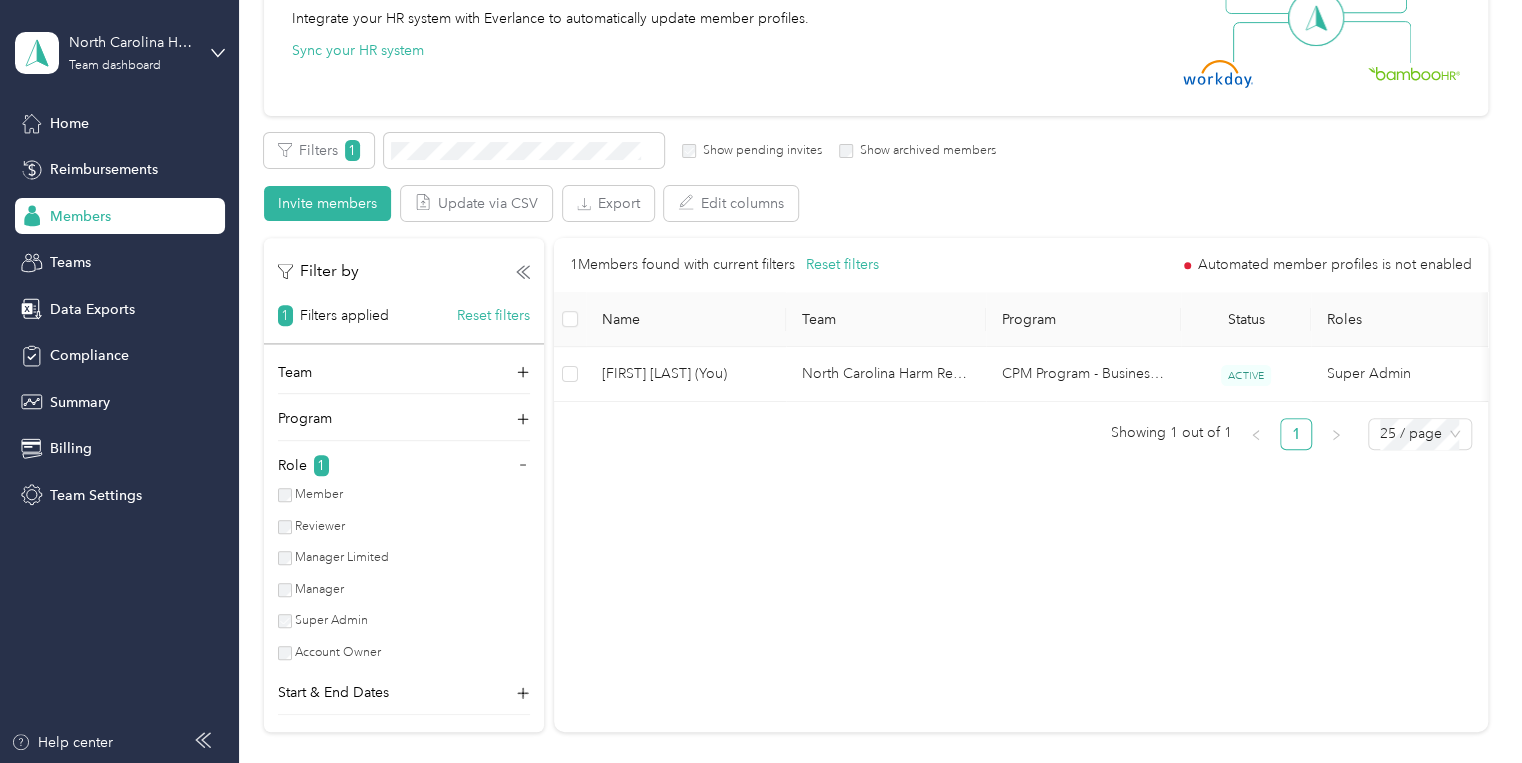 drag, startPoint x: 653, startPoint y: 417, endPoint x: 851, endPoint y: 416, distance: 198.00252 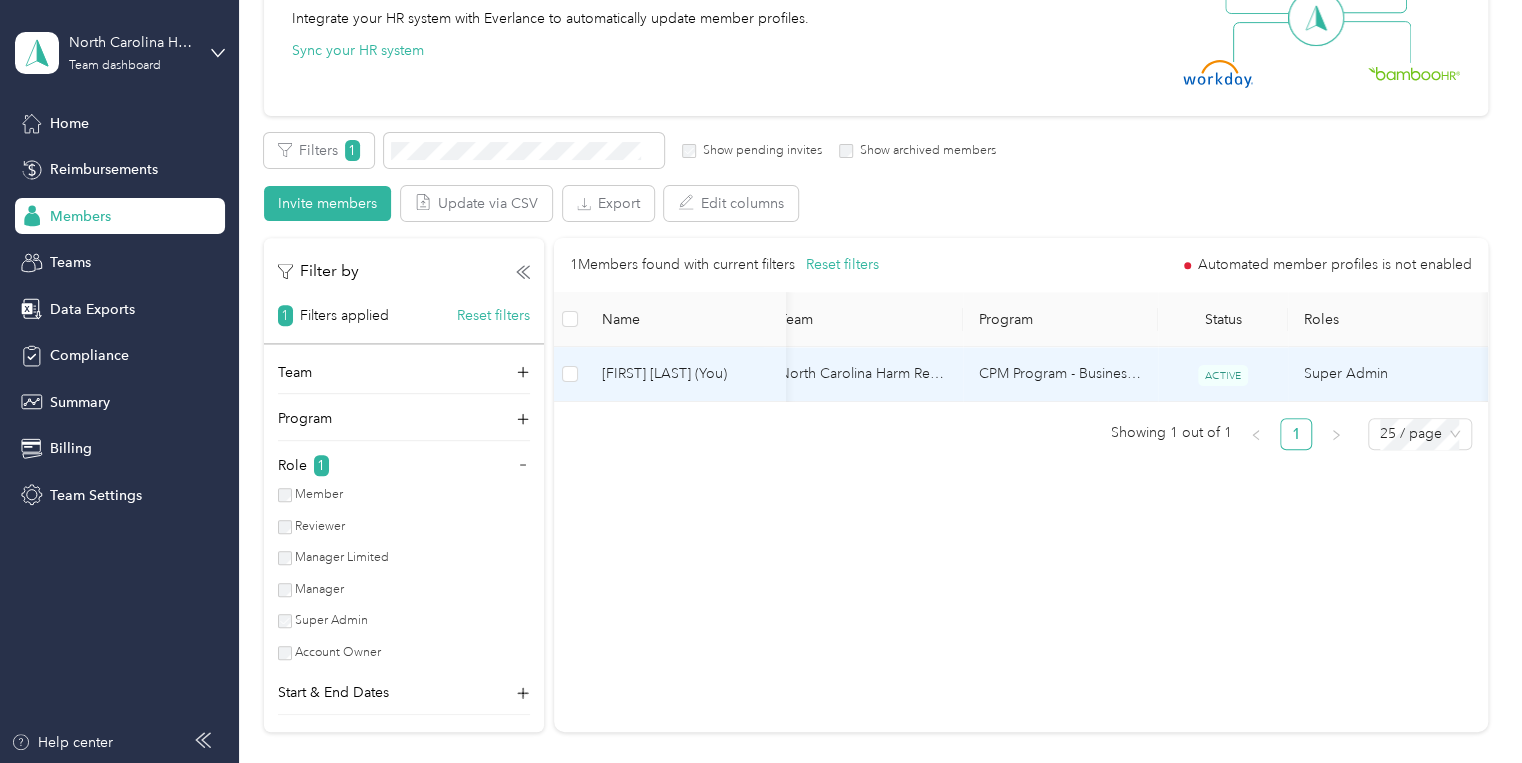 click at bounding box center (570, 374) 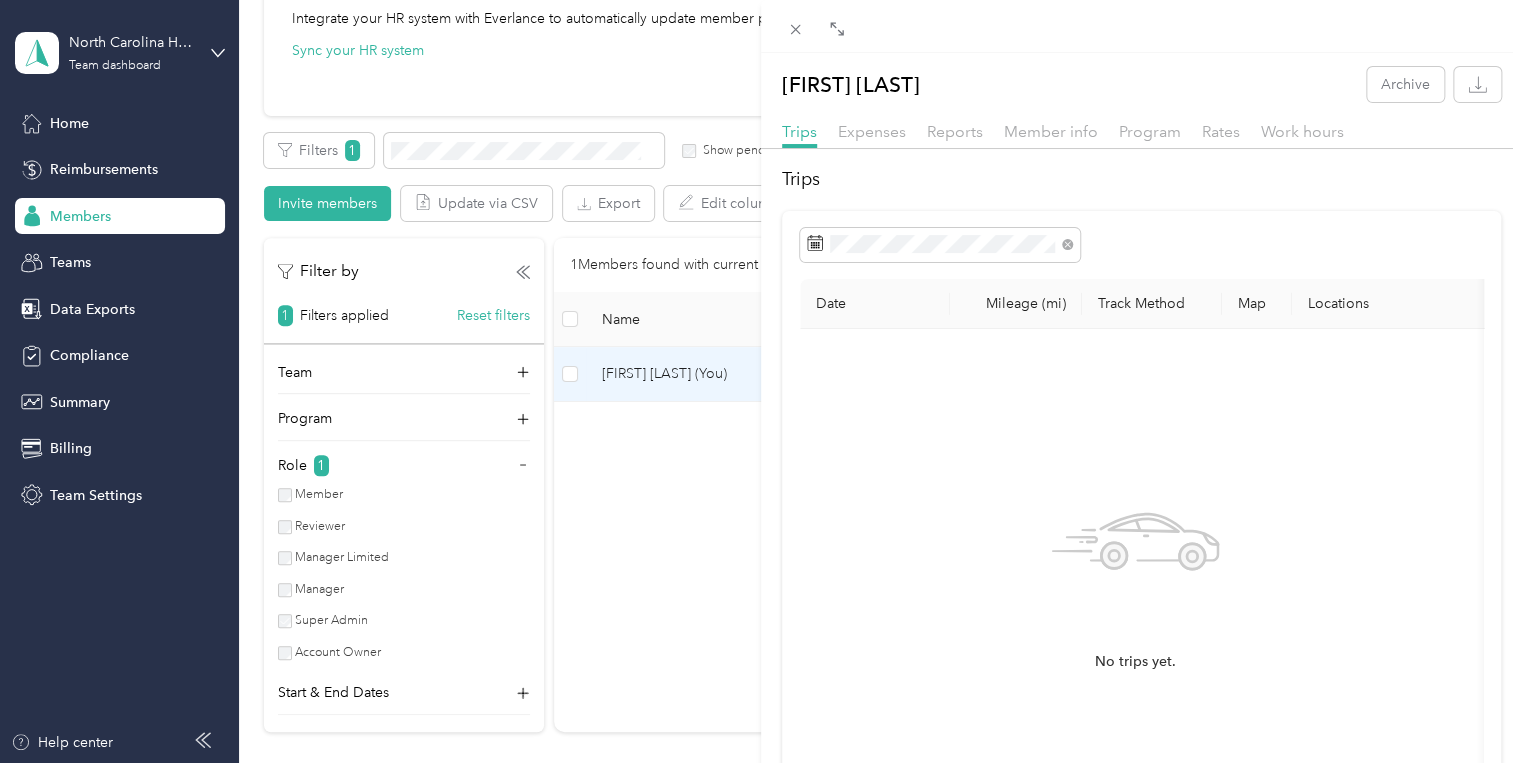click on "[FIRST] [LAST]  Archive Trips Expenses Reports Member info Program Rates Work hours Trips Date Mileage (mi) Track Method Map Locations Mileage value Purpose               No trips yet." at bounding box center (761, 381) 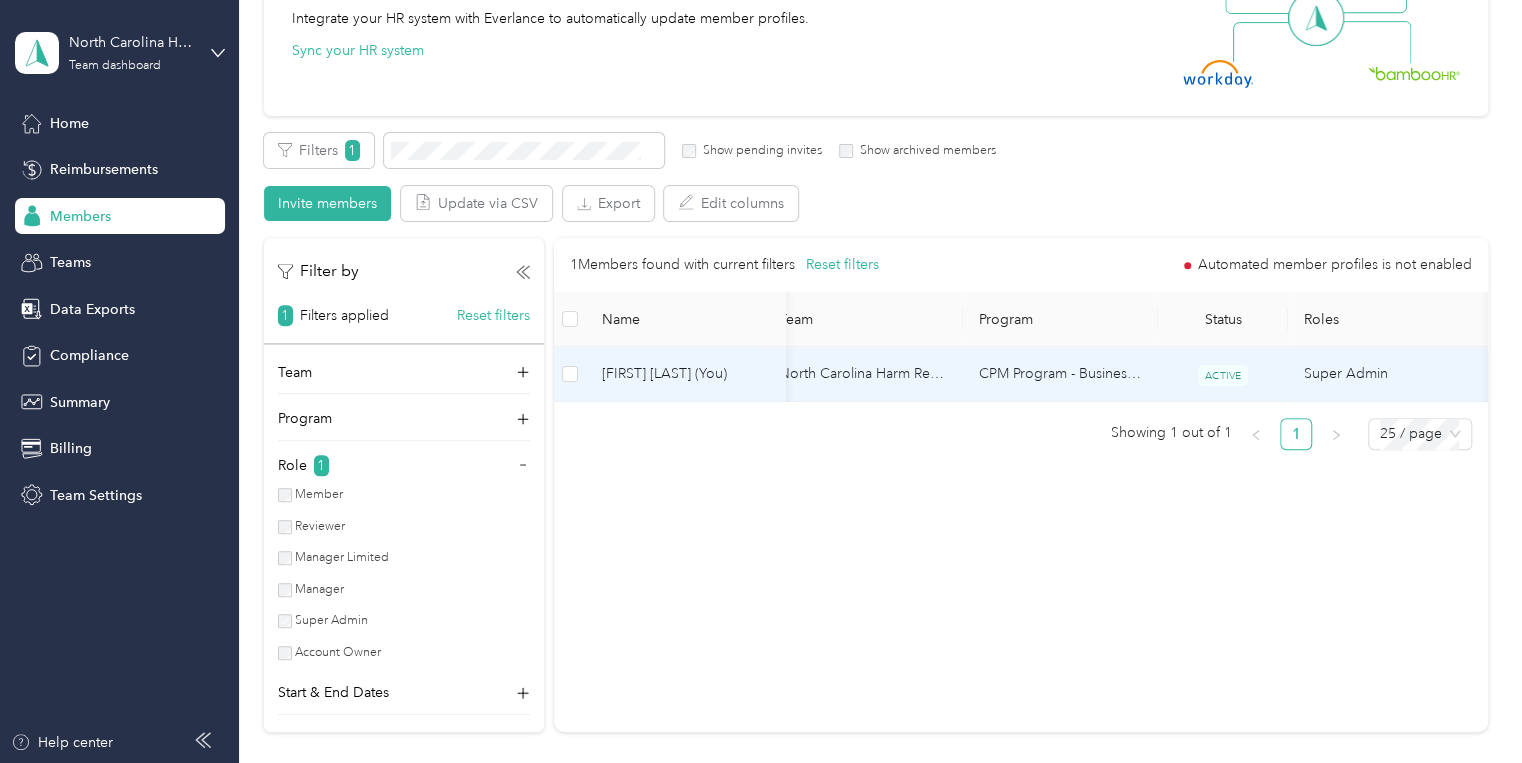 click on "[FIRST] [LAST]  (You)" at bounding box center [686, 374] 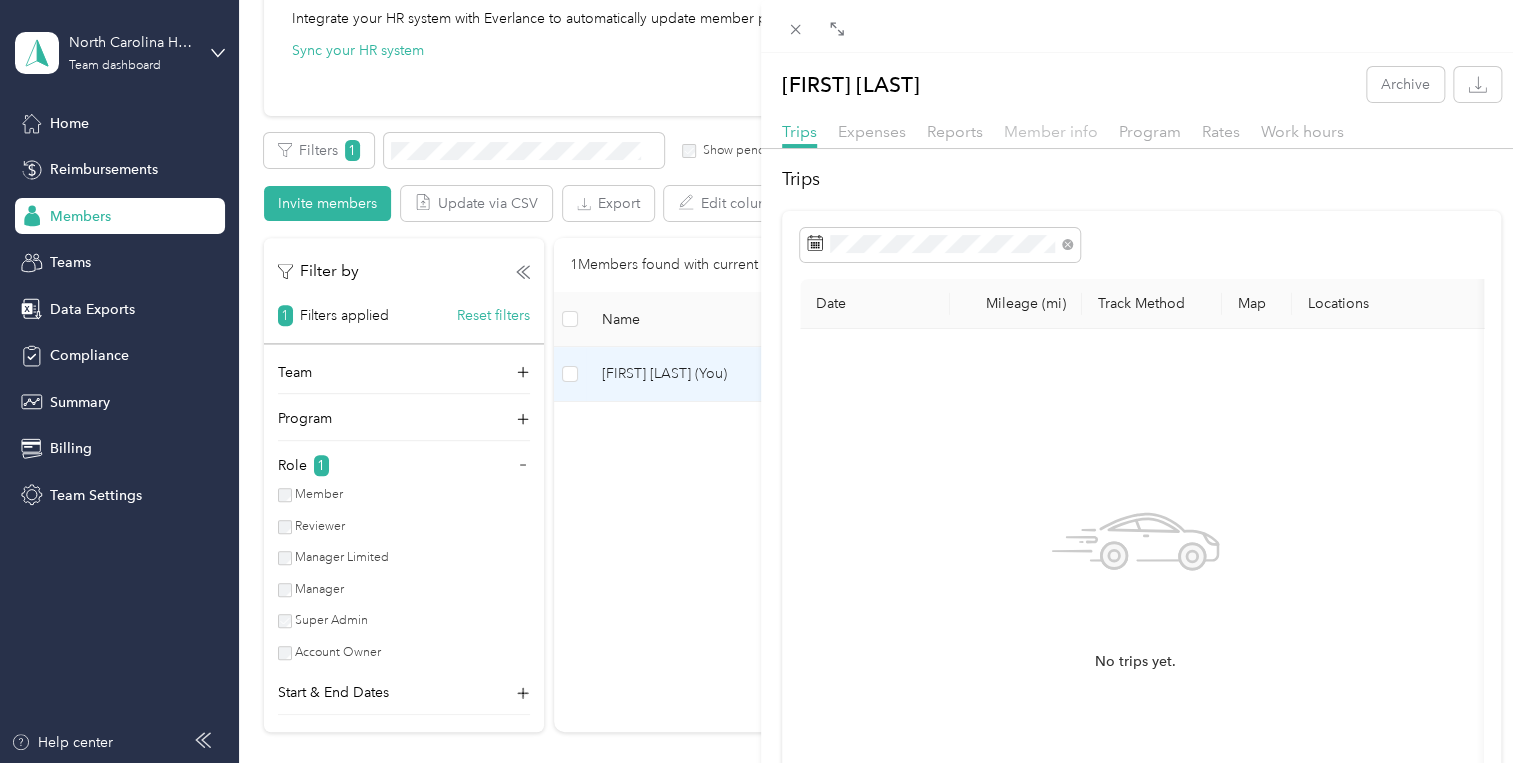 click on "Member info" at bounding box center [1051, 131] 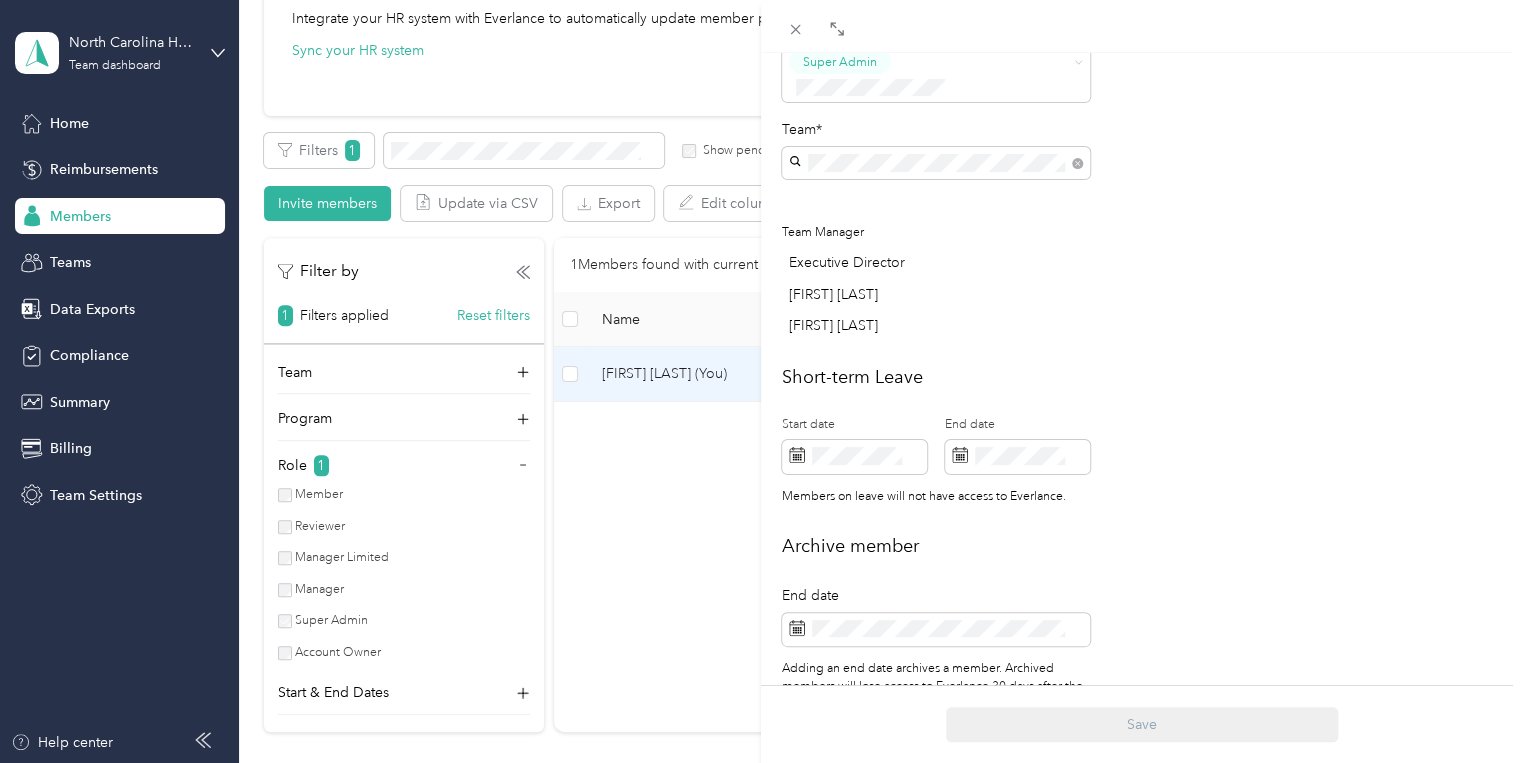 scroll, scrollTop: 700, scrollLeft: 0, axis: vertical 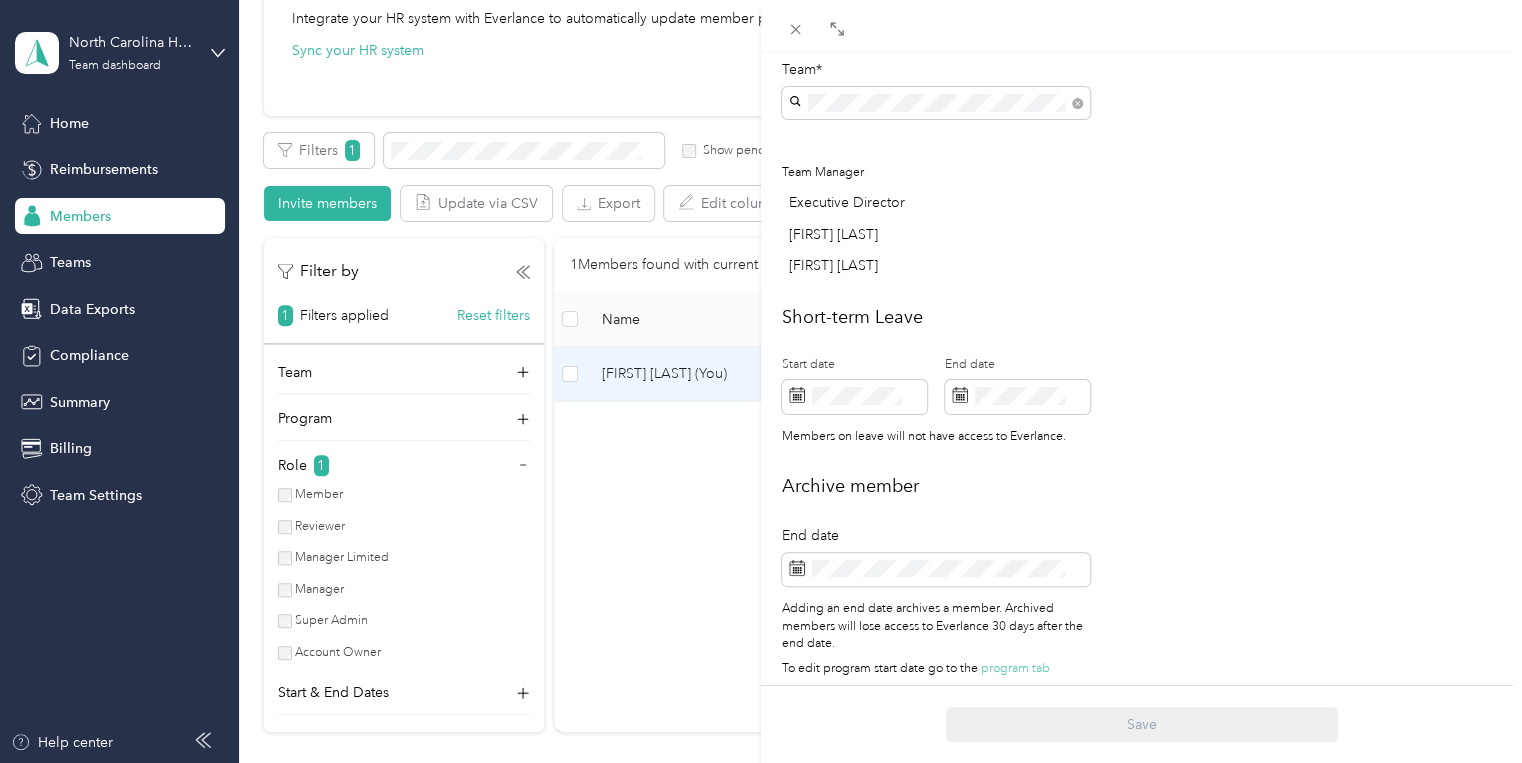 click on "[FIRST] [LAST] Archive Trips Expenses Reports Member info Program Rates Work hours Personal First name Last name Email* Employee ID Zip code [STATE] Annual business miles   miles Team Roles*   Super Admin Team* Team Manager Executive Director [FIRST] [LAST] [FIRST] [LAST] Short-term Leave Start date   End date   Members on leave will not have access to Everlance. Archive member End date Ending an end date archives a member. Archived members will lose access to Everlance 30 days after the end date. To edit program start date go to the   program tab Save" at bounding box center (761, 381) 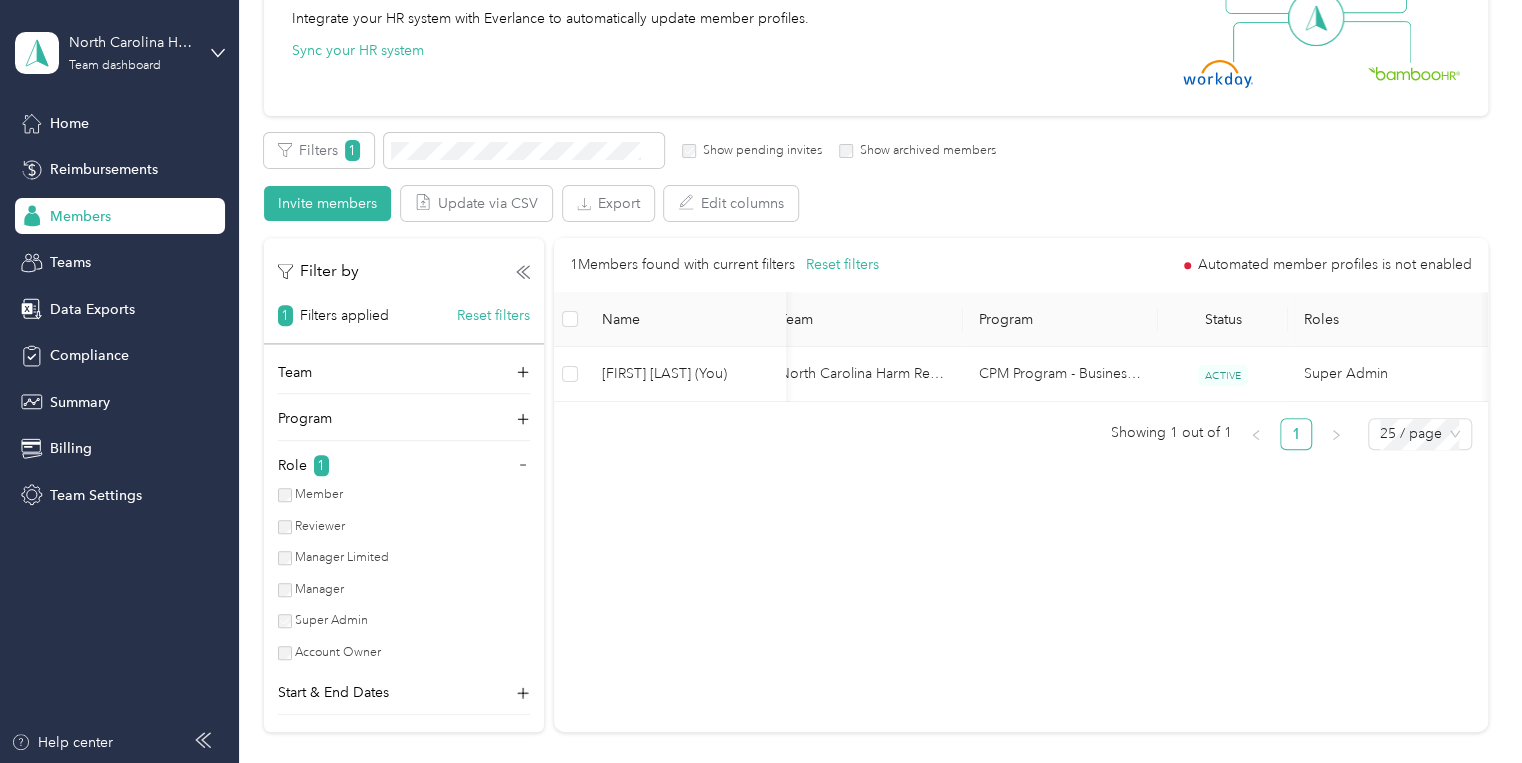scroll, scrollTop: 616, scrollLeft: 0, axis: vertical 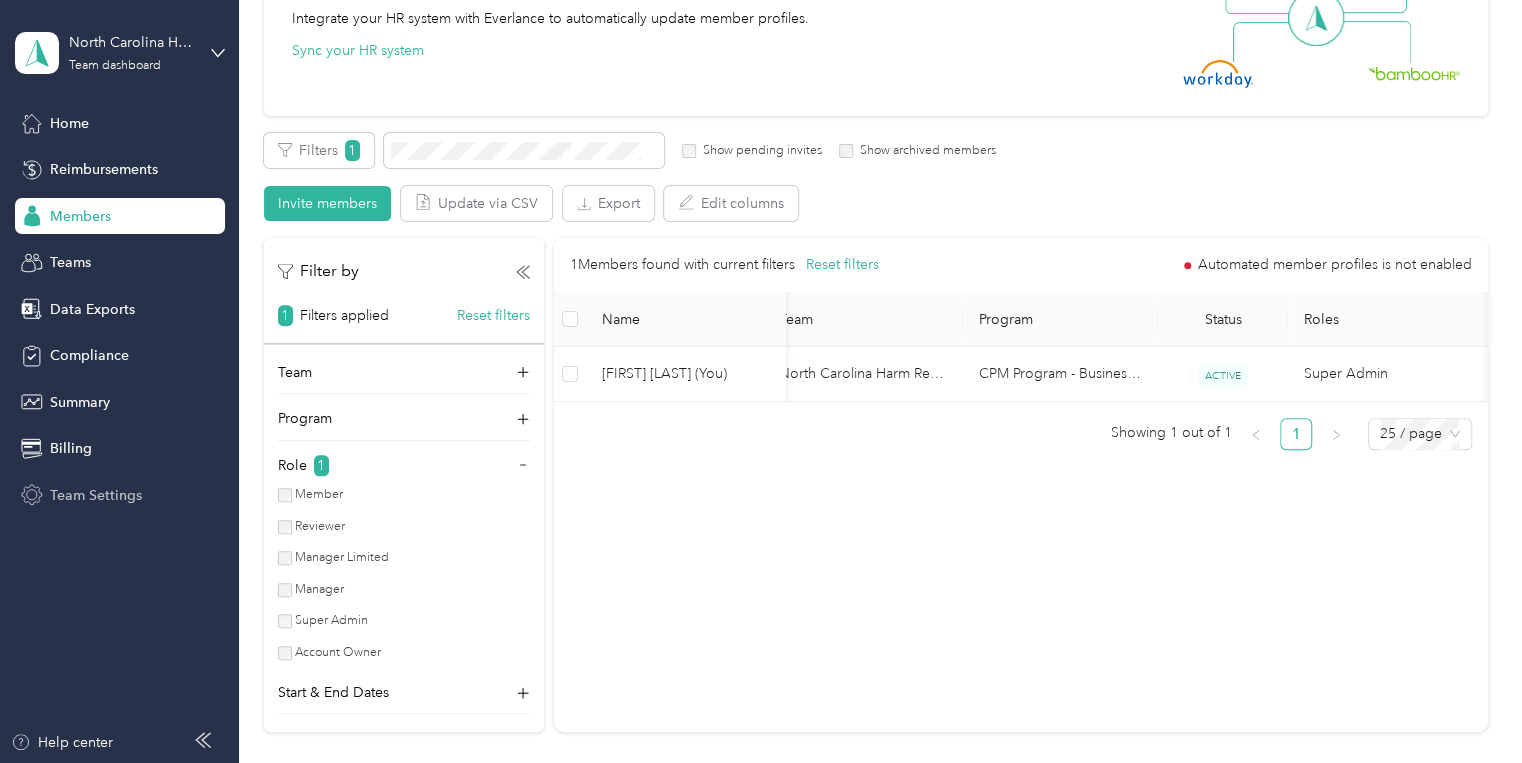 click on "Team Settings" at bounding box center [96, 495] 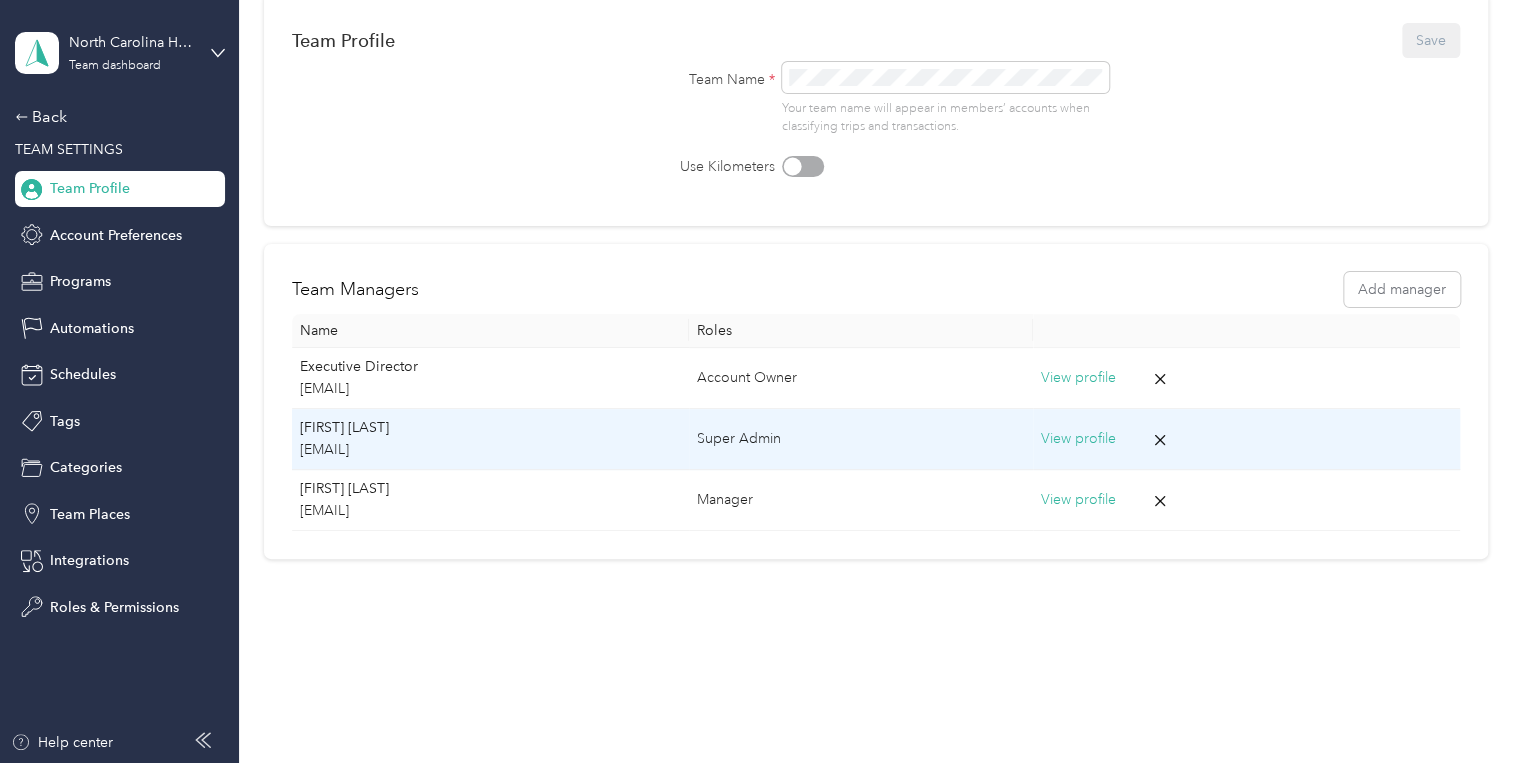 click on "View profile" at bounding box center (1078, 439) 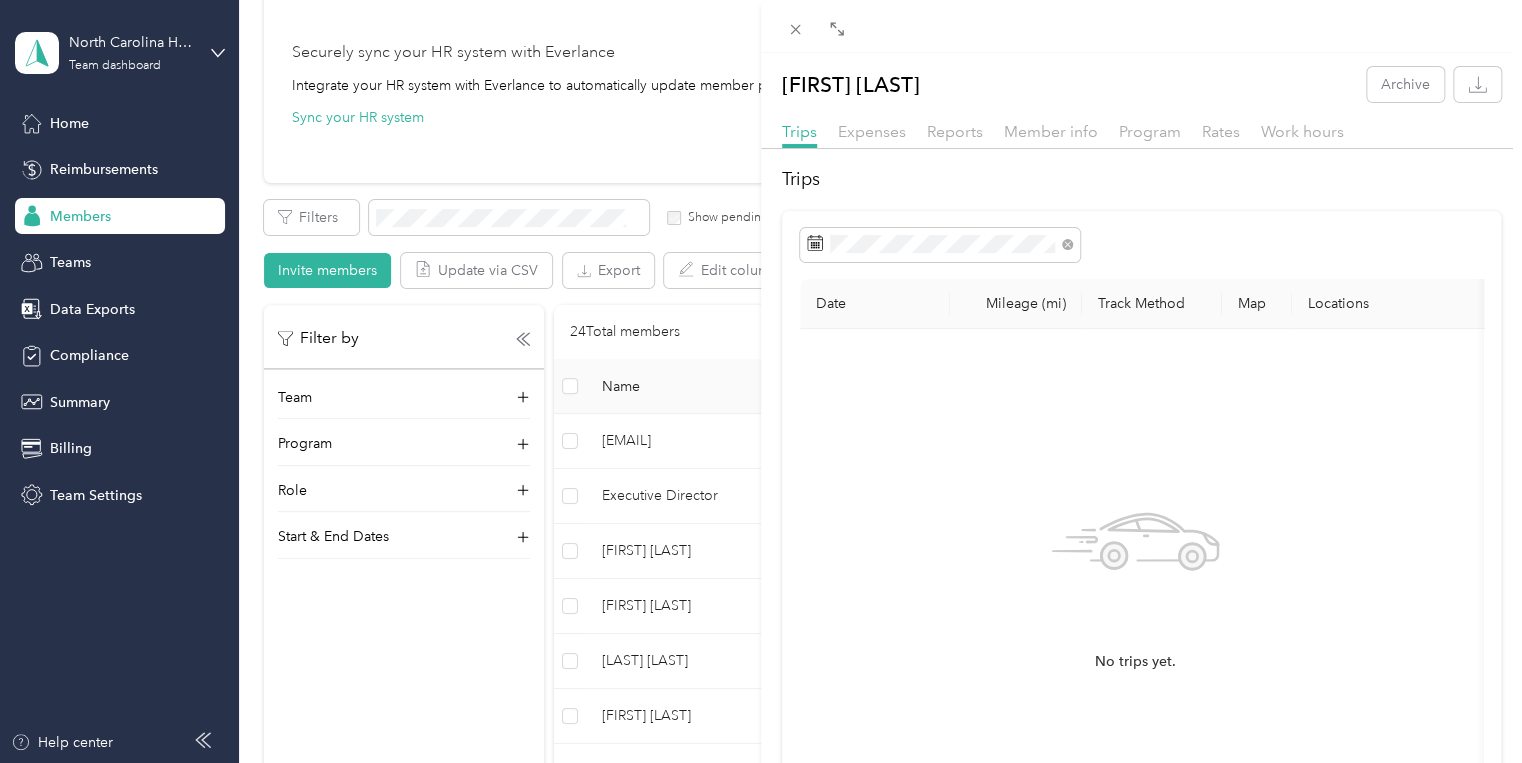 click on "[FIRST] [LAST]  Archive Trips Expenses Reports Member info Program Rates Work hours Trips Date Mileage (mi) Track Method Map Locations Mileage value Purpose               No trips yet." at bounding box center [761, 381] 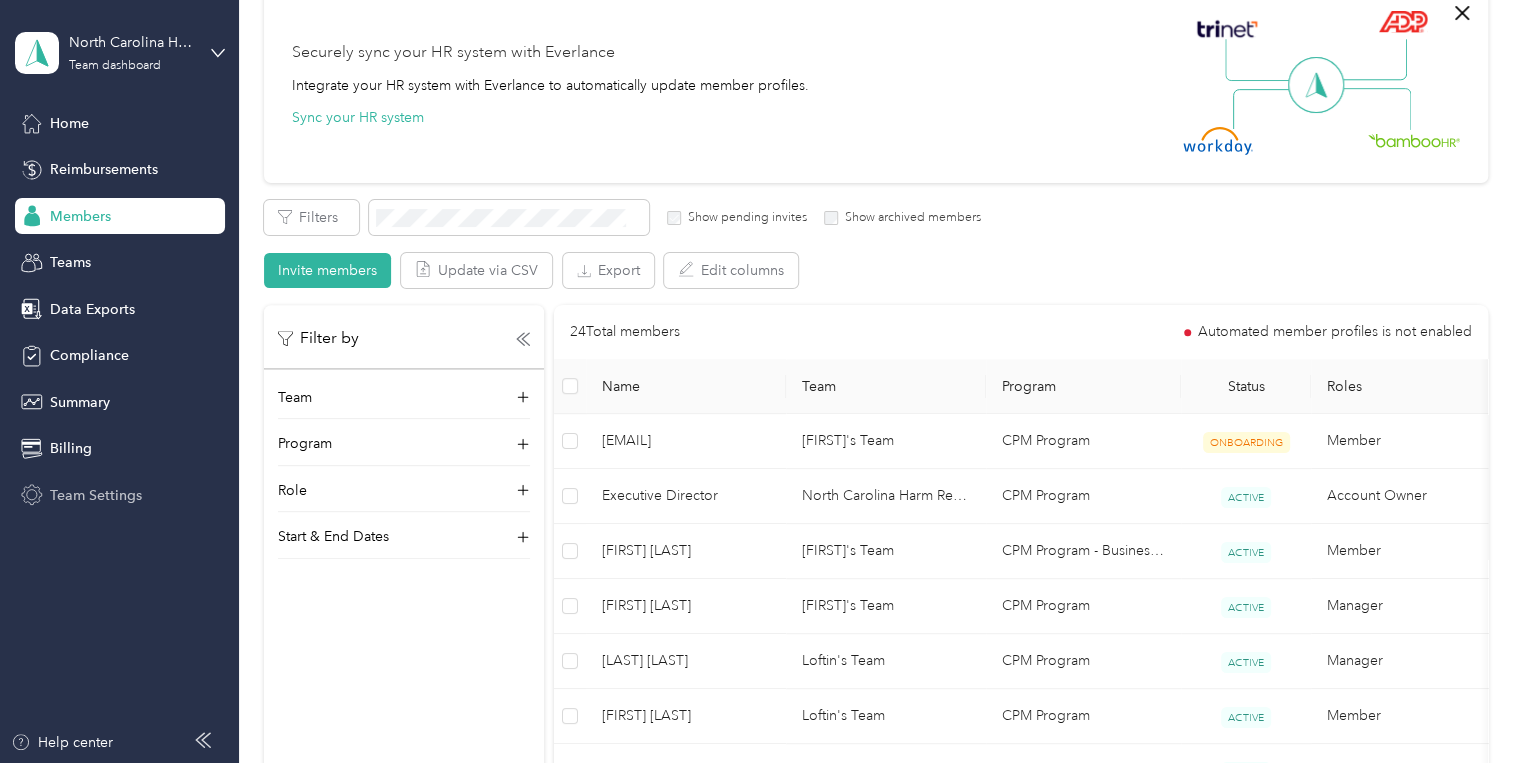 click on "Team Settings" at bounding box center (96, 495) 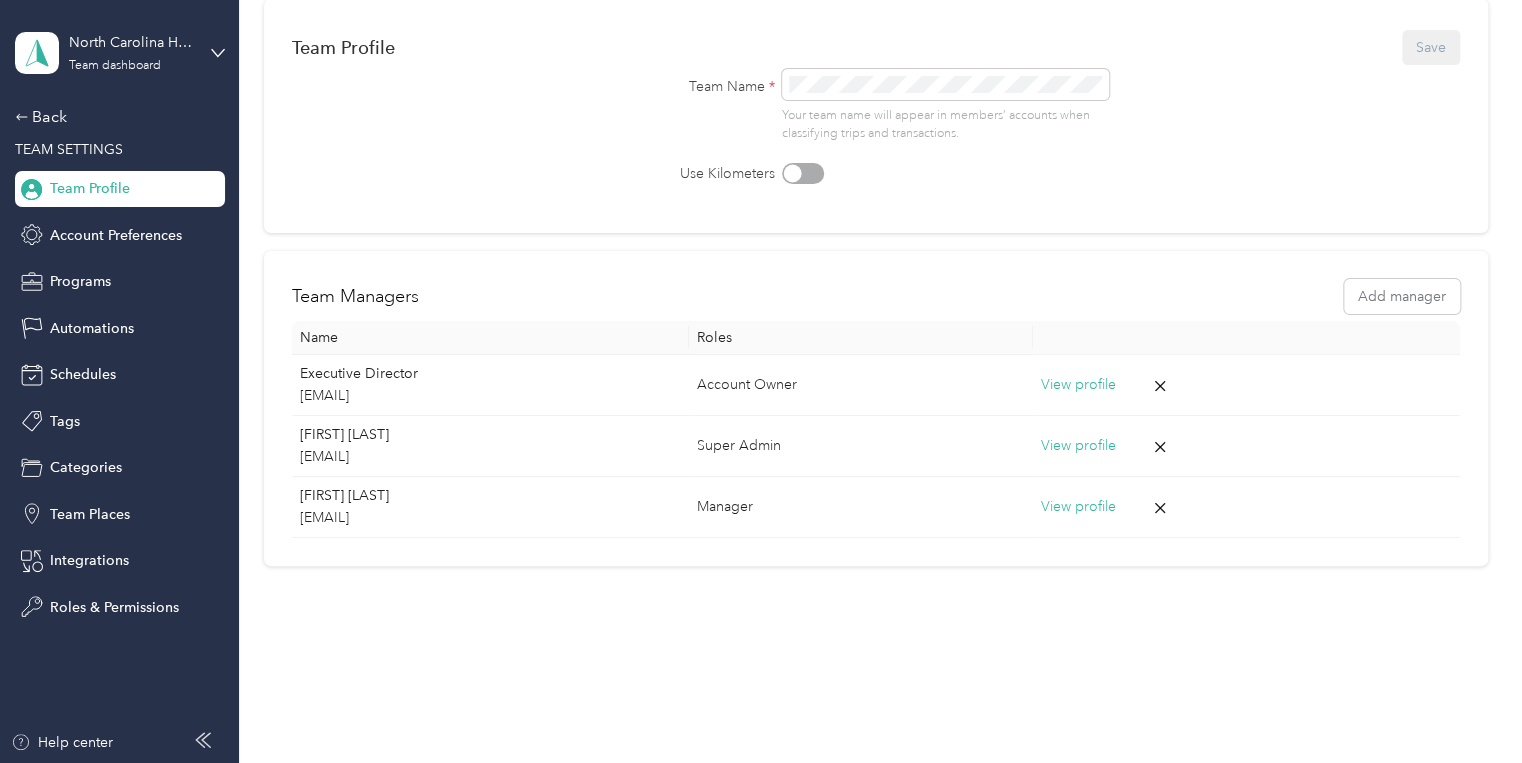 scroll, scrollTop: 173, scrollLeft: 0, axis: vertical 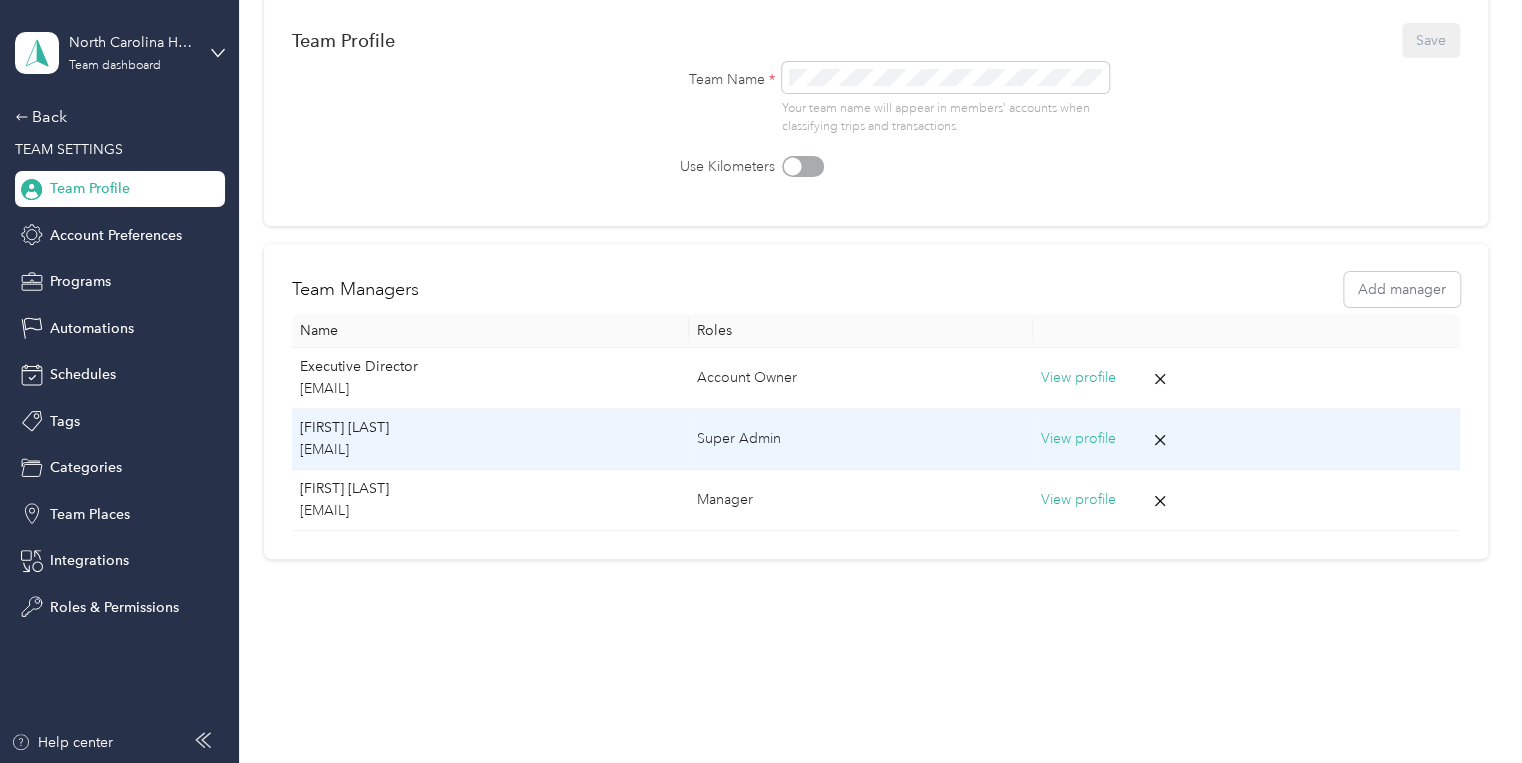 click on "[EMAIL]" at bounding box center [490, 450] 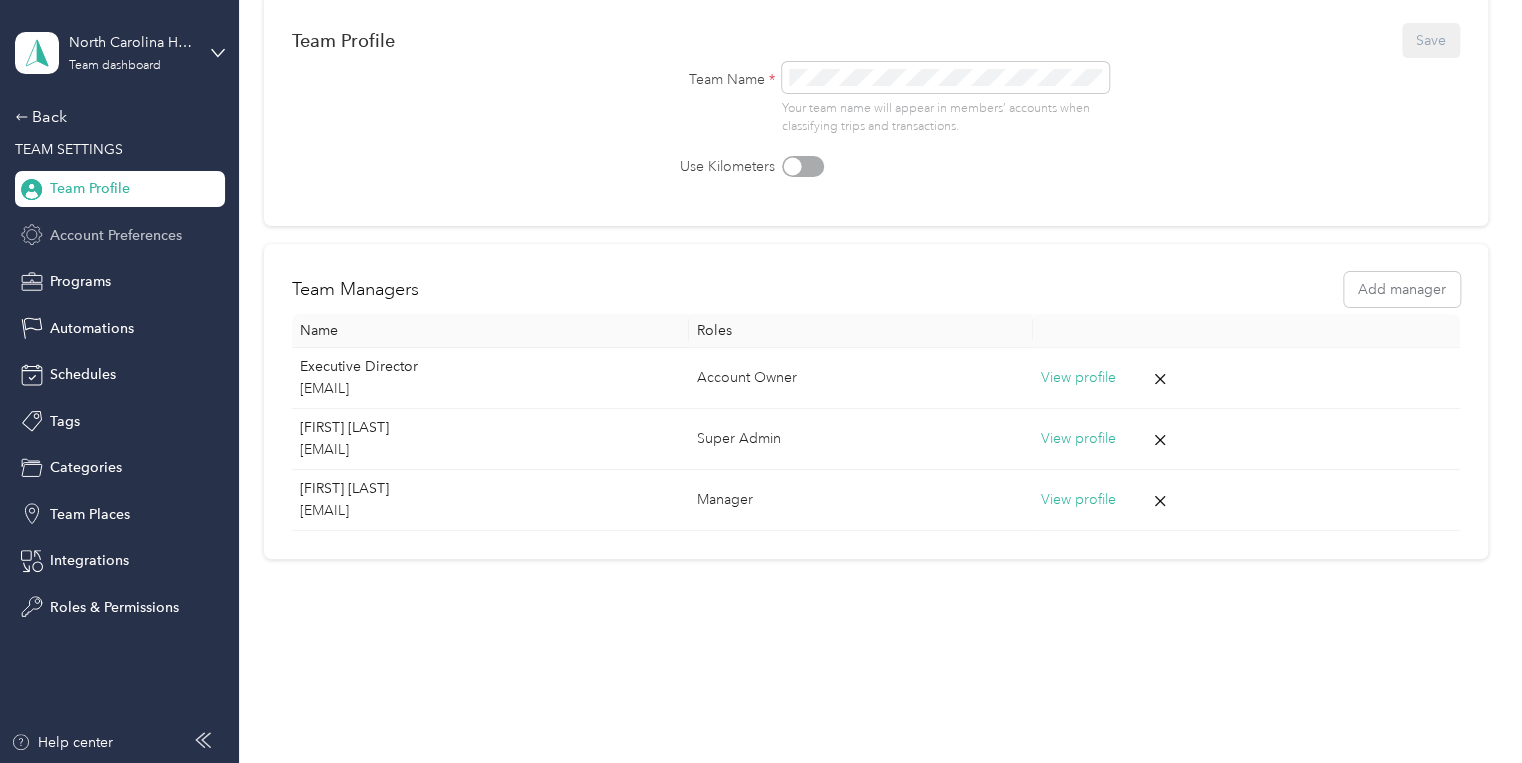 click on "Account Preferences" at bounding box center (116, 235) 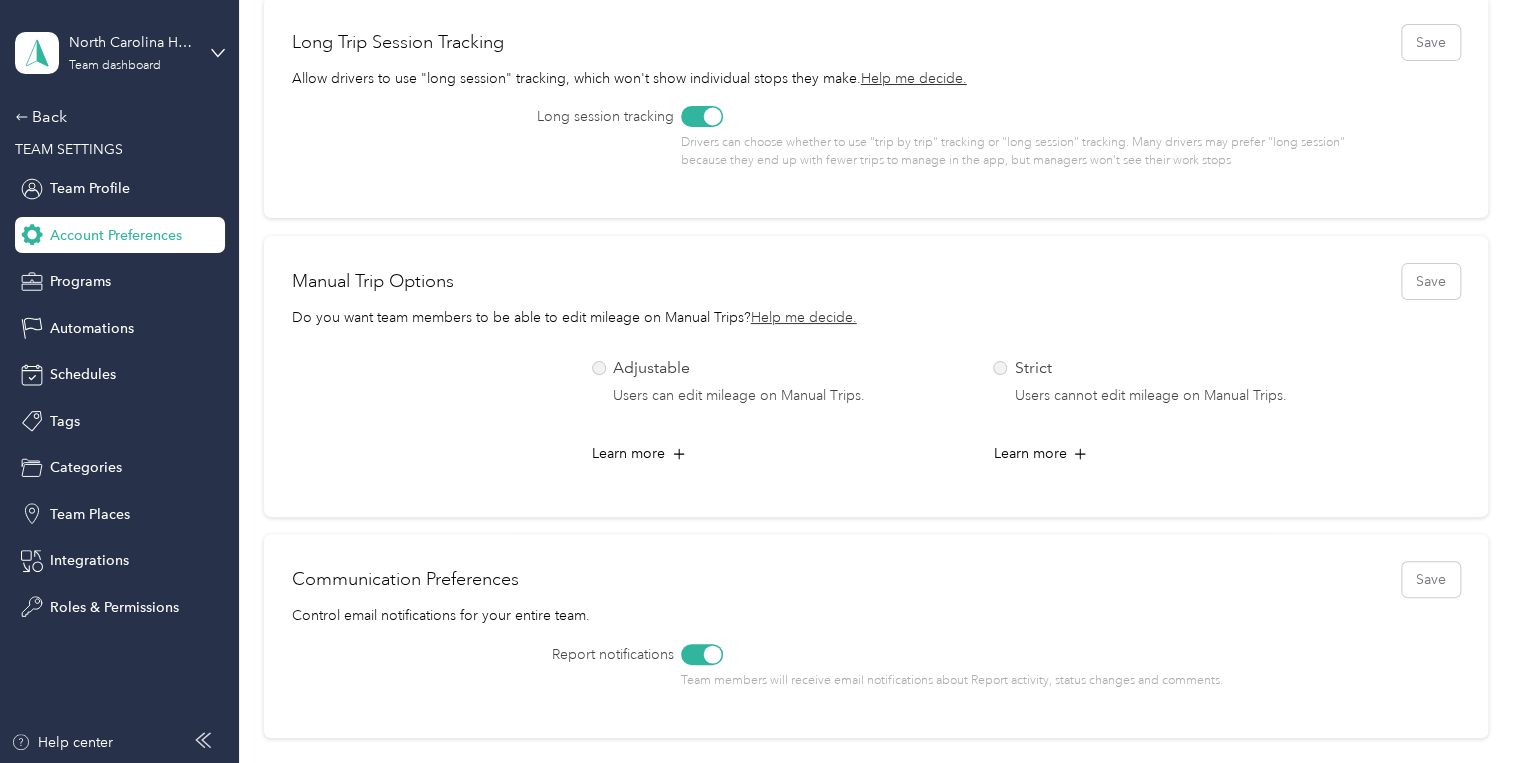 scroll, scrollTop: 852, scrollLeft: 0, axis: vertical 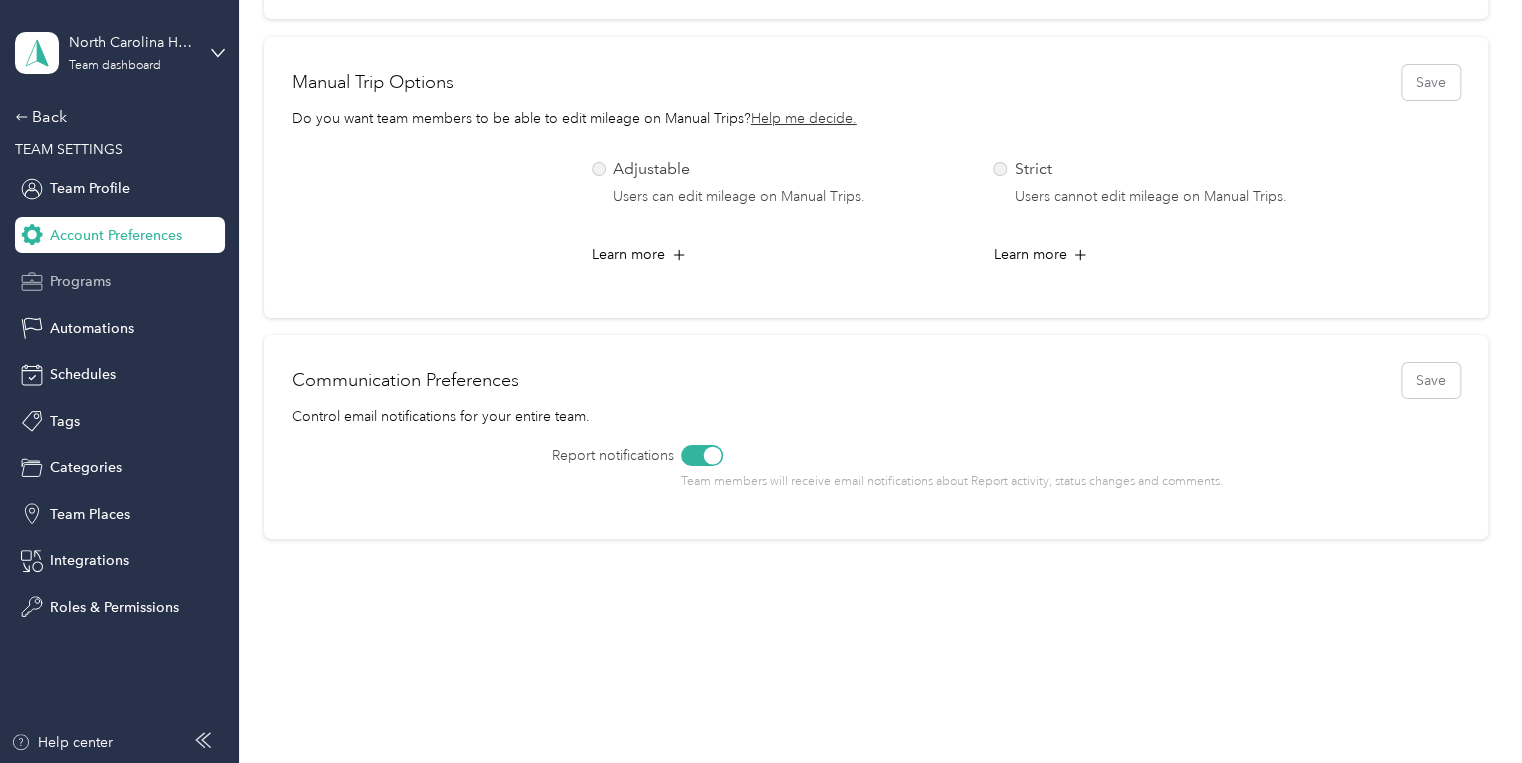 click on "Programs" at bounding box center (80, 281) 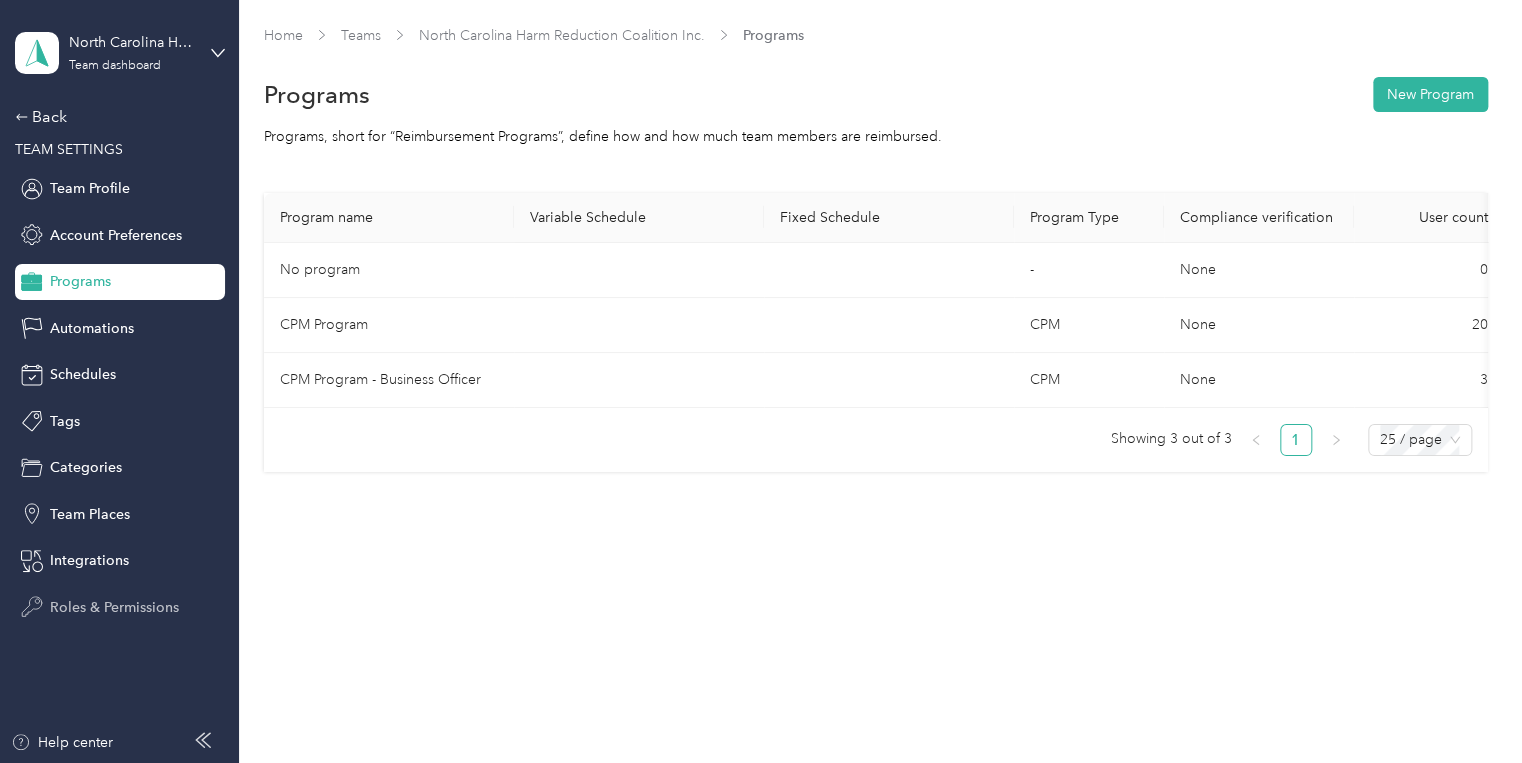 click on "Roles & Permissions" at bounding box center [114, 607] 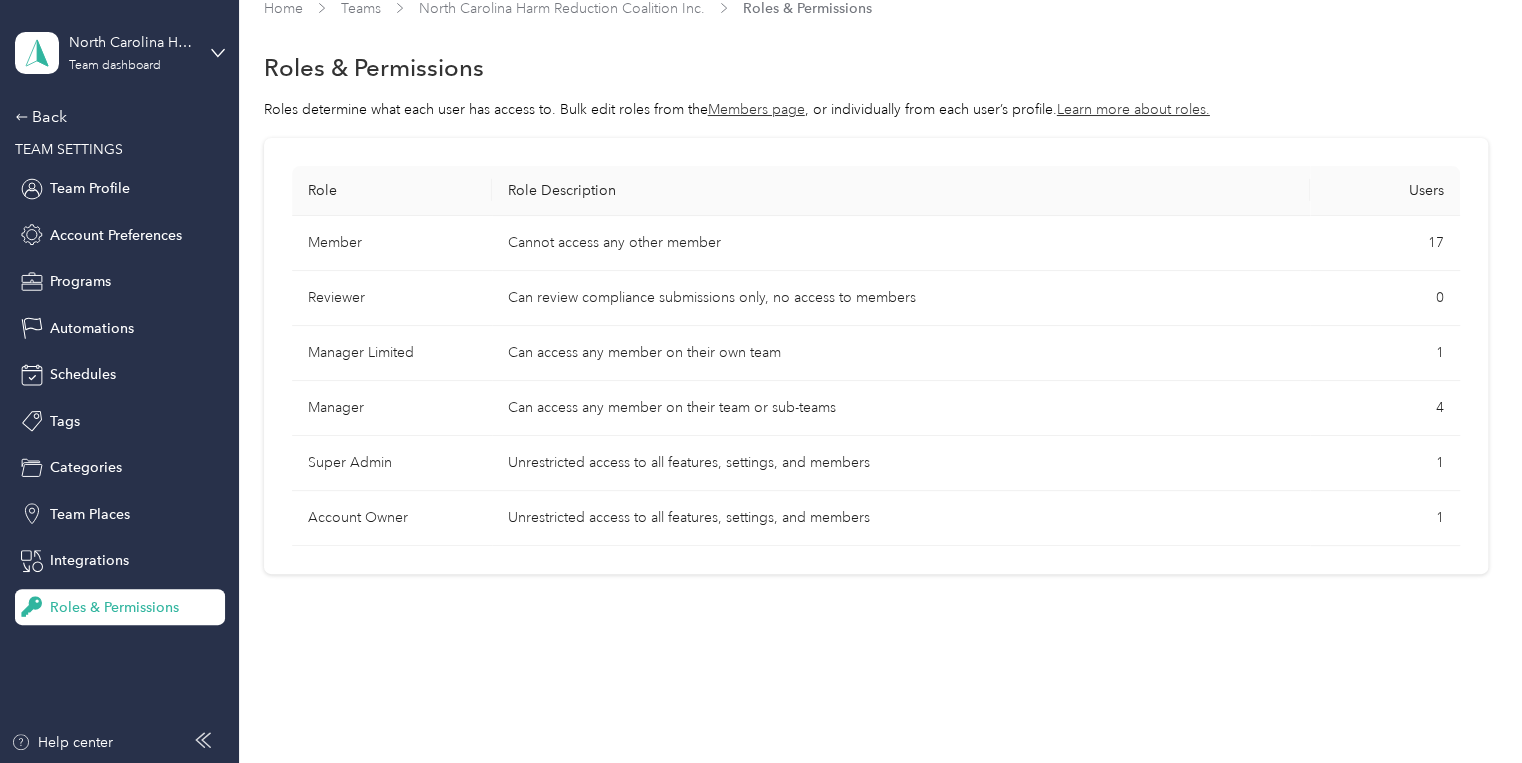 scroll, scrollTop: 42, scrollLeft: 0, axis: vertical 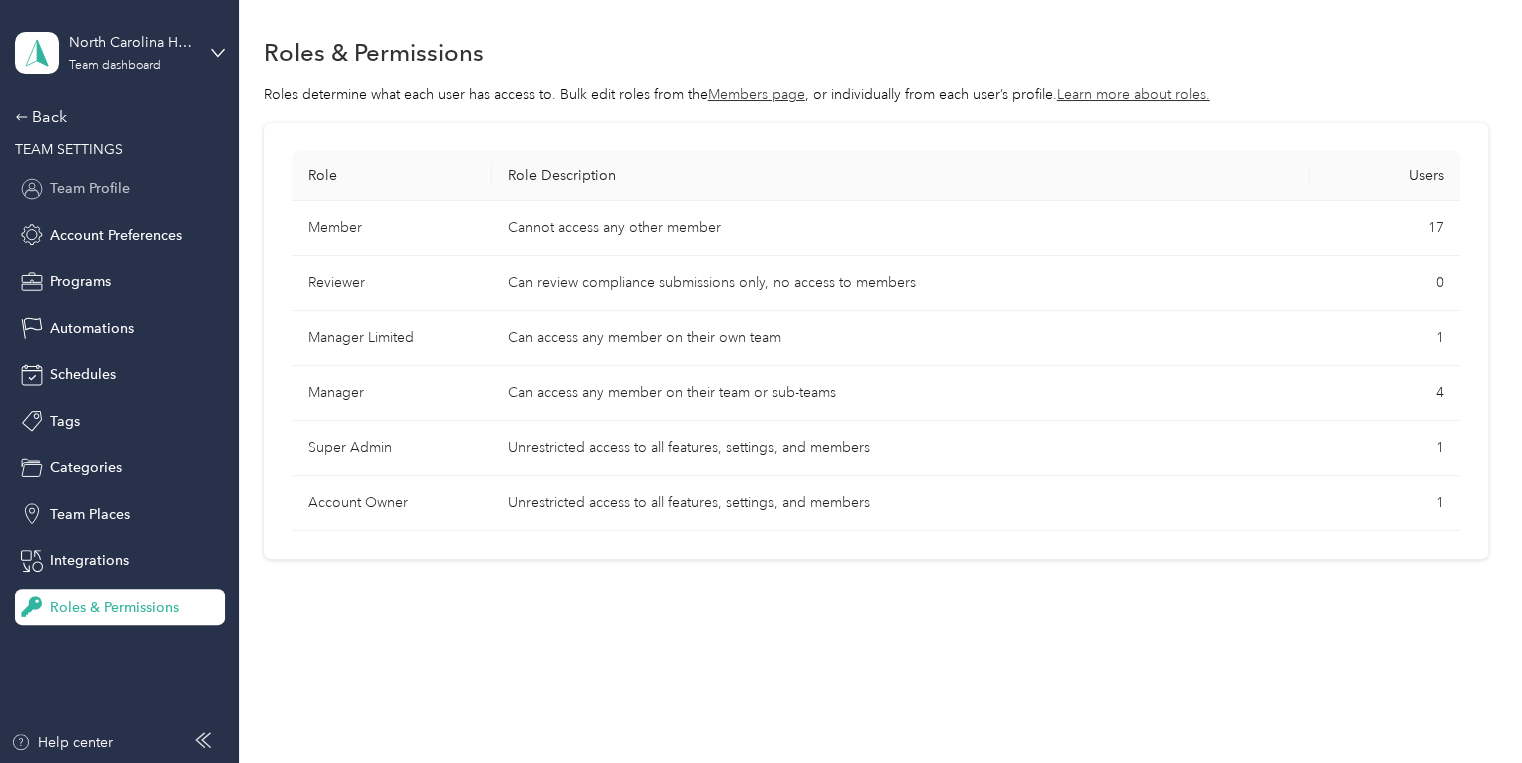 click on "Team Profile" at bounding box center (90, 188) 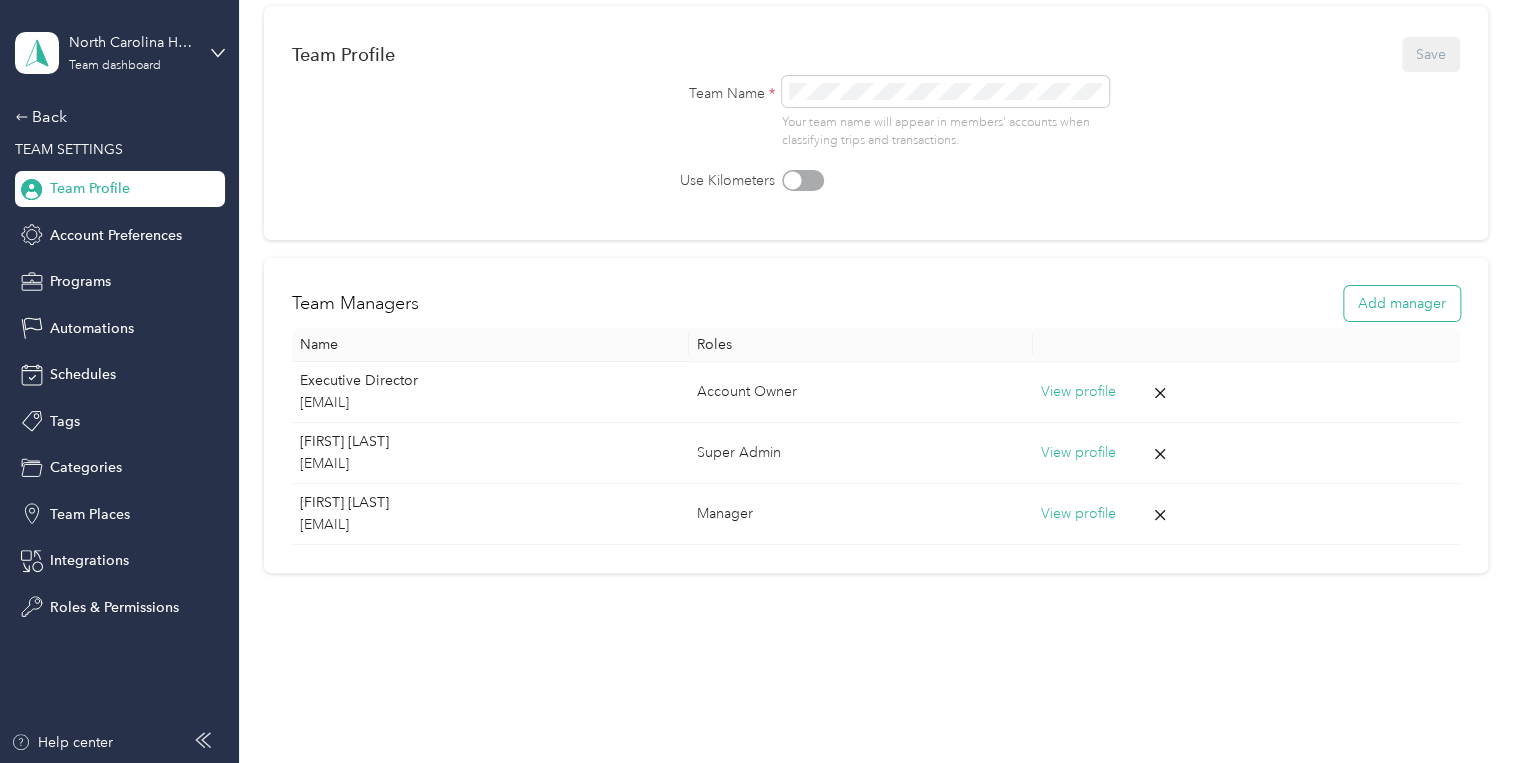 scroll, scrollTop: 160, scrollLeft: 0, axis: vertical 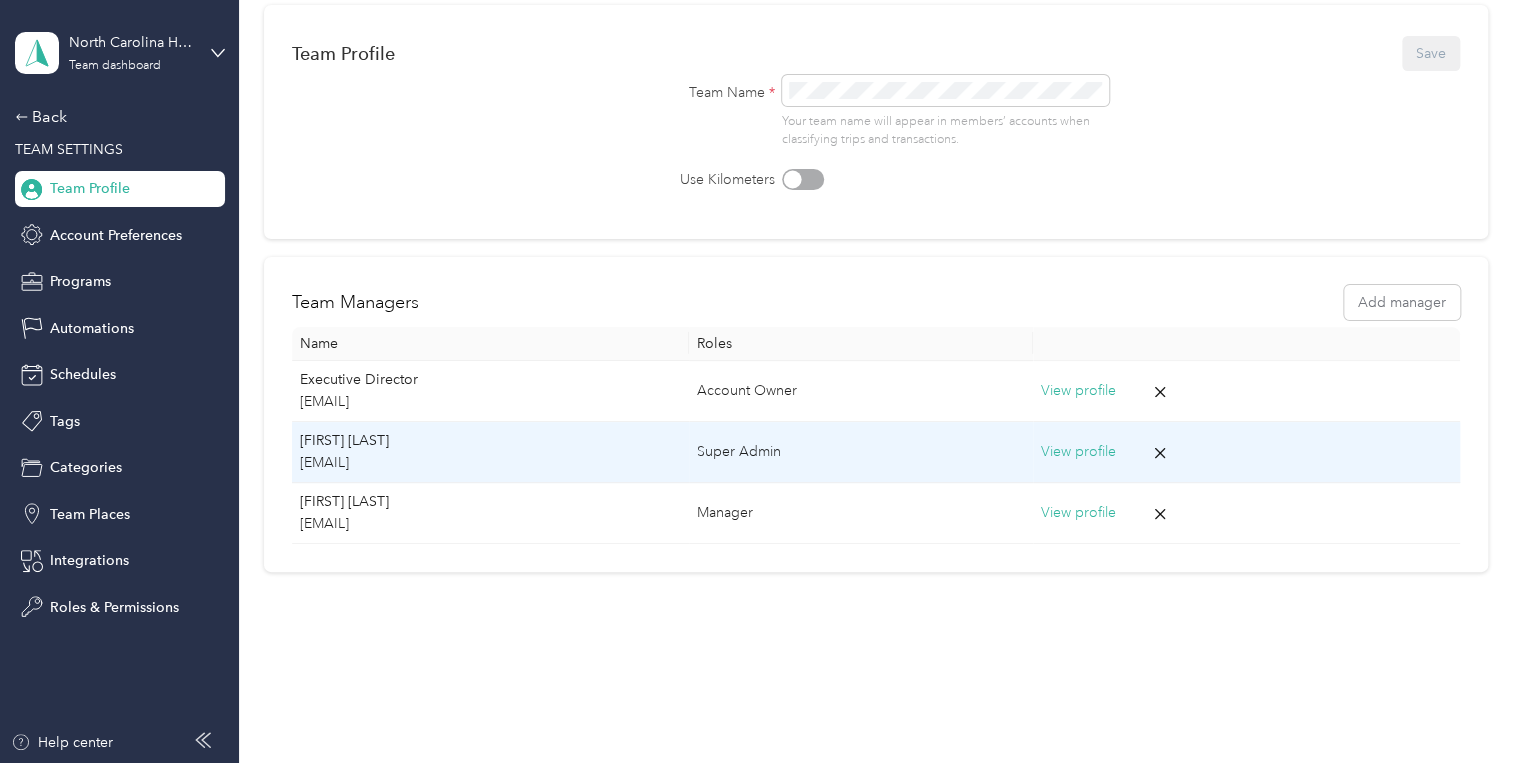 click on "View profile" at bounding box center [1078, 452] 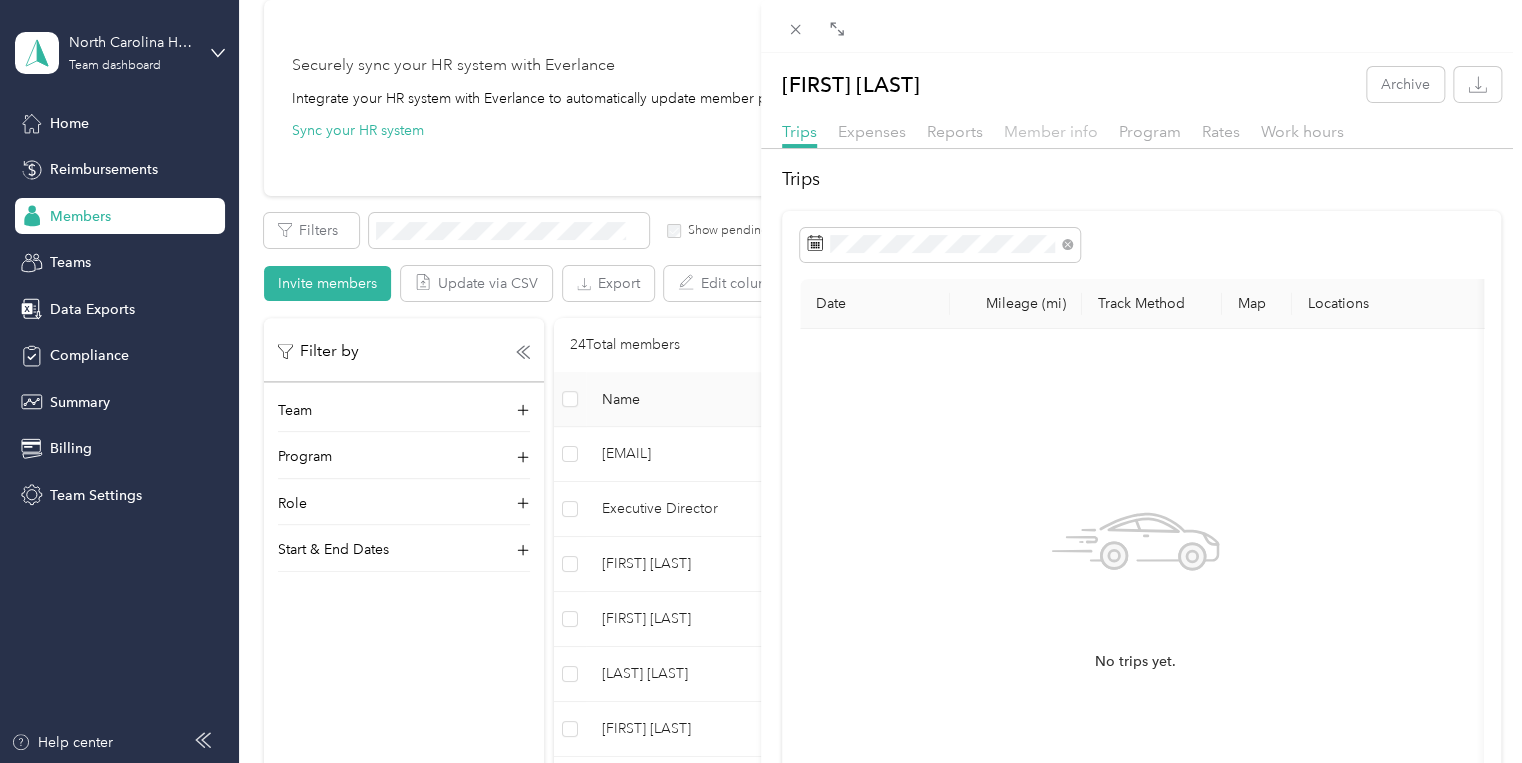 click on "Member info" at bounding box center [1051, 132] 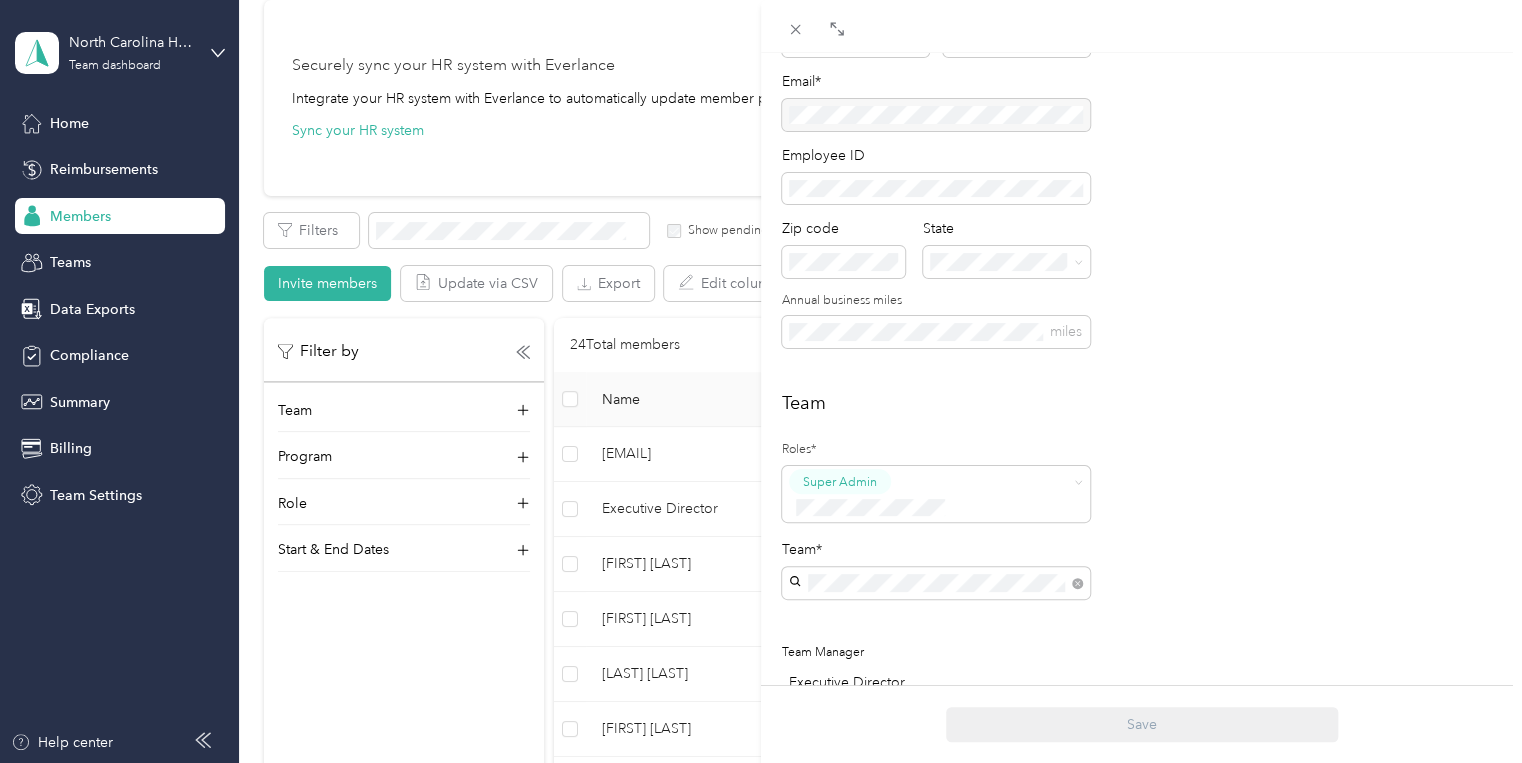 scroll, scrollTop: 0, scrollLeft: 0, axis: both 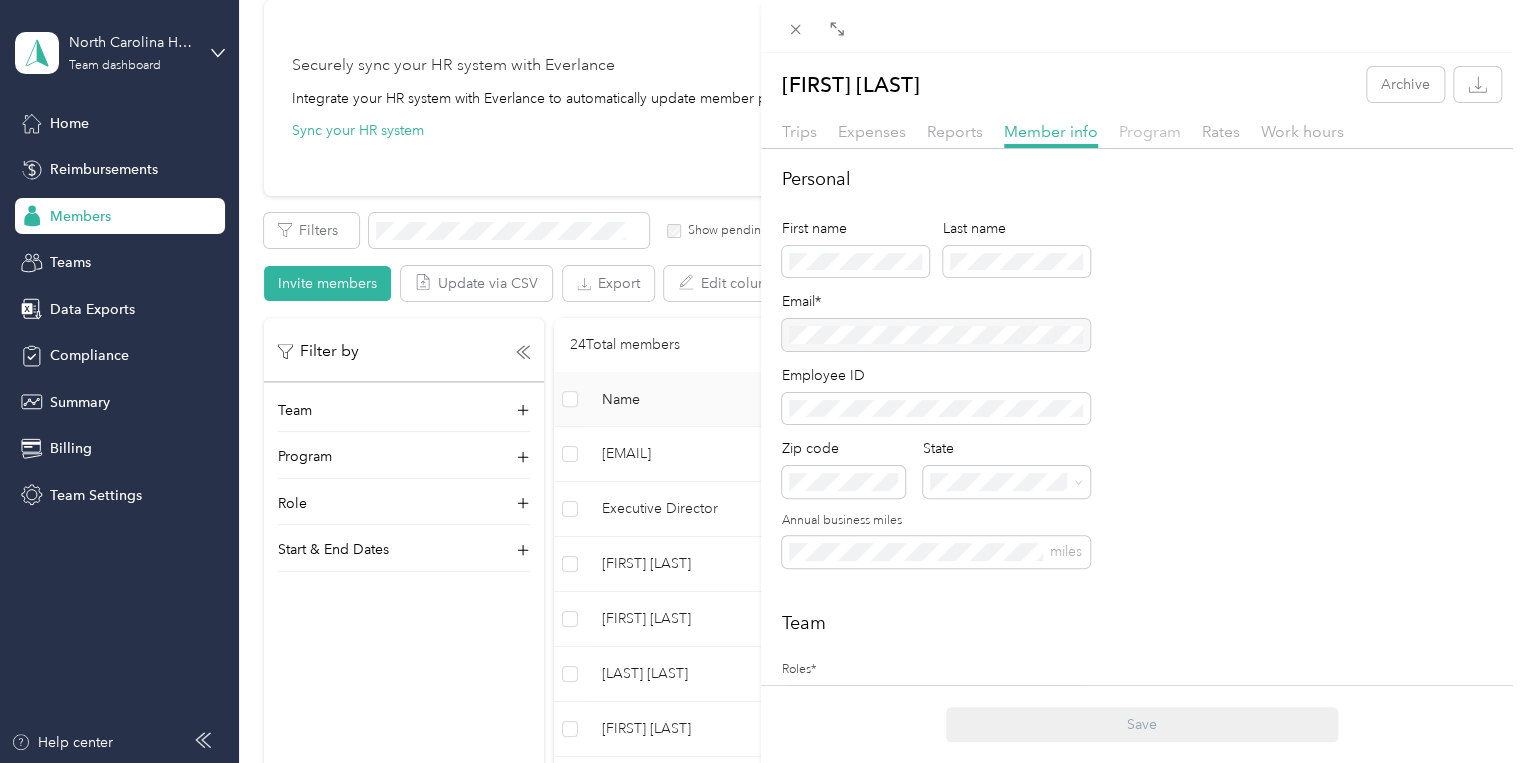 click on "Program" at bounding box center [1150, 131] 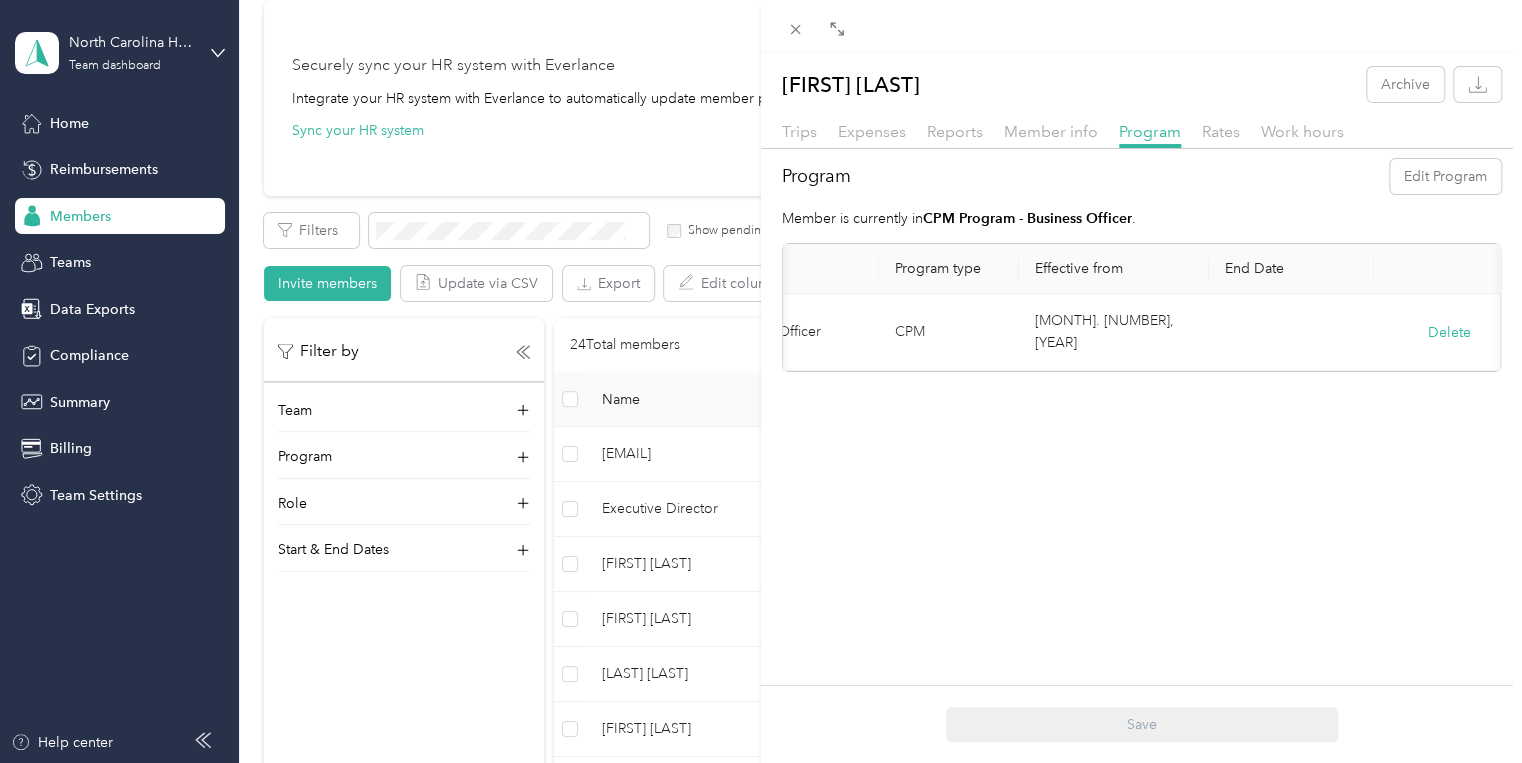 scroll, scrollTop: 0, scrollLeft: 0, axis: both 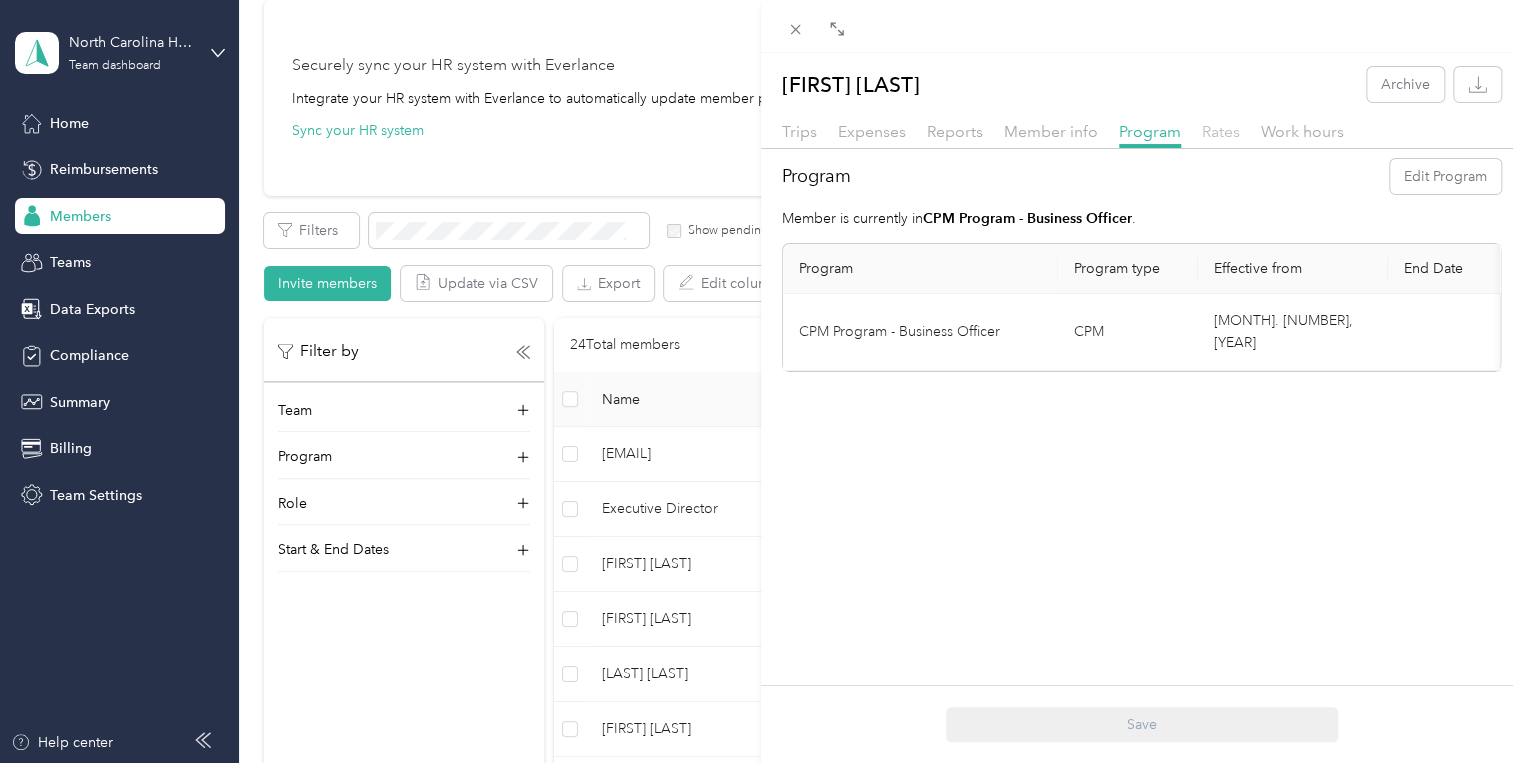 click on "Rates" at bounding box center (1221, 131) 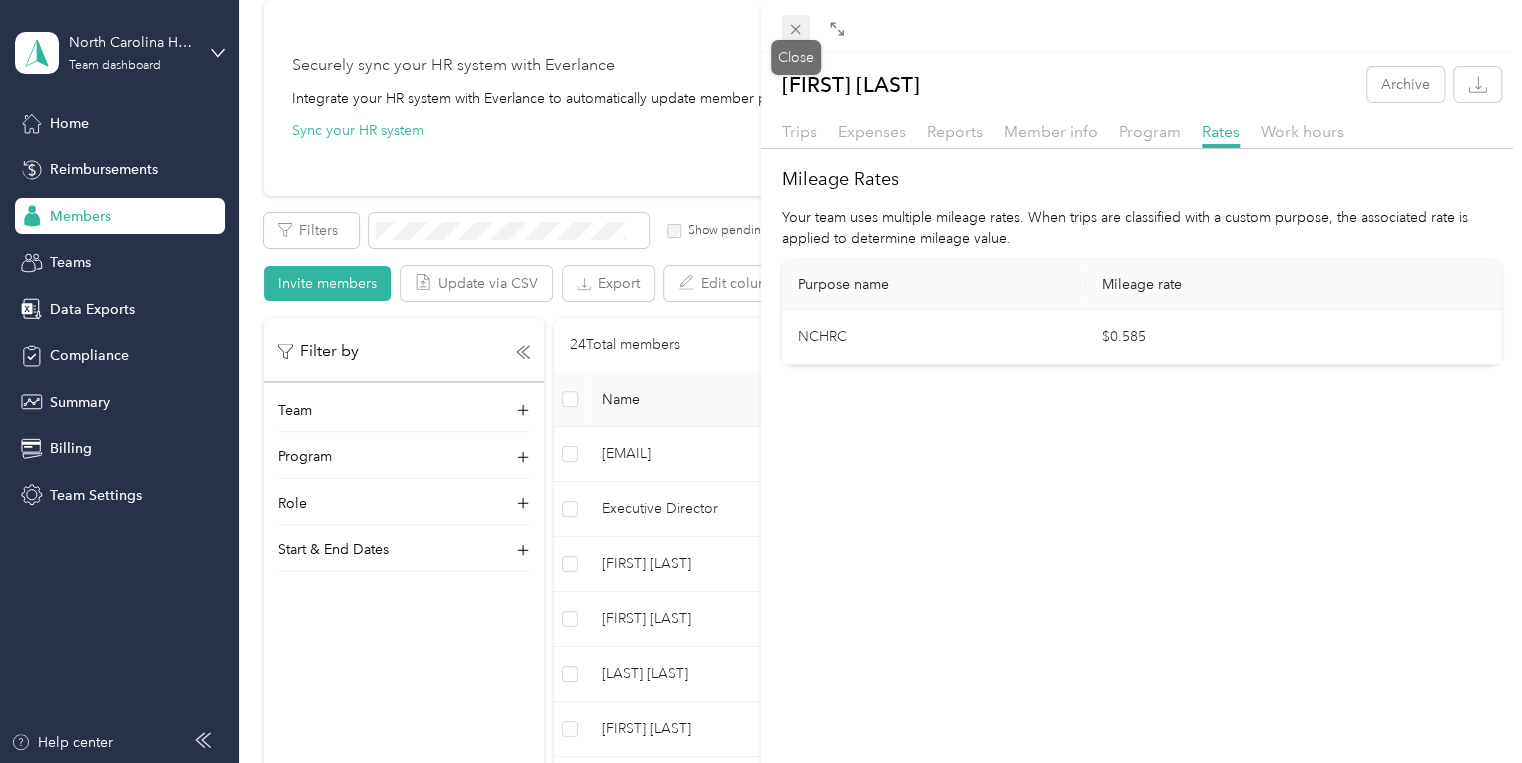 click 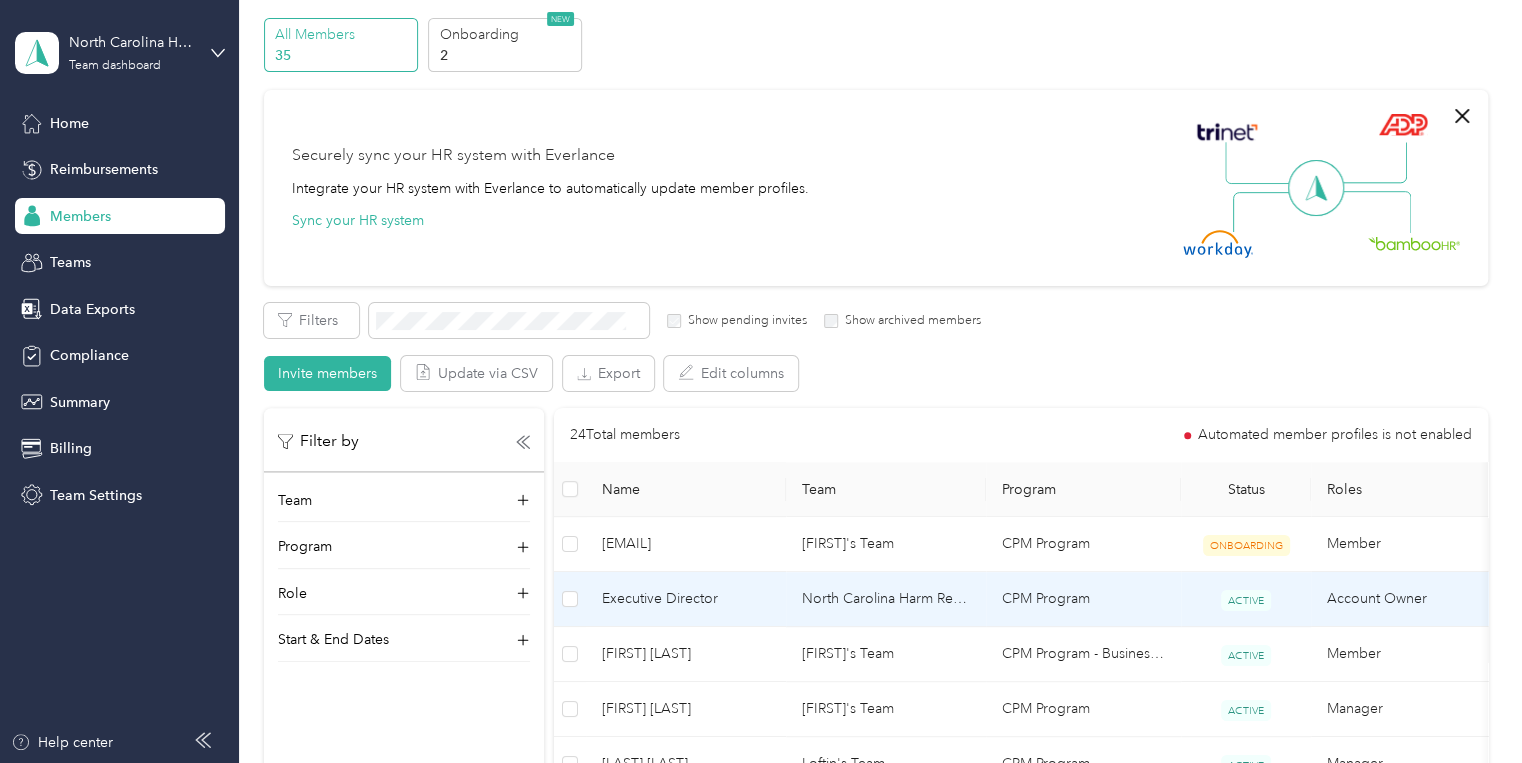 scroll, scrollTop: 0, scrollLeft: 0, axis: both 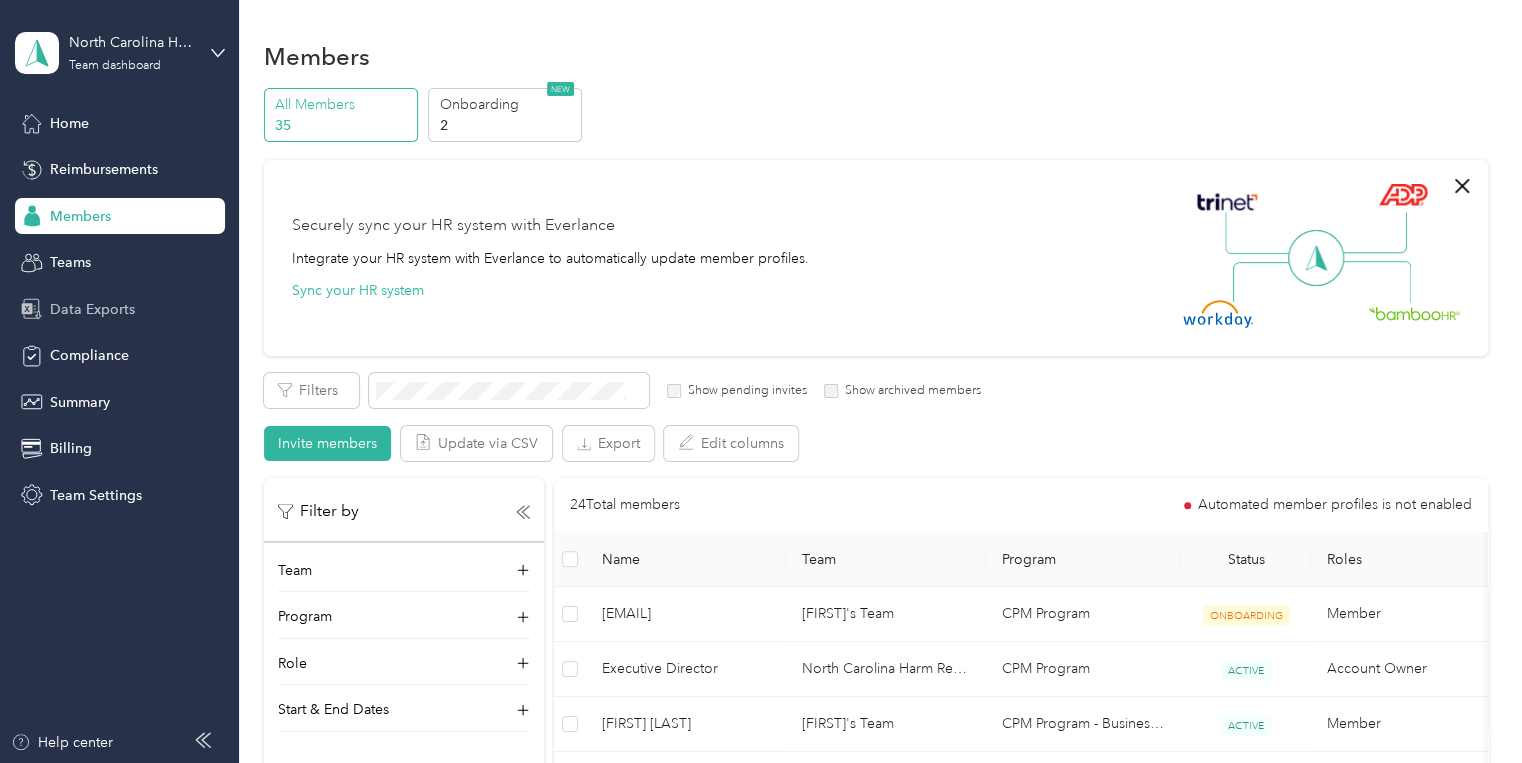 click on "Data Exports" at bounding box center (92, 309) 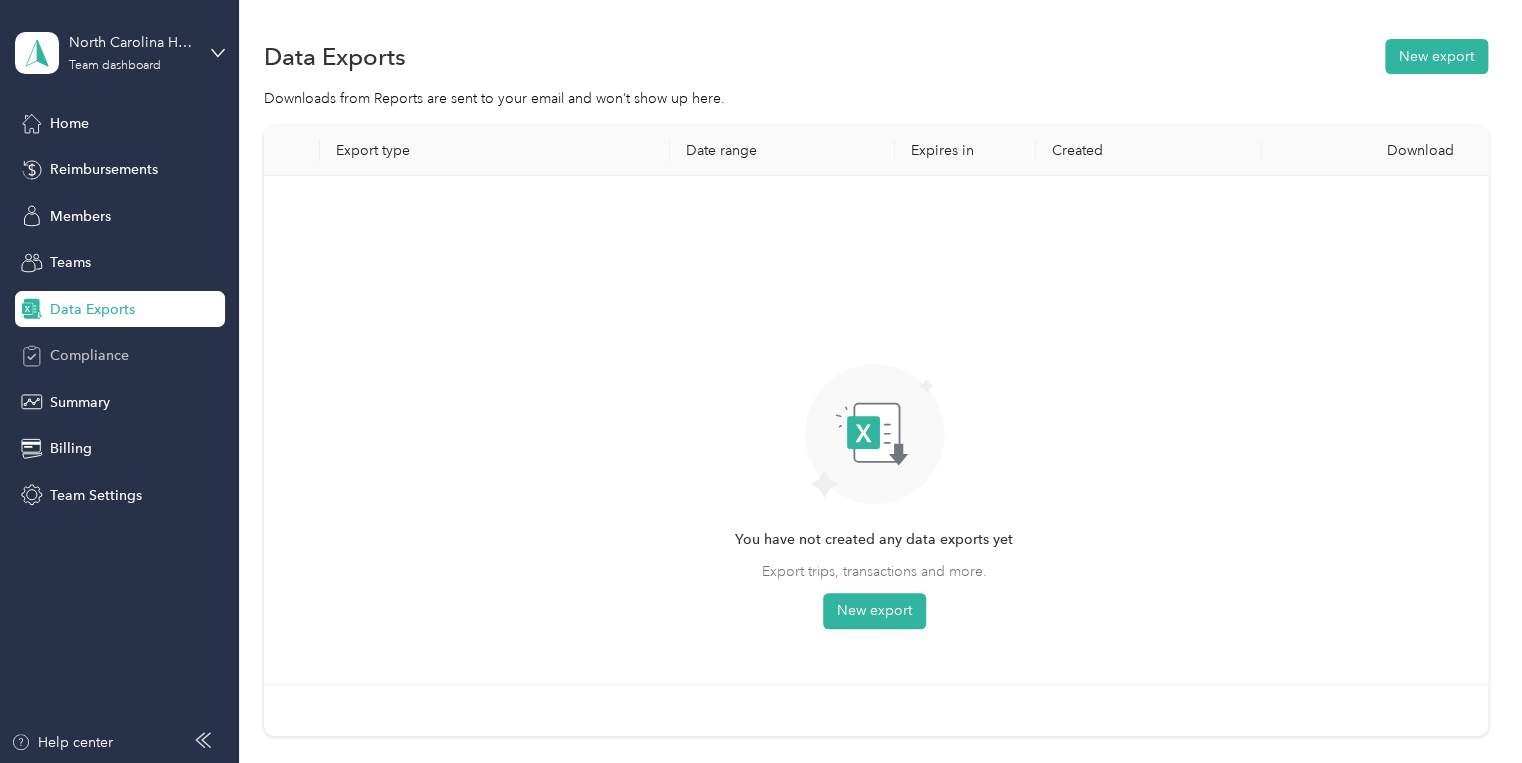 click on "Compliance" at bounding box center (89, 355) 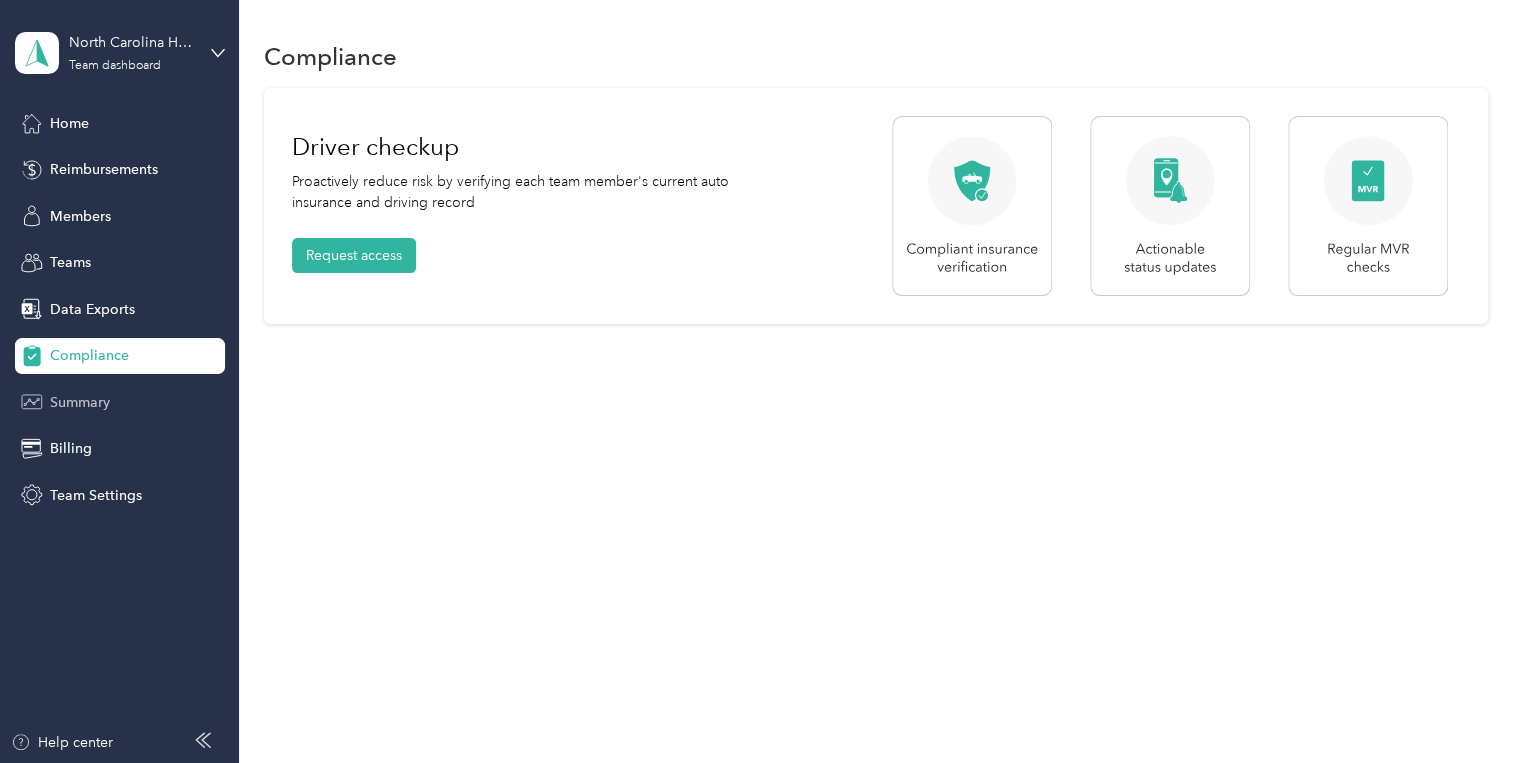 click on "Summary" at bounding box center [80, 402] 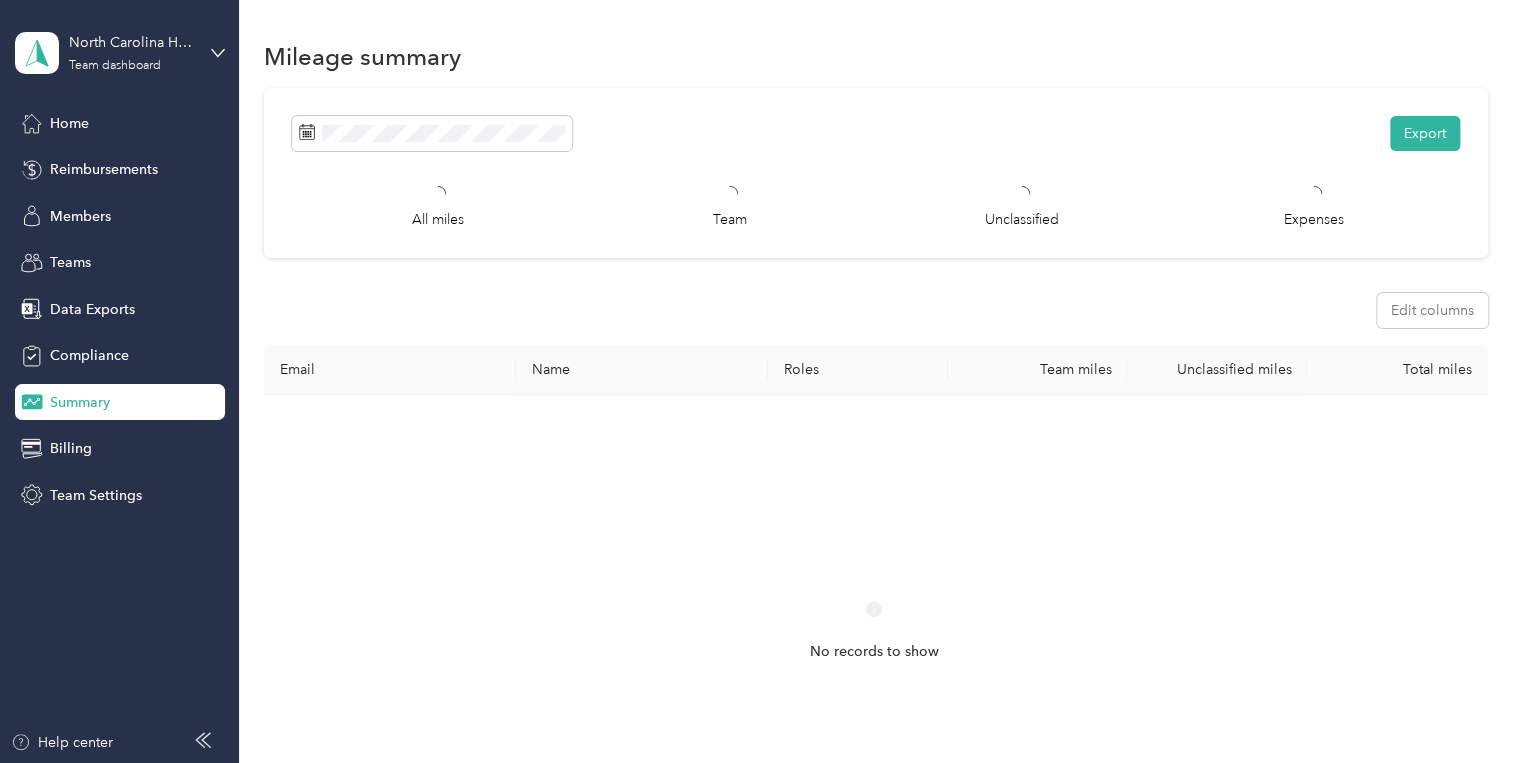 click on "Home Reimbursements Members Teams Data Exports Compliance Summary Billing Team Settings" at bounding box center [120, 309] 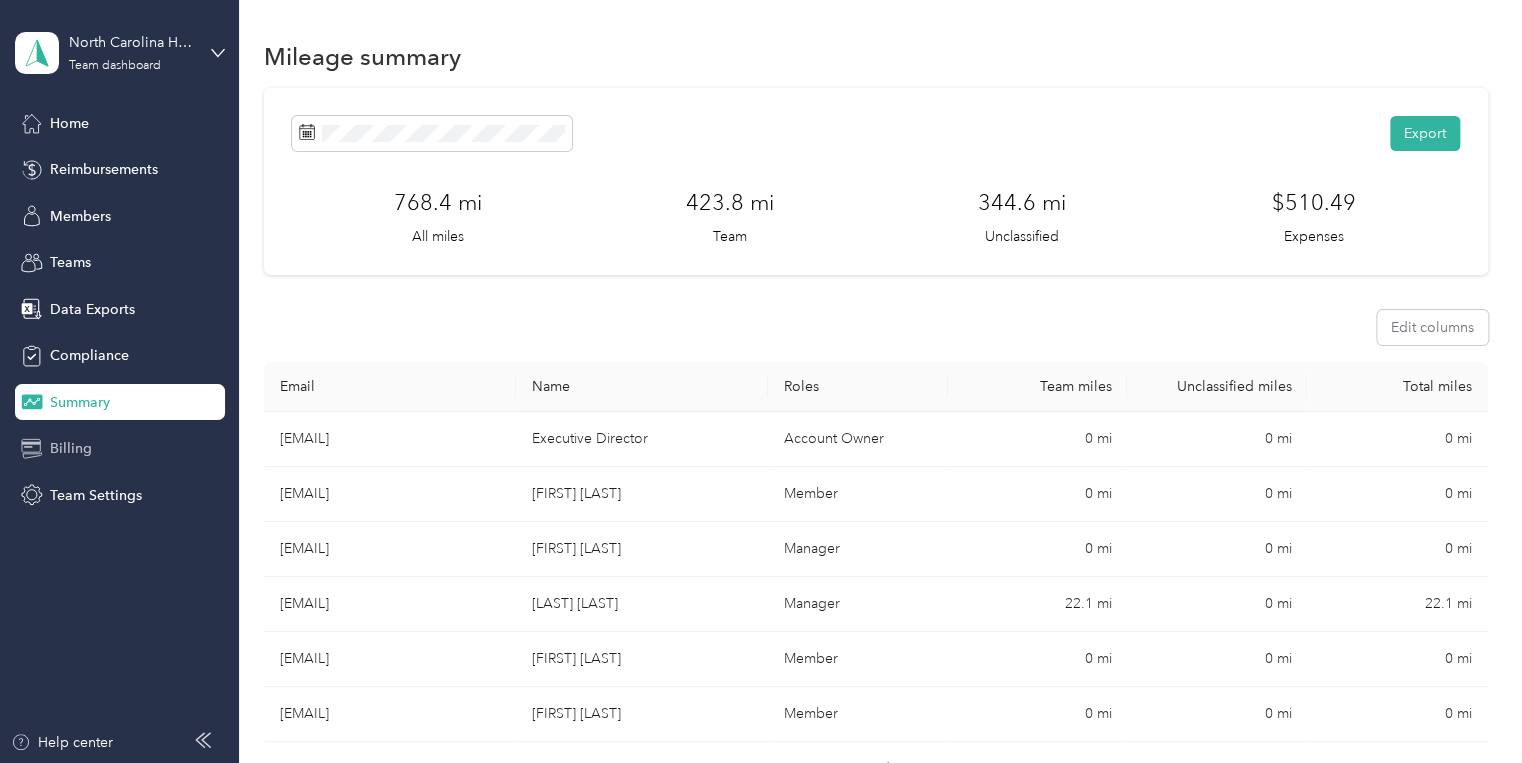 click on "Billing" at bounding box center (71, 448) 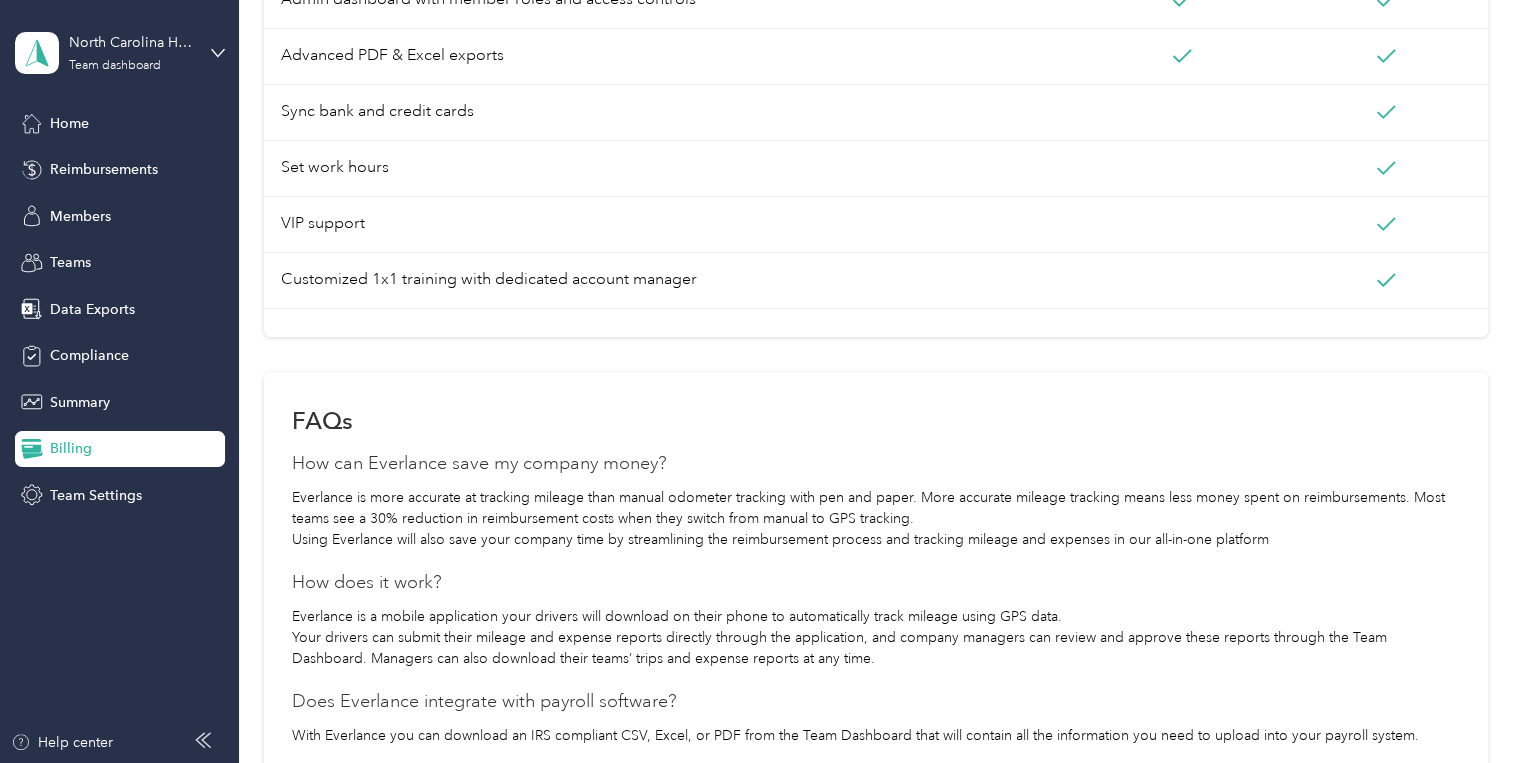 scroll, scrollTop: 1120, scrollLeft: 0, axis: vertical 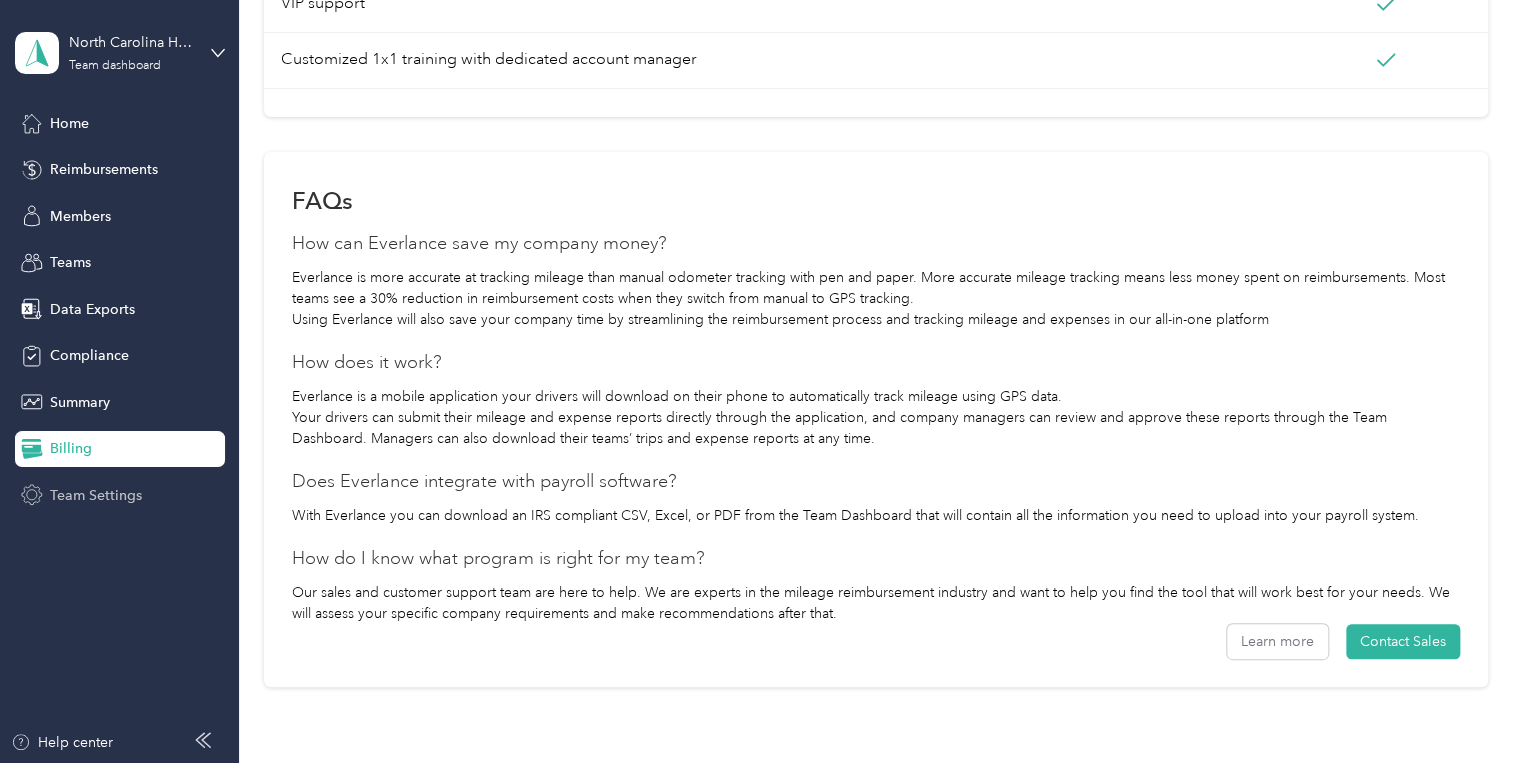 click on "Team Settings" at bounding box center (96, 495) 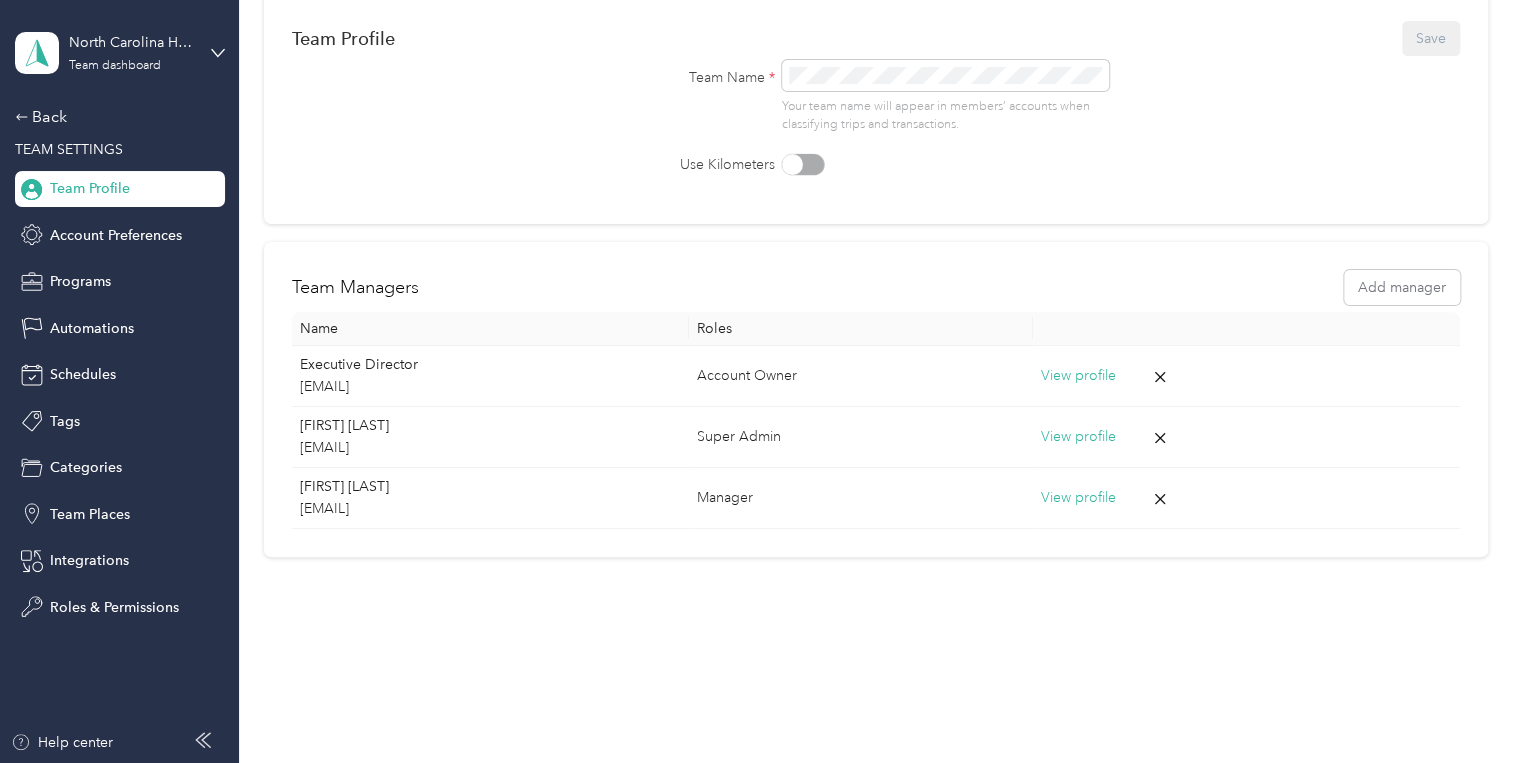 scroll, scrollTop: 173, scrollLeft: 0, axis: vertical 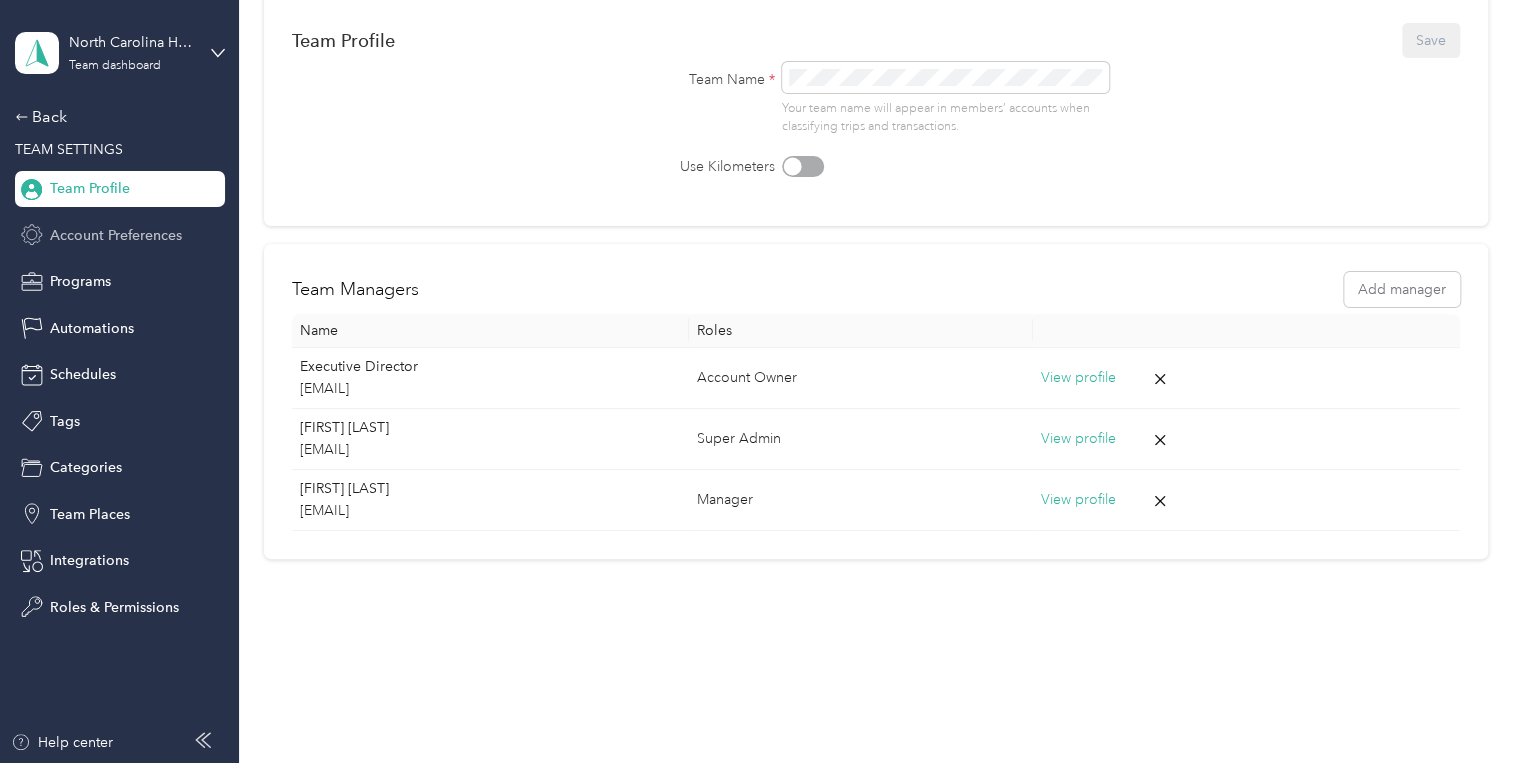 click on "Account Preferences" at bounding box center [116, 235] 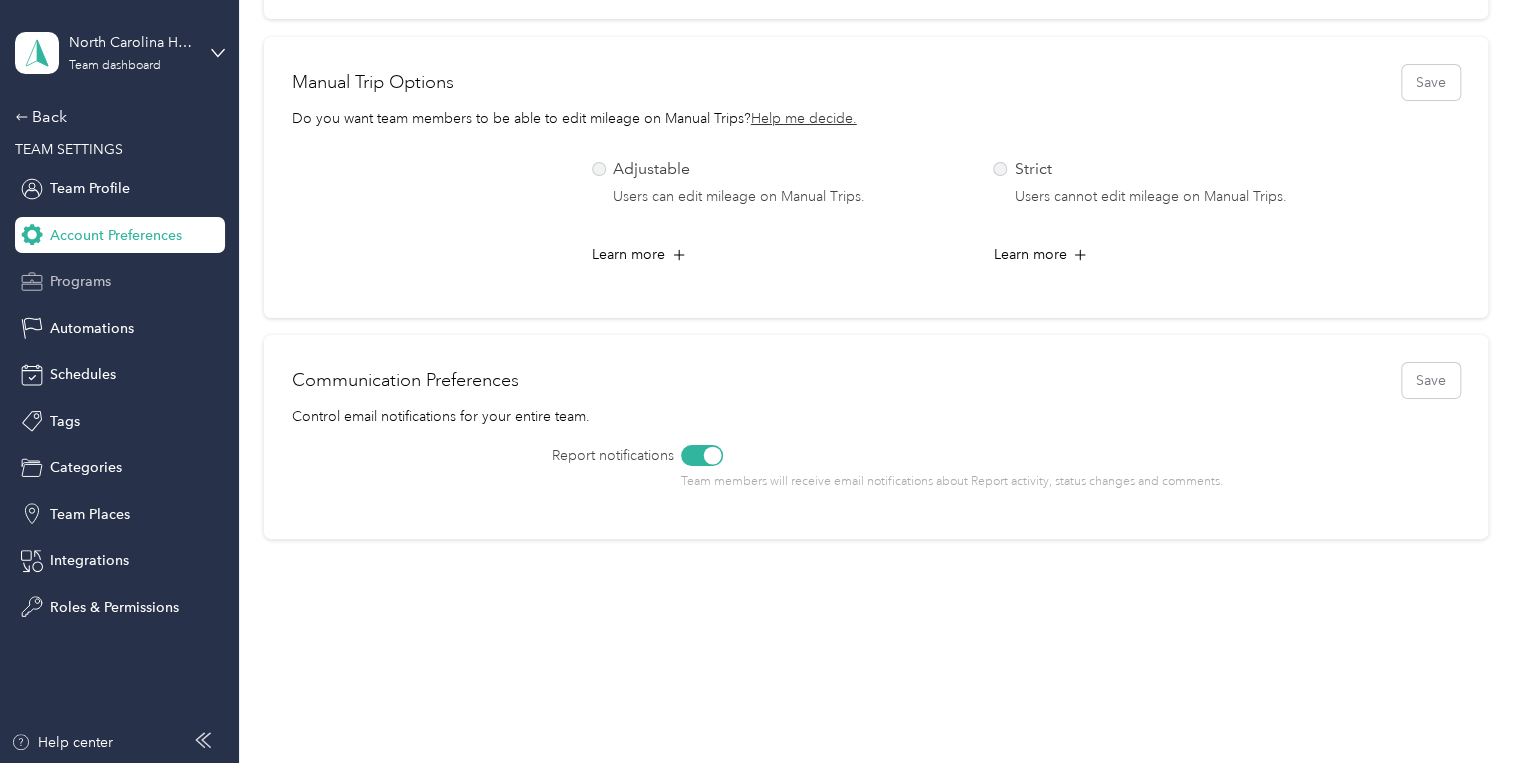 click on "Programs" at bounding box center (80, 281) 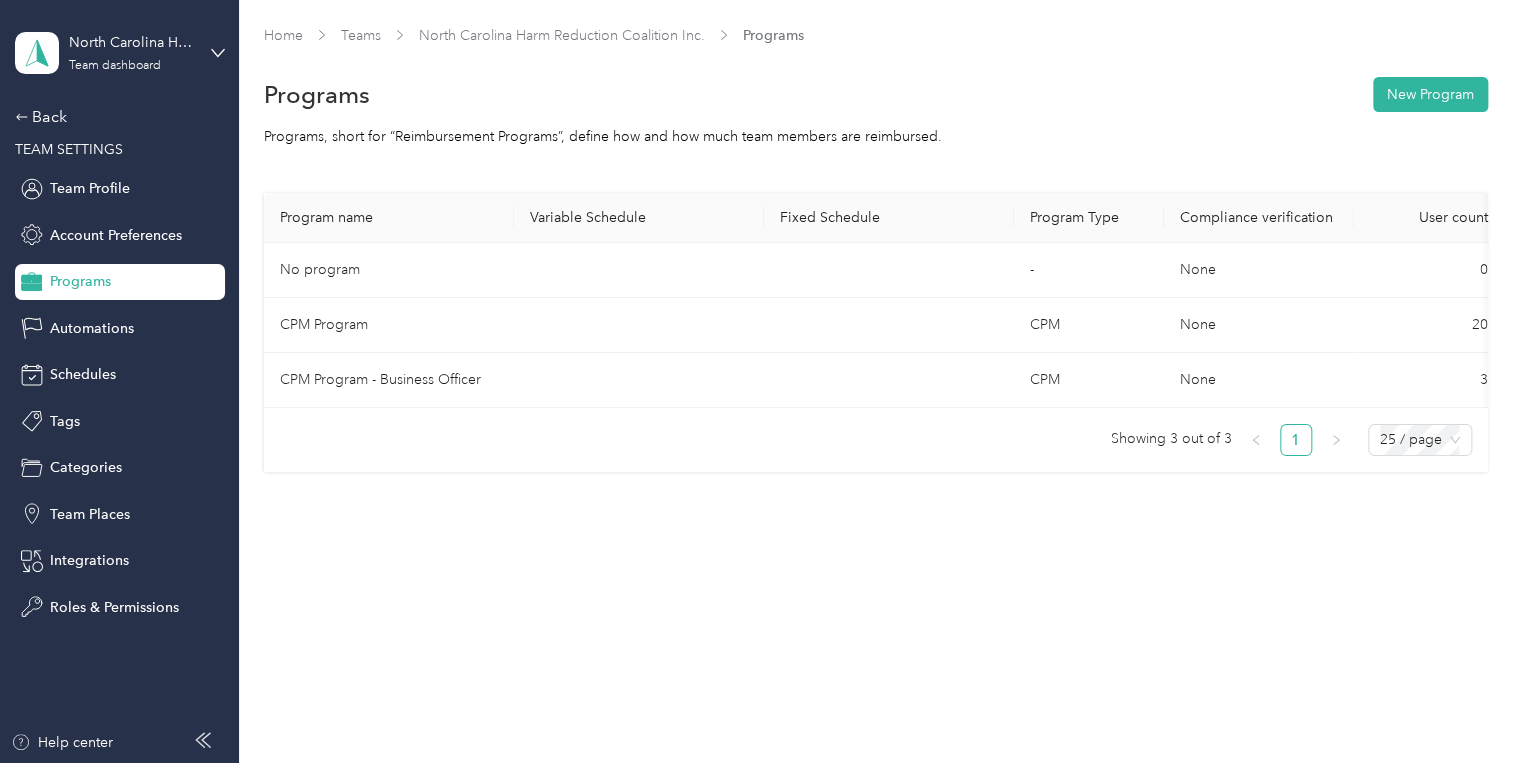 scroll, scrollTop: 0, scrollLeft: 0, axis: both 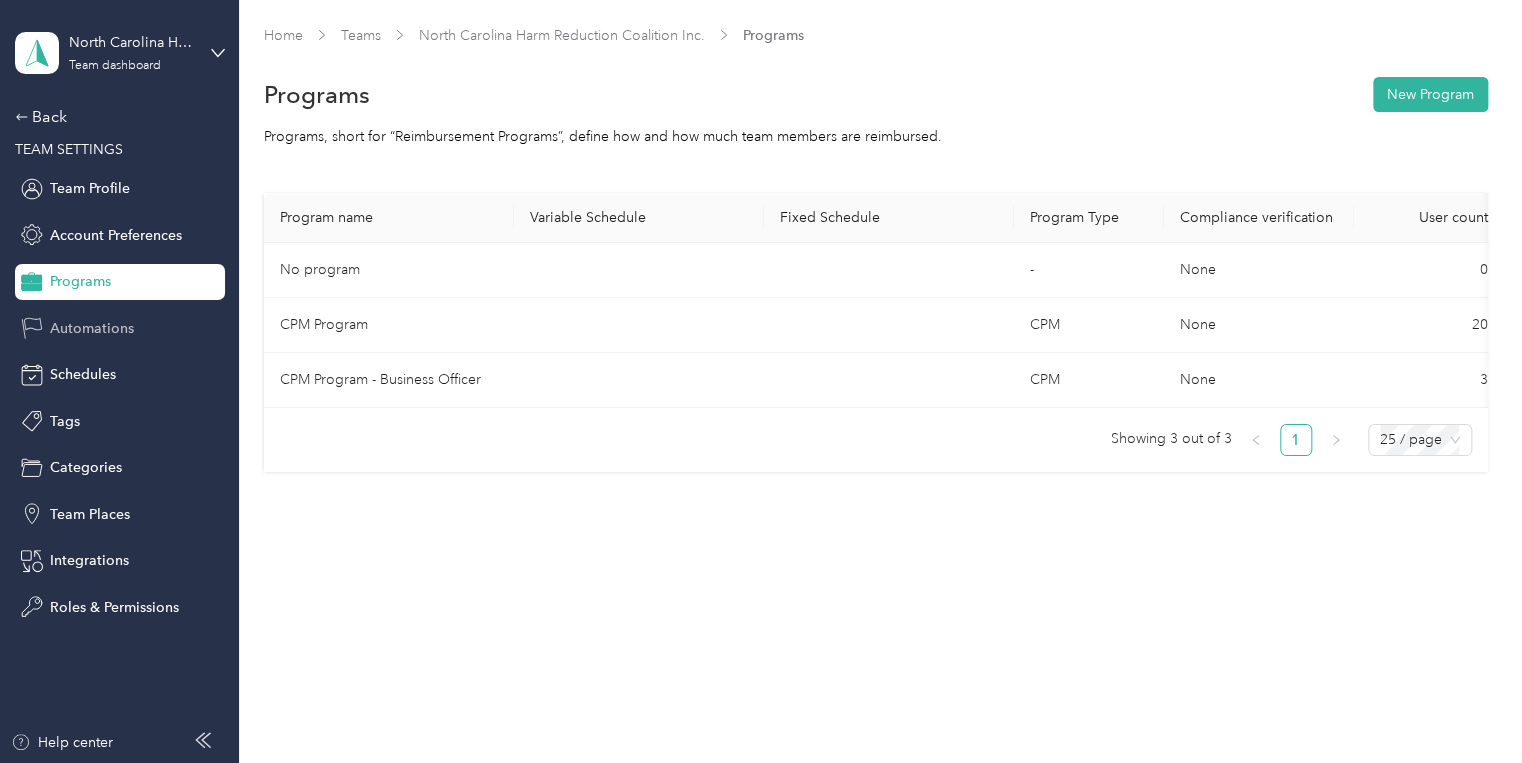 click on "Automations" at bounding box center [92, 328] 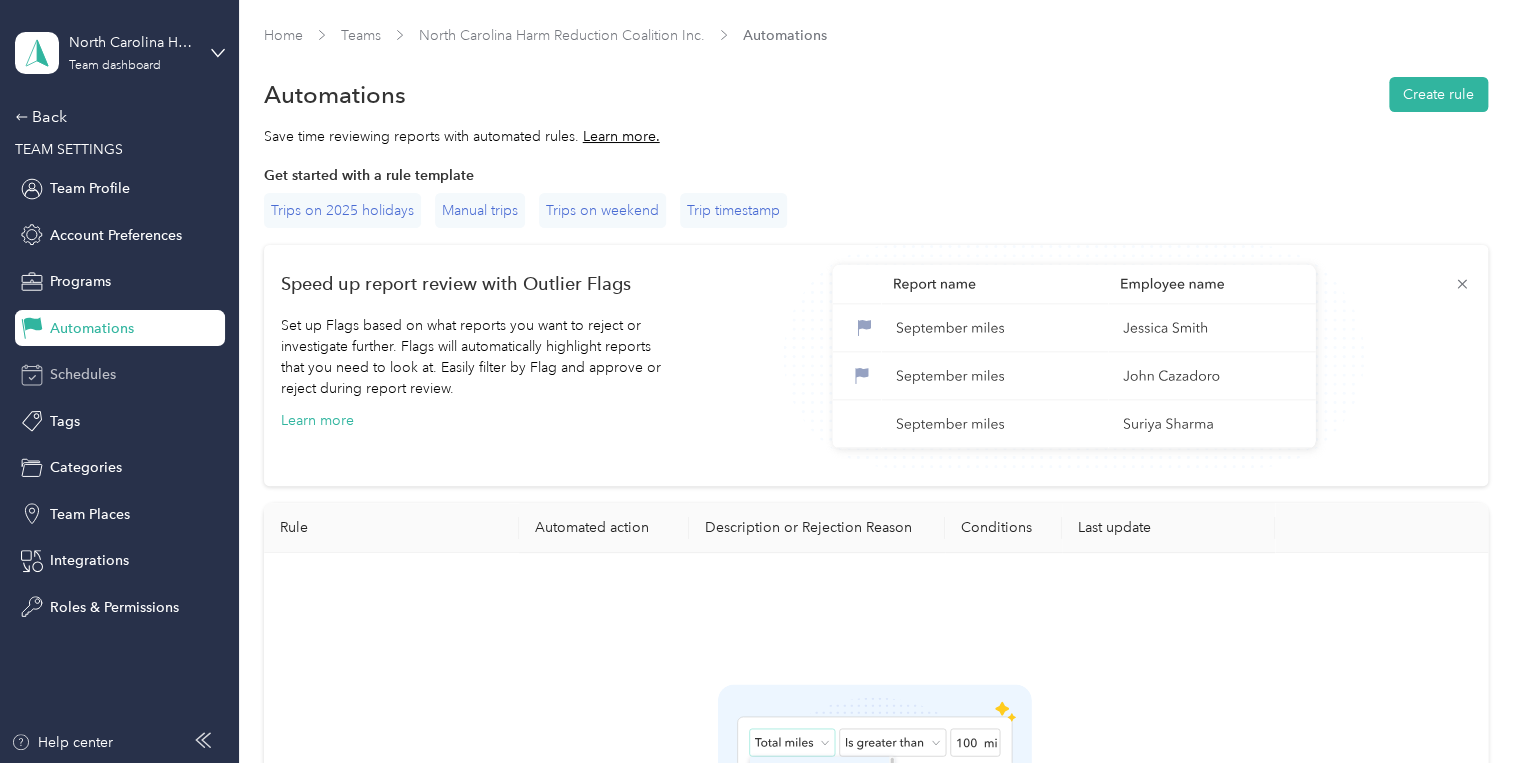 click on "Schedules" at bounding box center (83, 374) 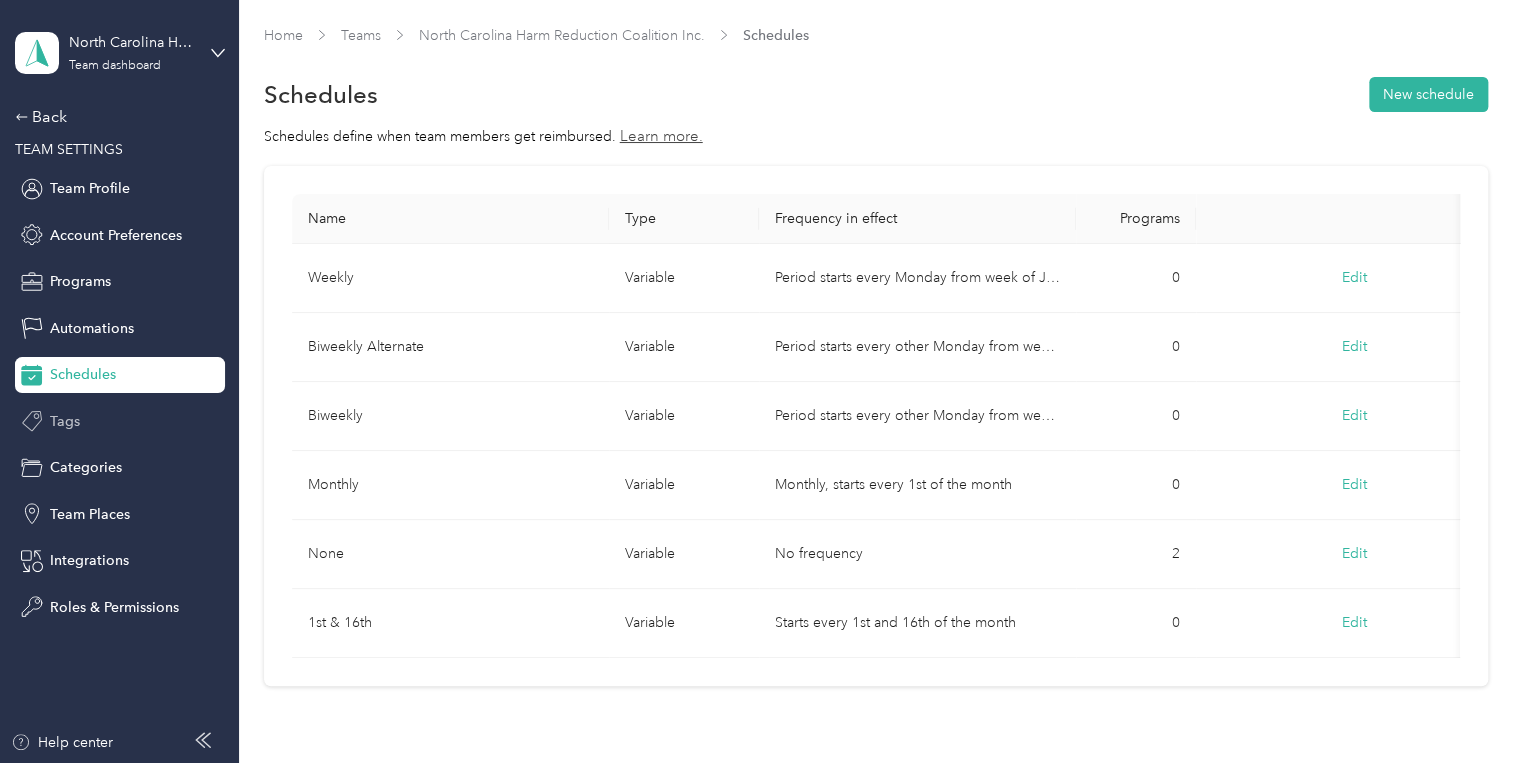 click on "Tags" at bounding box center (65, 421) 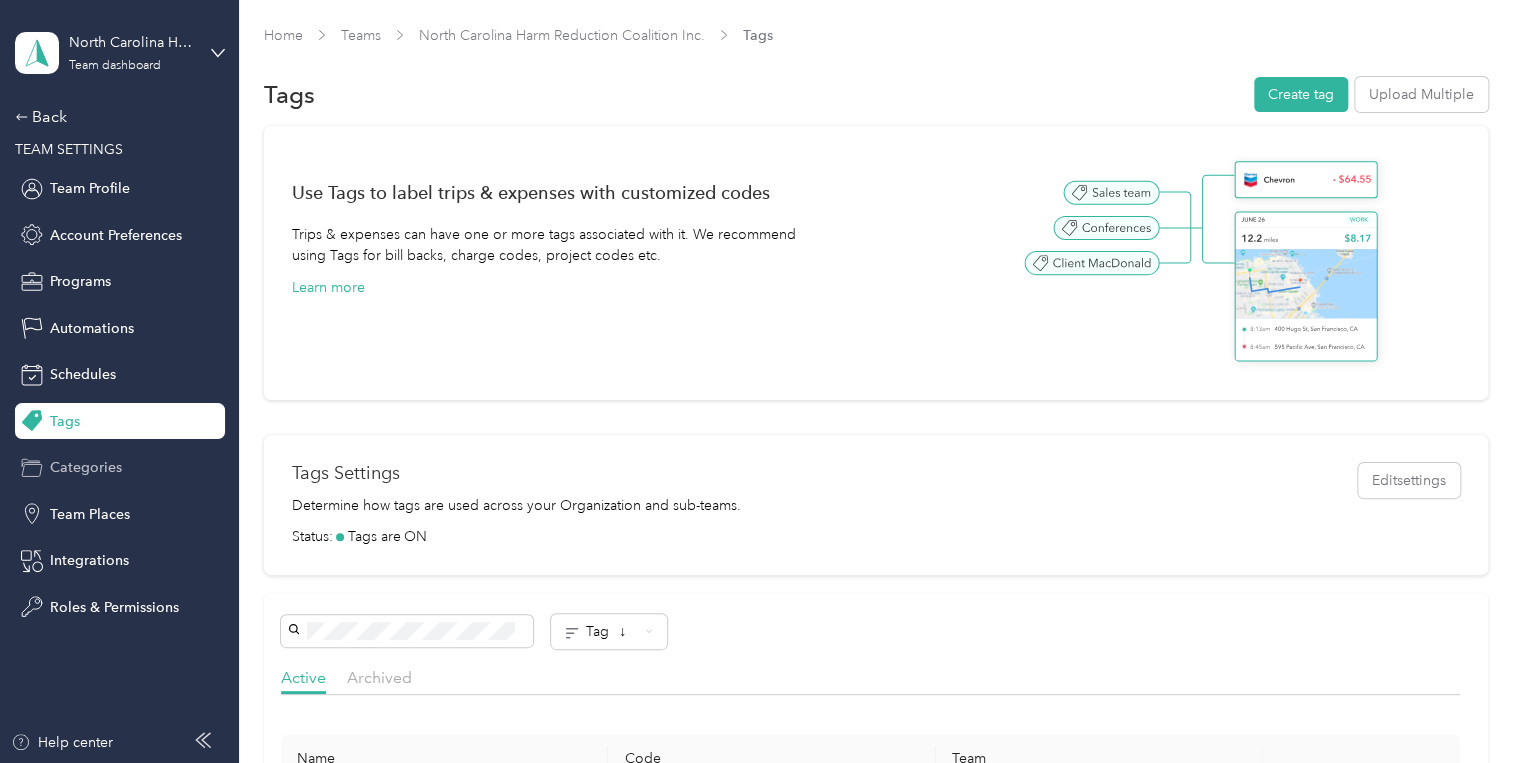 click on "Categories" at bounding box center (86, 467) 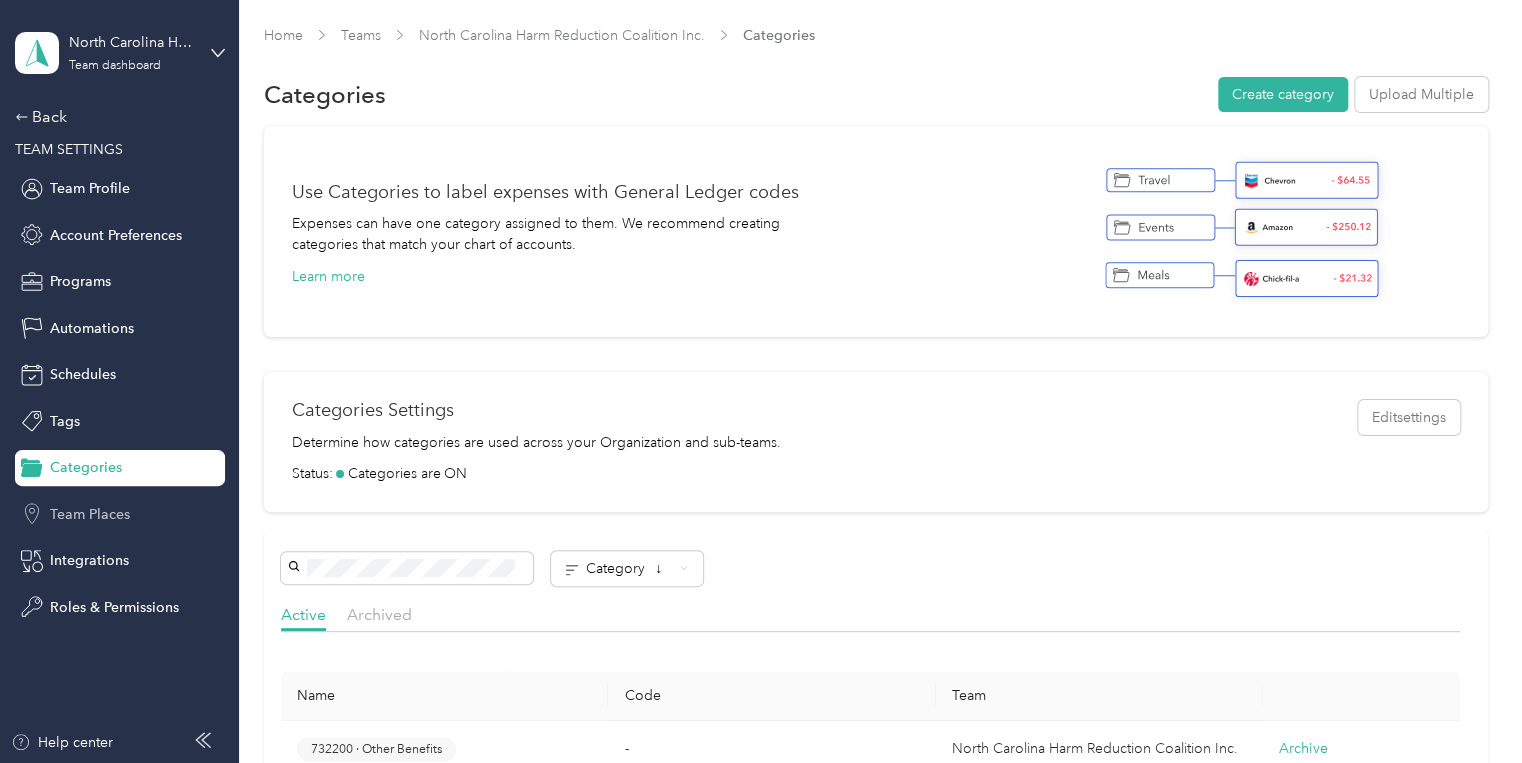 click on "Team Places" at bounding box center (90, 514) 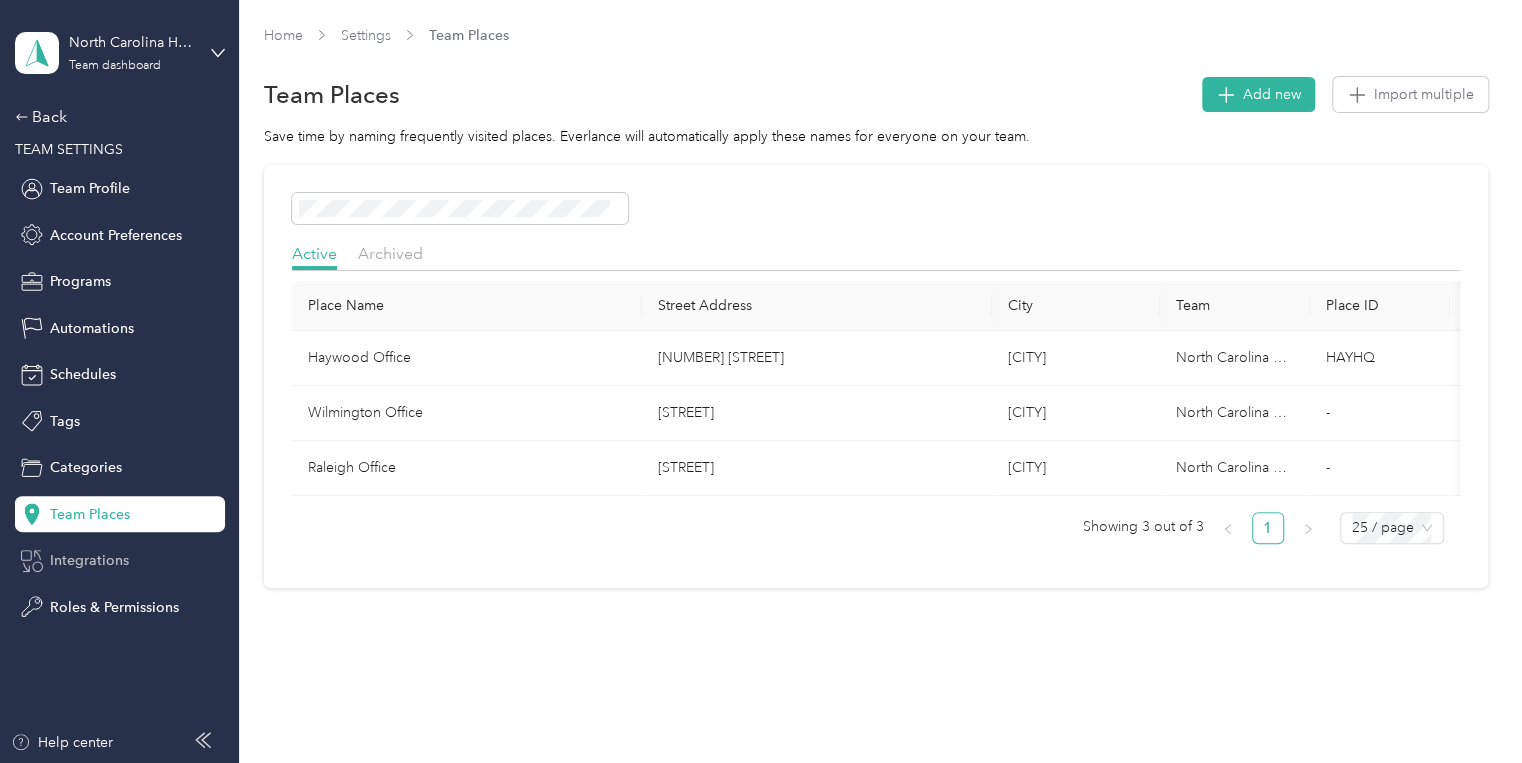 click on "Integrations" at bounding box center (89, 560) 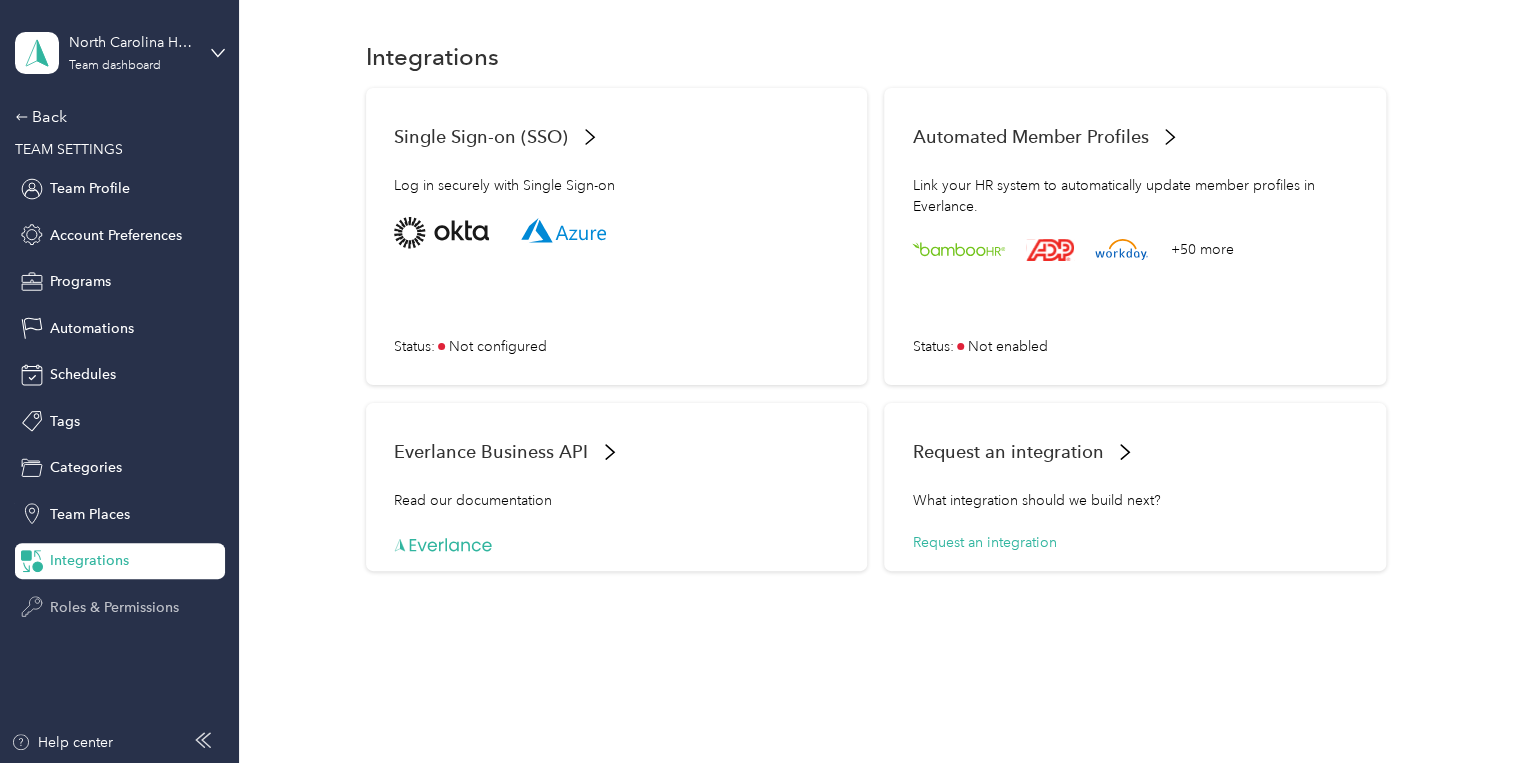 click on "Roles & Permissions" at bounding box center (114, 607) 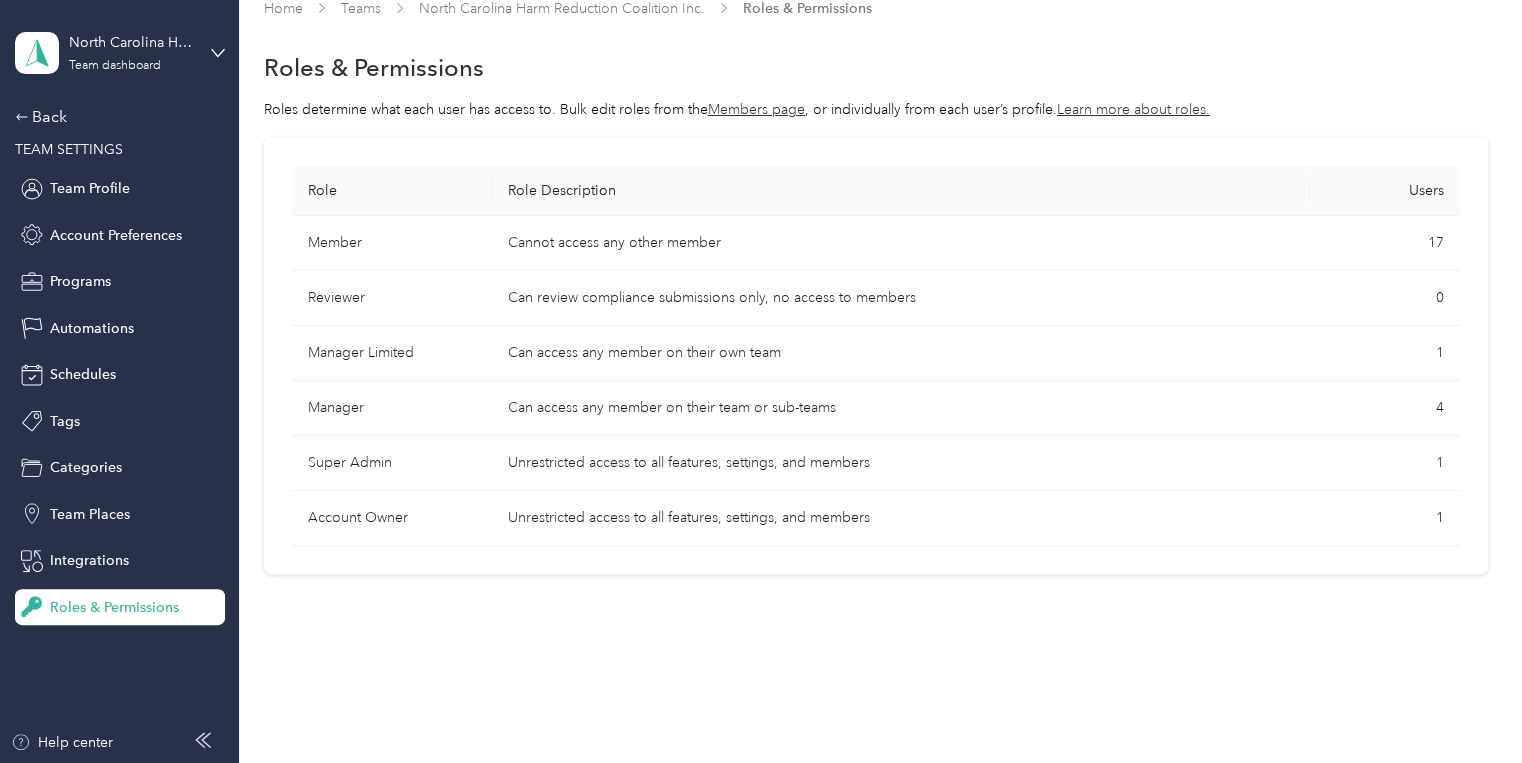 scroll, scrollTop: 42, scrollLeft: 0, axis: vertical 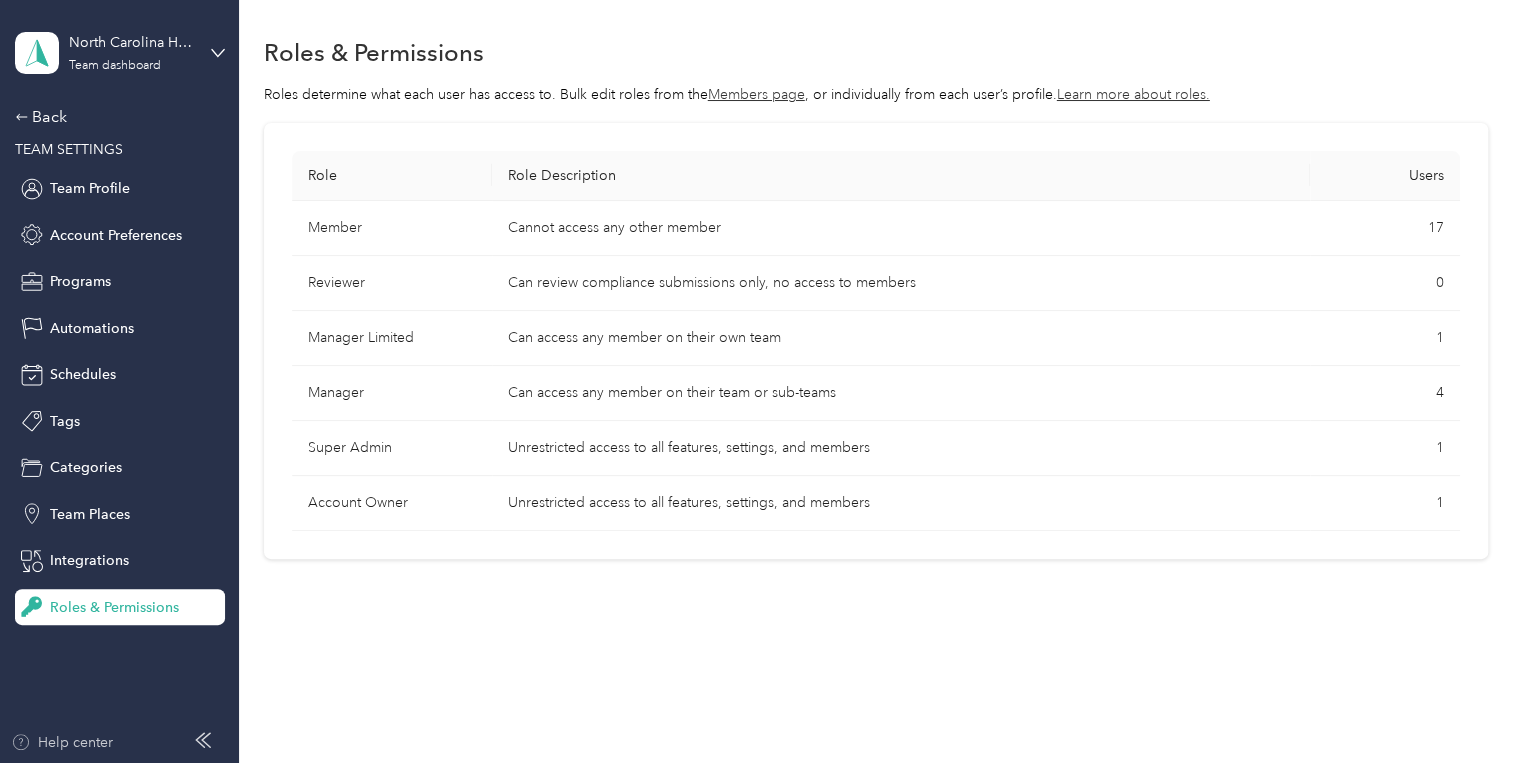 click on "Help center" at bounding box center (62, 742) 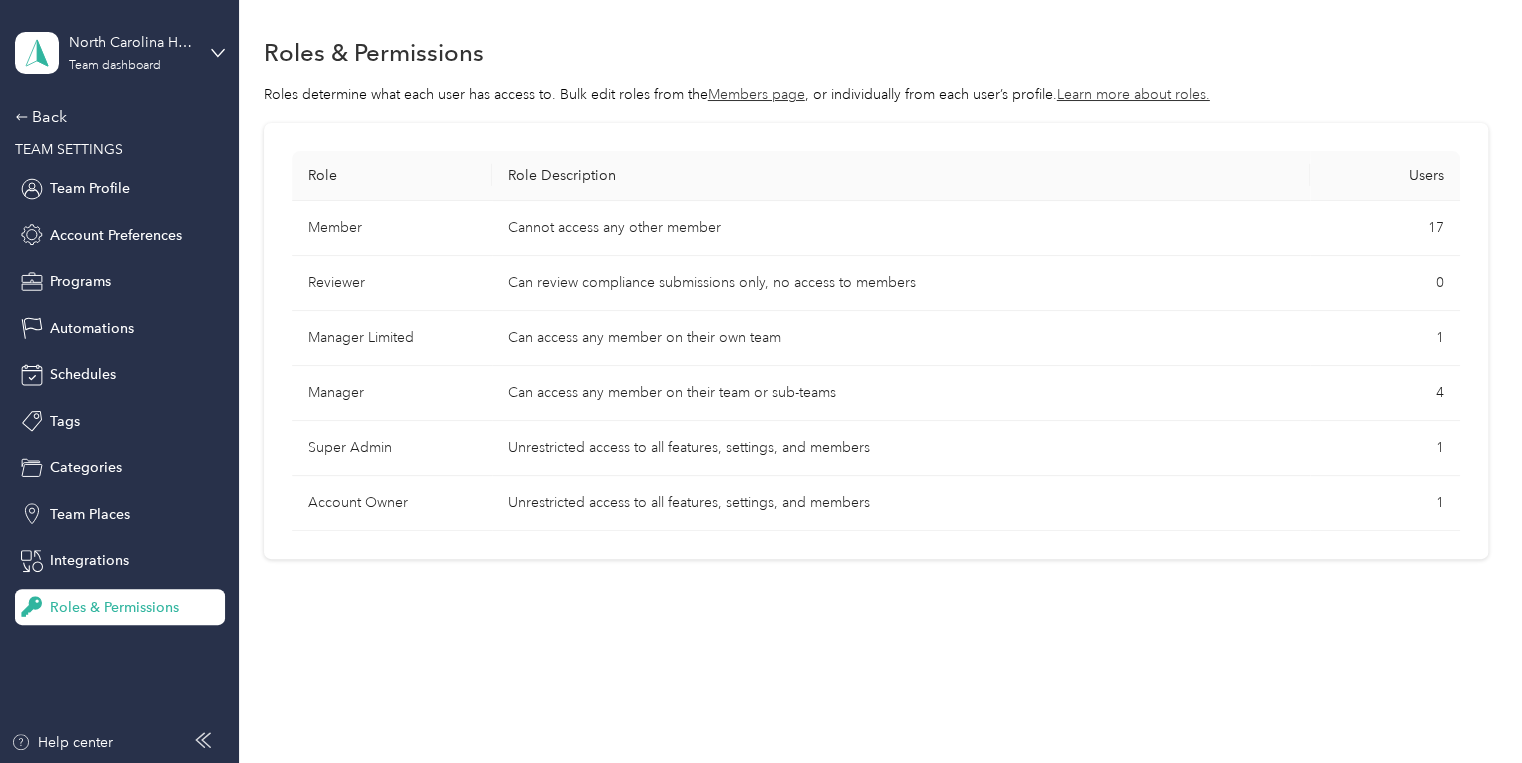 click on "North Carolina Harm Reduction Coalition Inc. Team dashboard Back TEAM SETTINGS Team Profile Account Preferences Programs Automations Schedules Tags Categories Team Places Integrations Roles & Permissions" at bounding box center [120, 312] 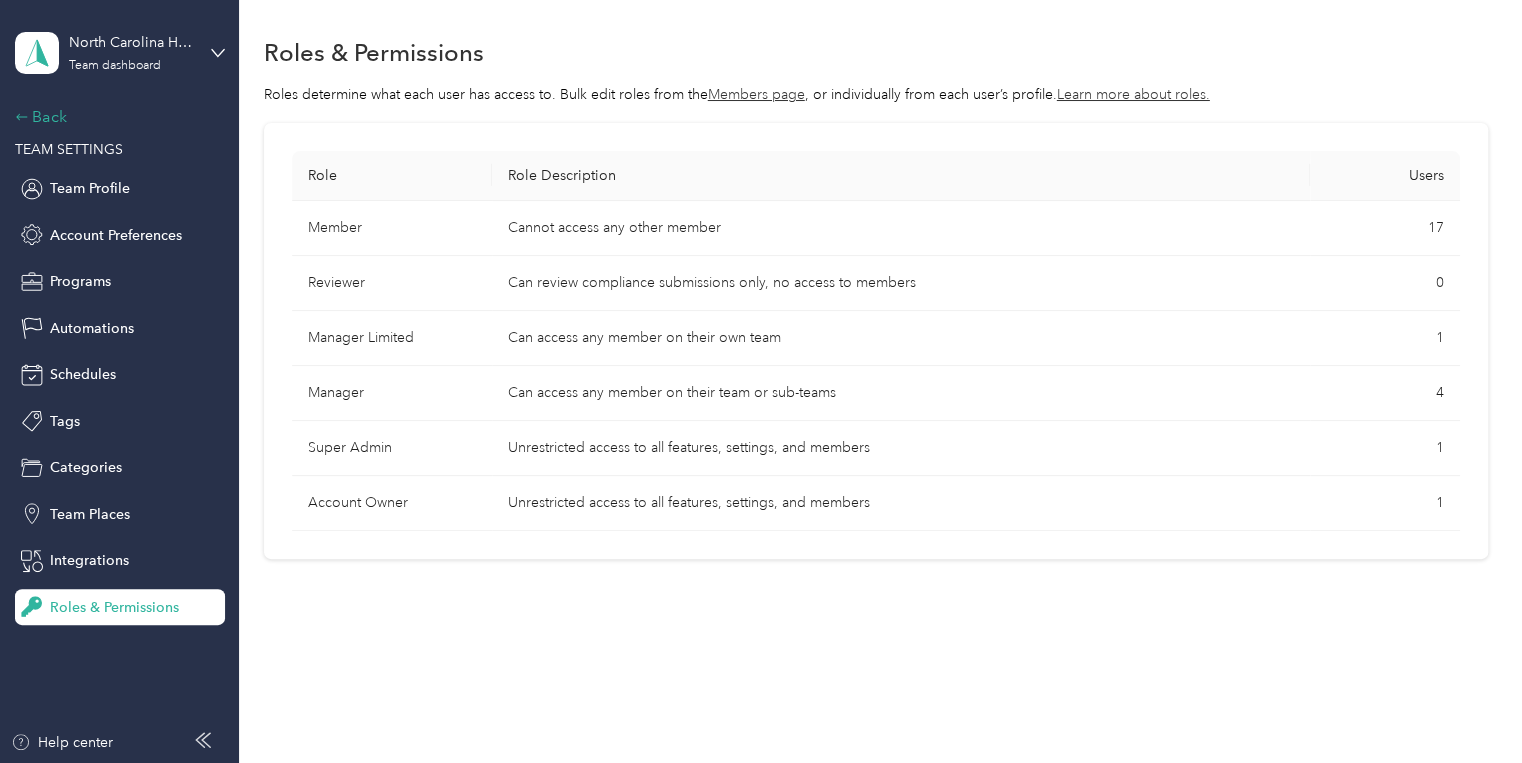 click on "Back" at bounding box center [115, 117] 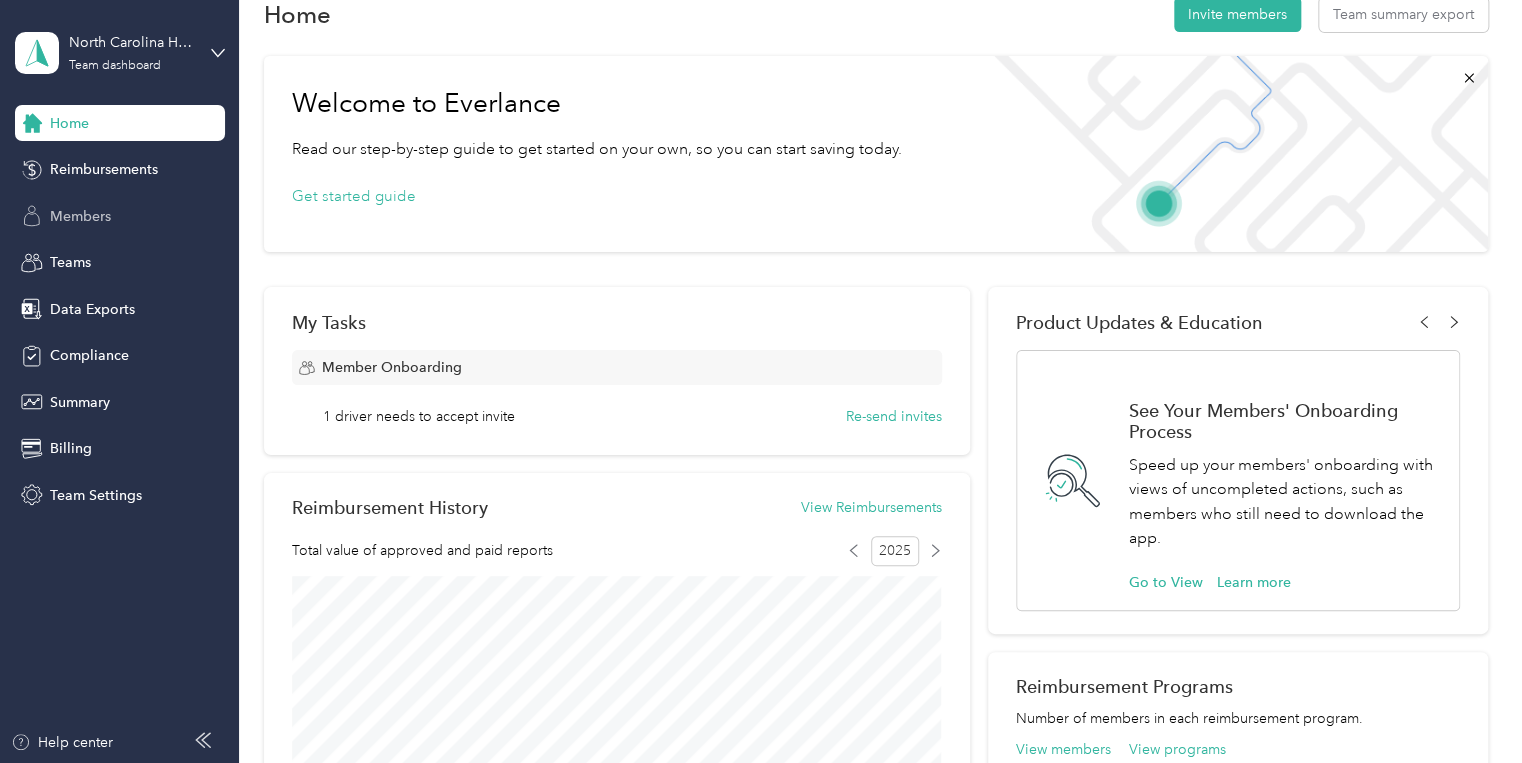 click on "Members" at bounding box center [80, 216] 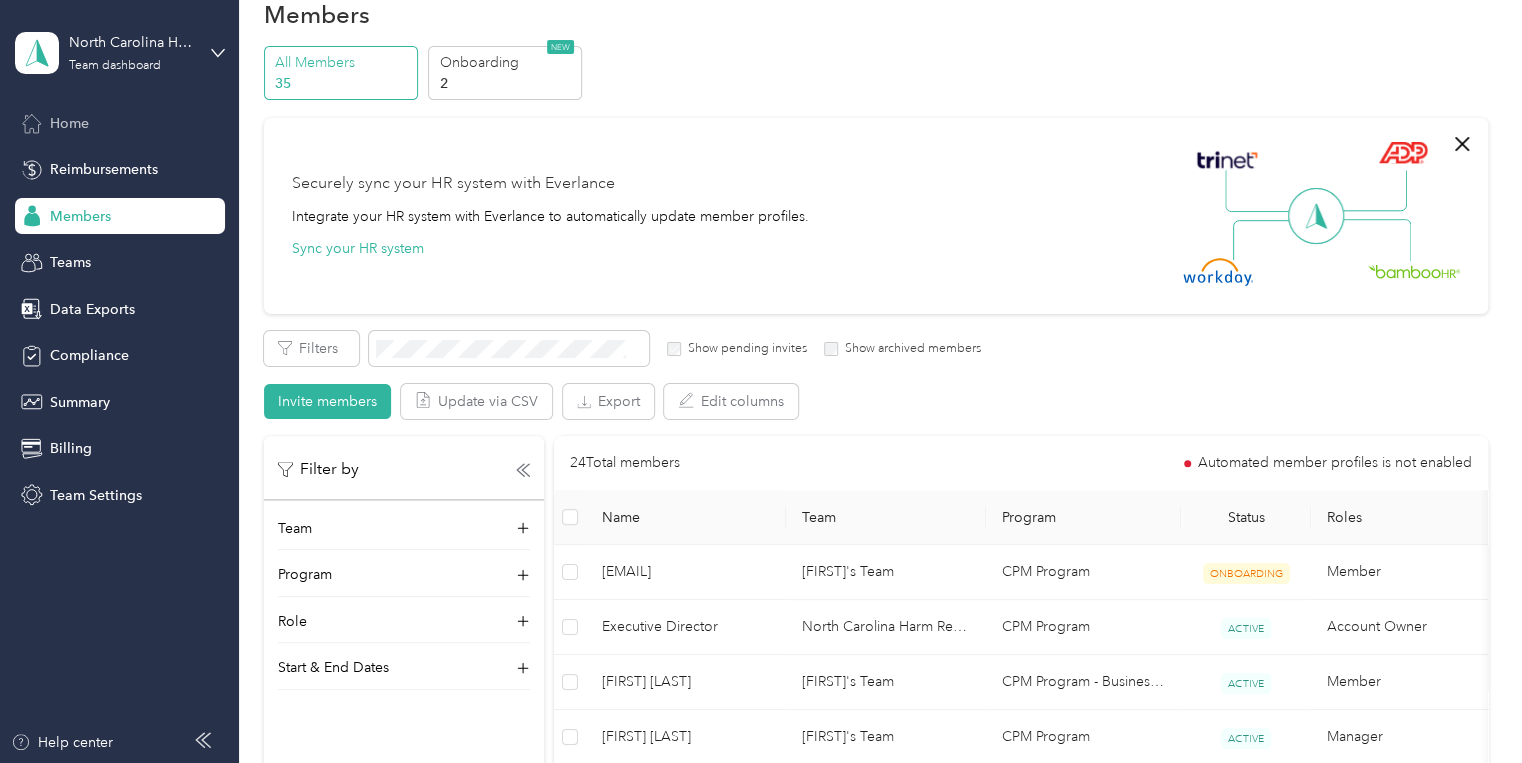 click on "Home" at bounding box center (120, 123) 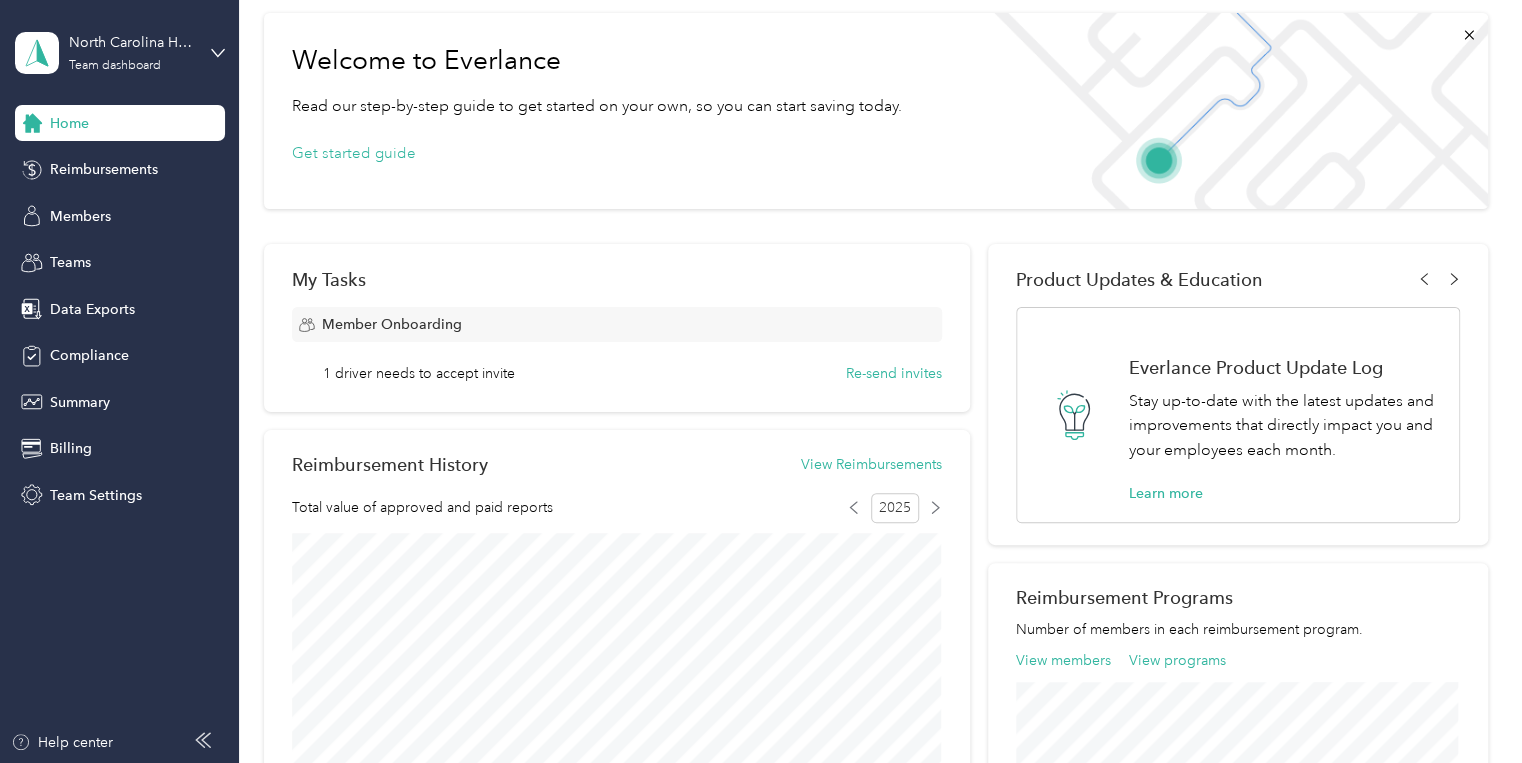scroll, scrollTop: 0, scrollLeft: 0, axis: both 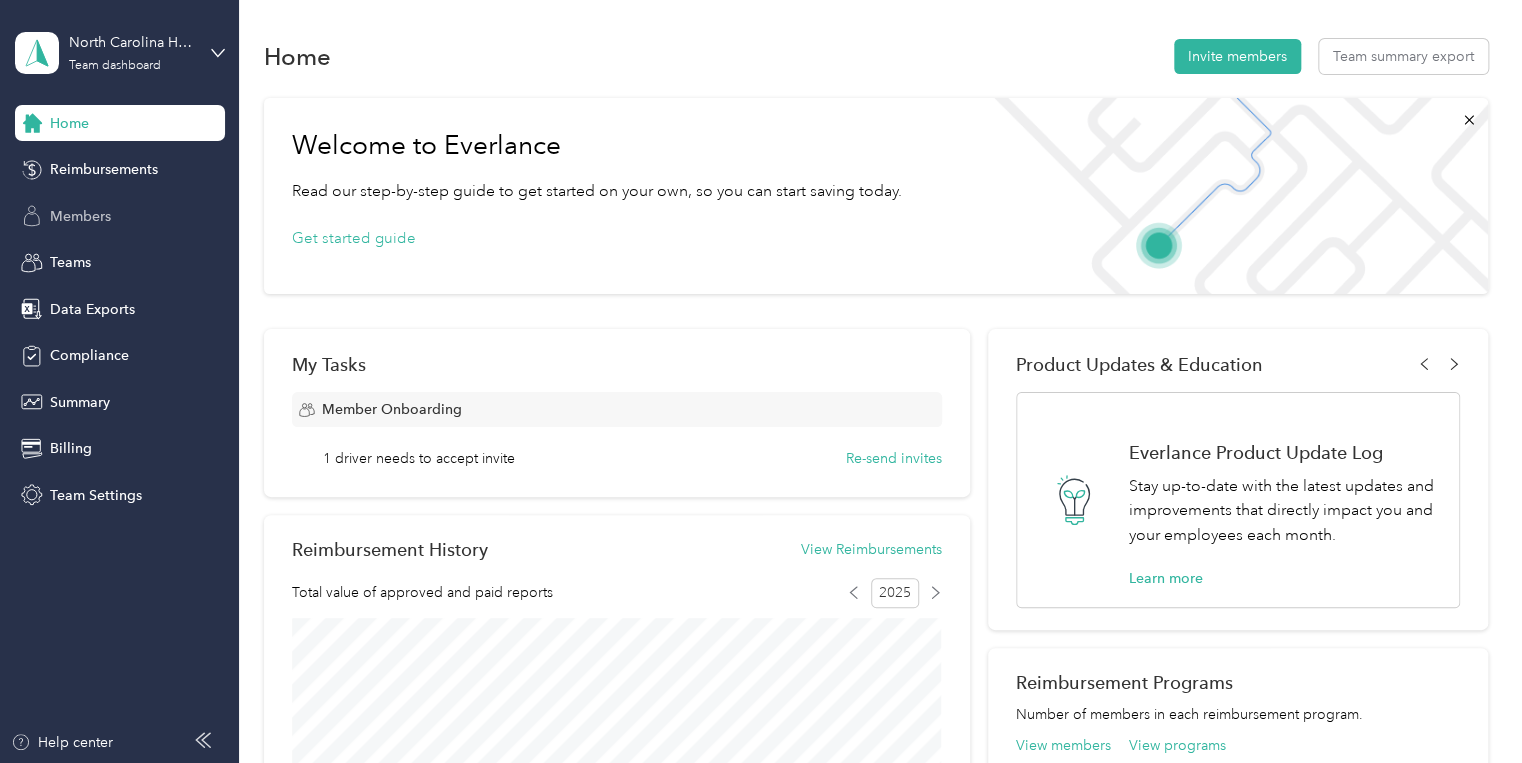 click on "Members" at bounding box center [80, 216] 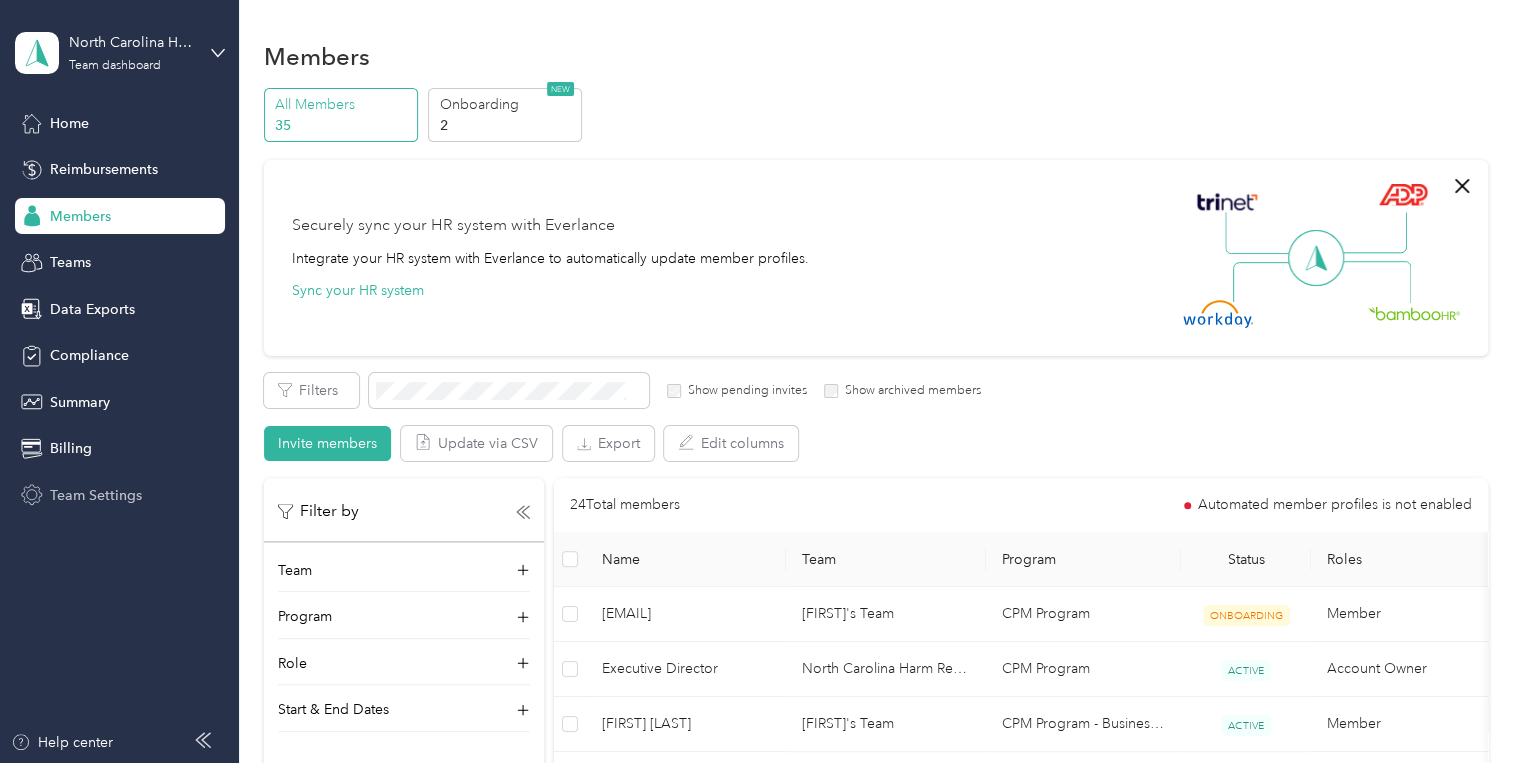 click on "Team Settings" at bounding box center [96, 495] 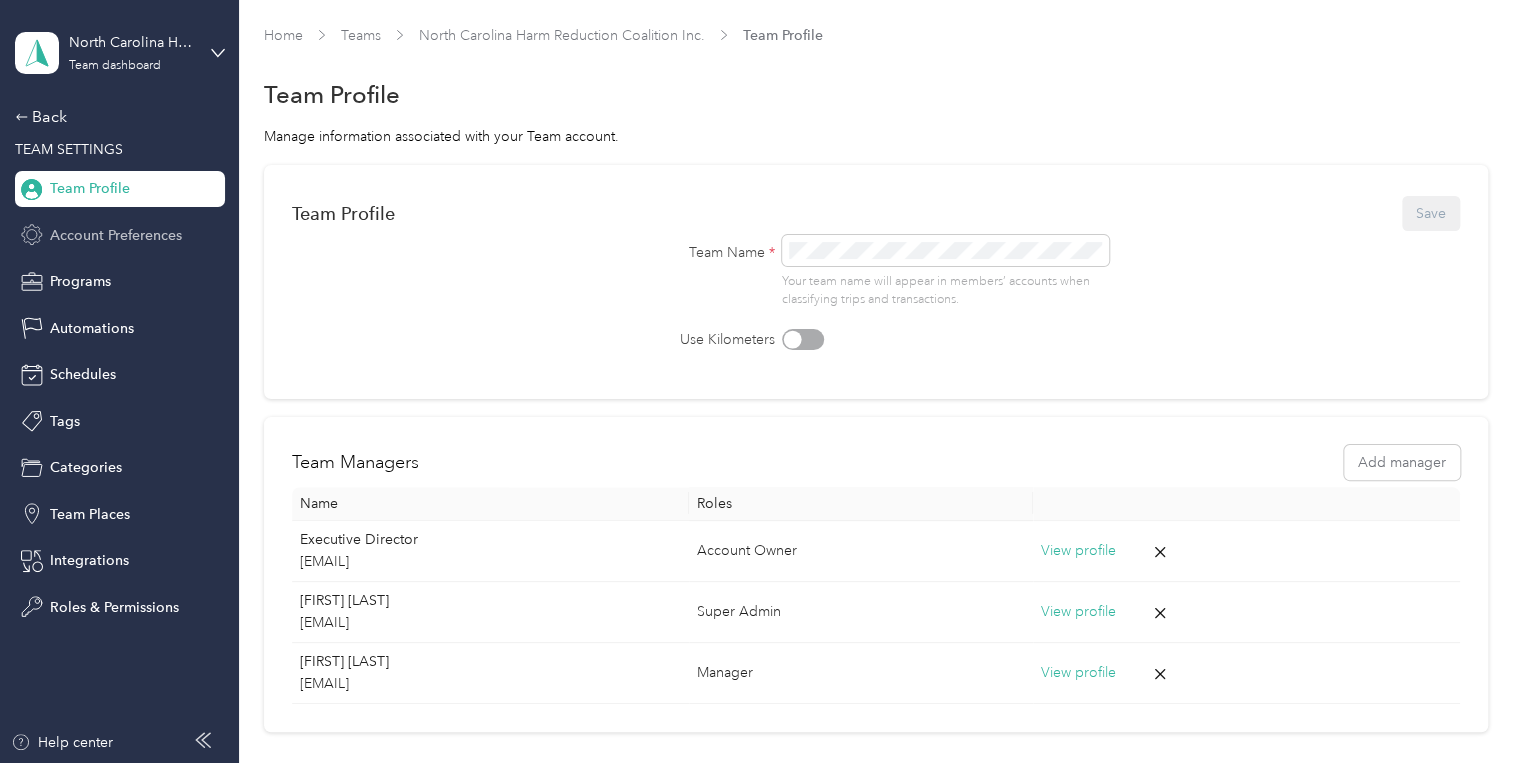 click on "Account Preferences" at bounding box center (116, 235) 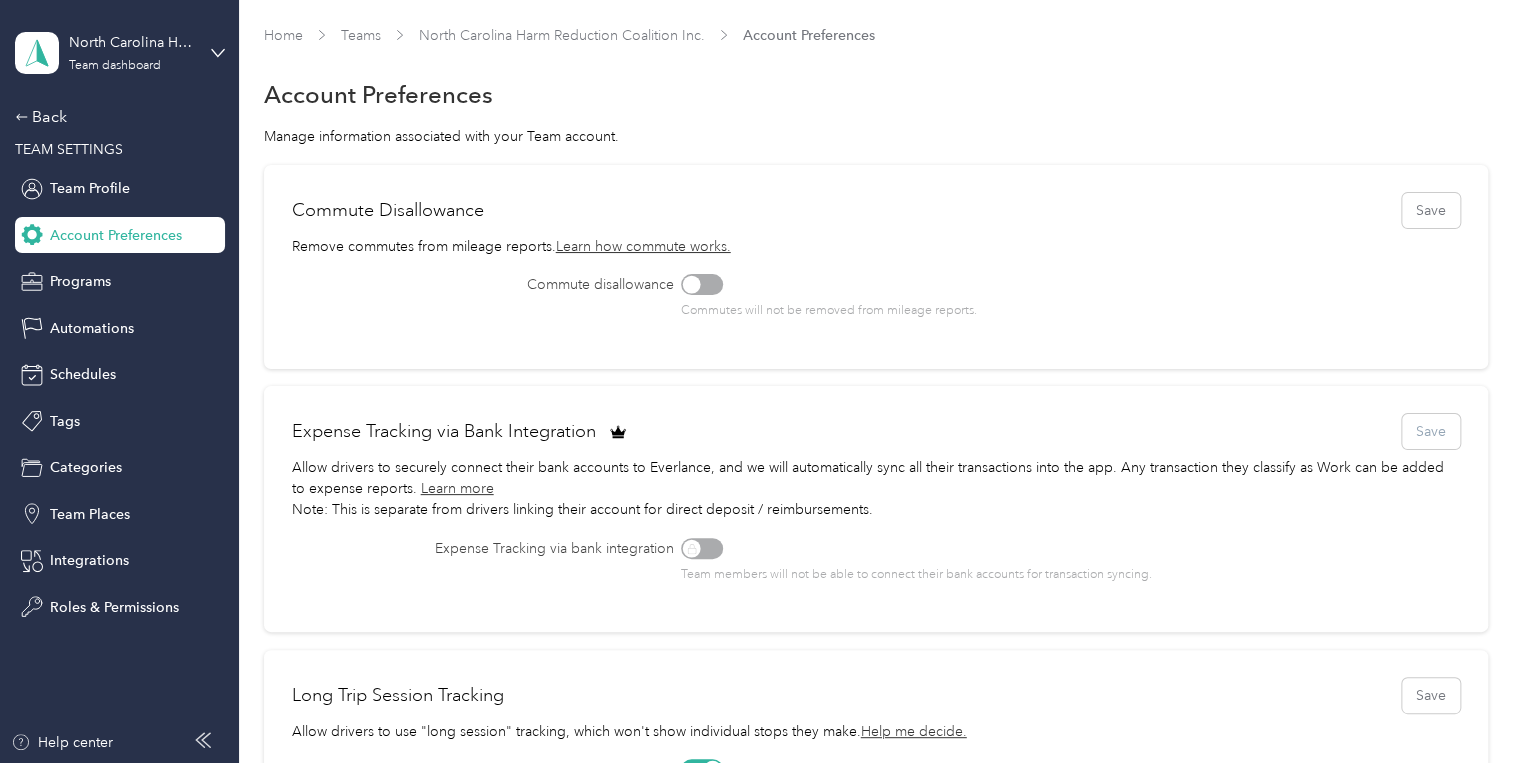 scroll, scrollTop: 320, scrollLeft: 0, axis: vertical 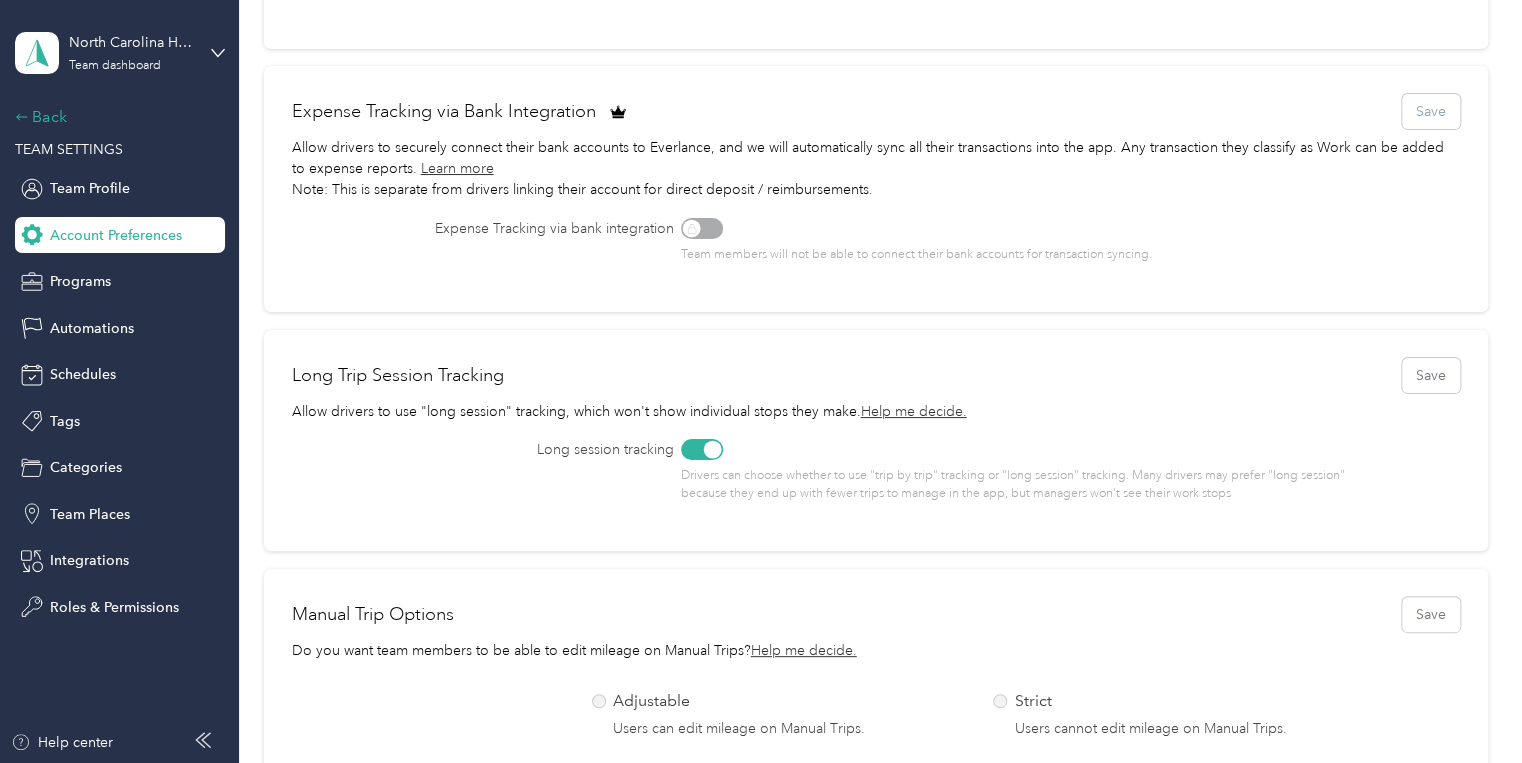 click on "Back" at bounding box center [115, 117] 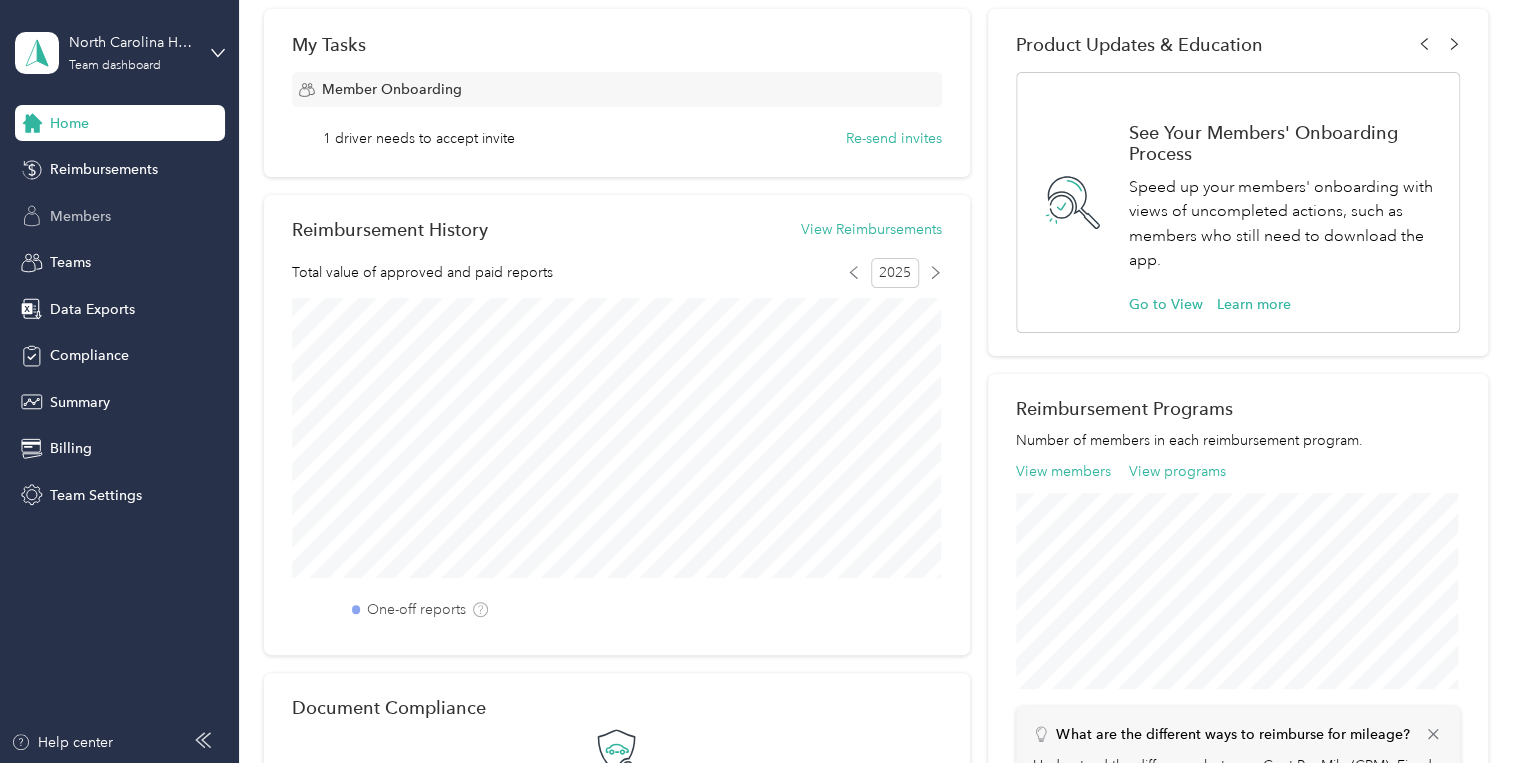 click on "Members" at bounding box center [80, 216] 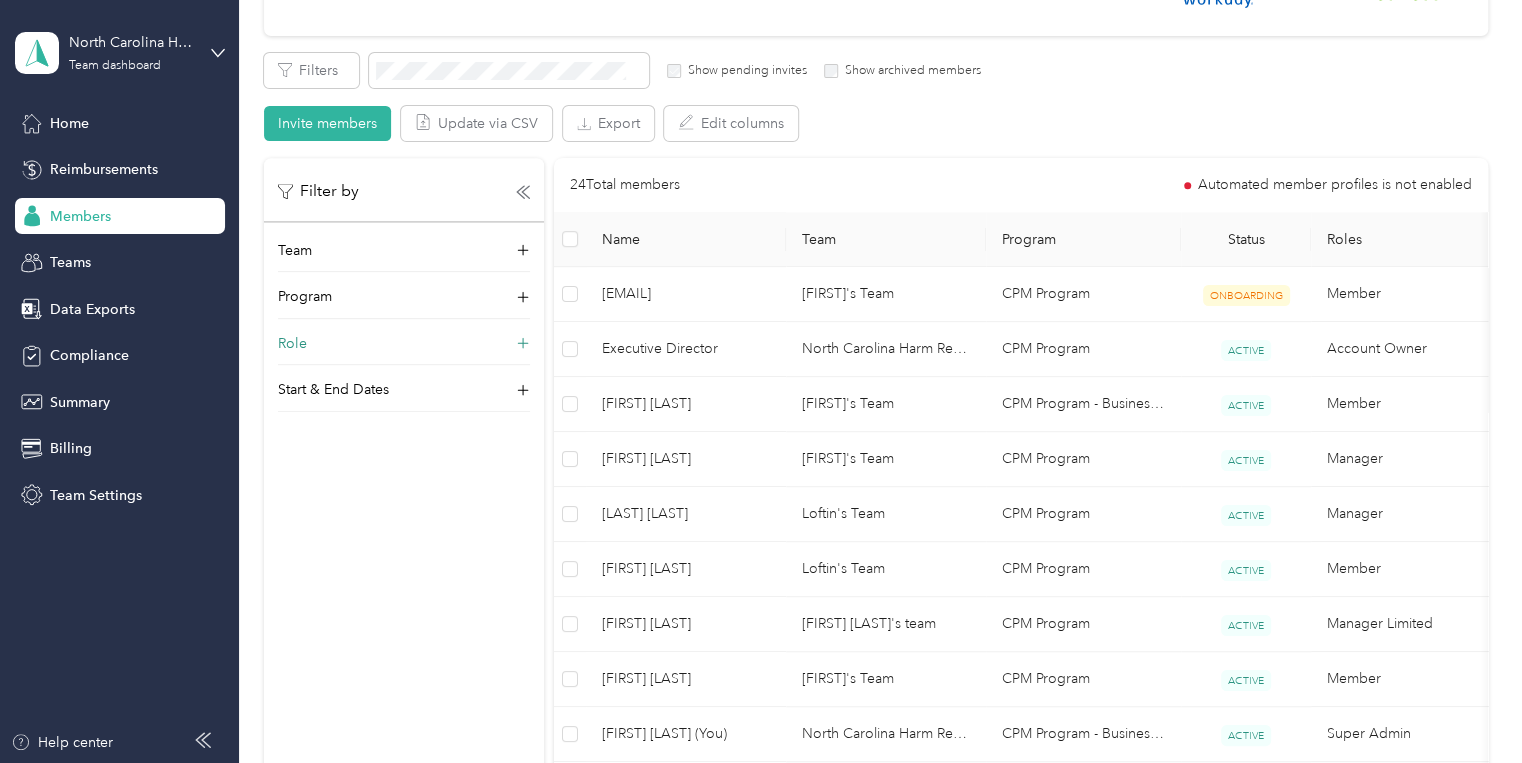 click 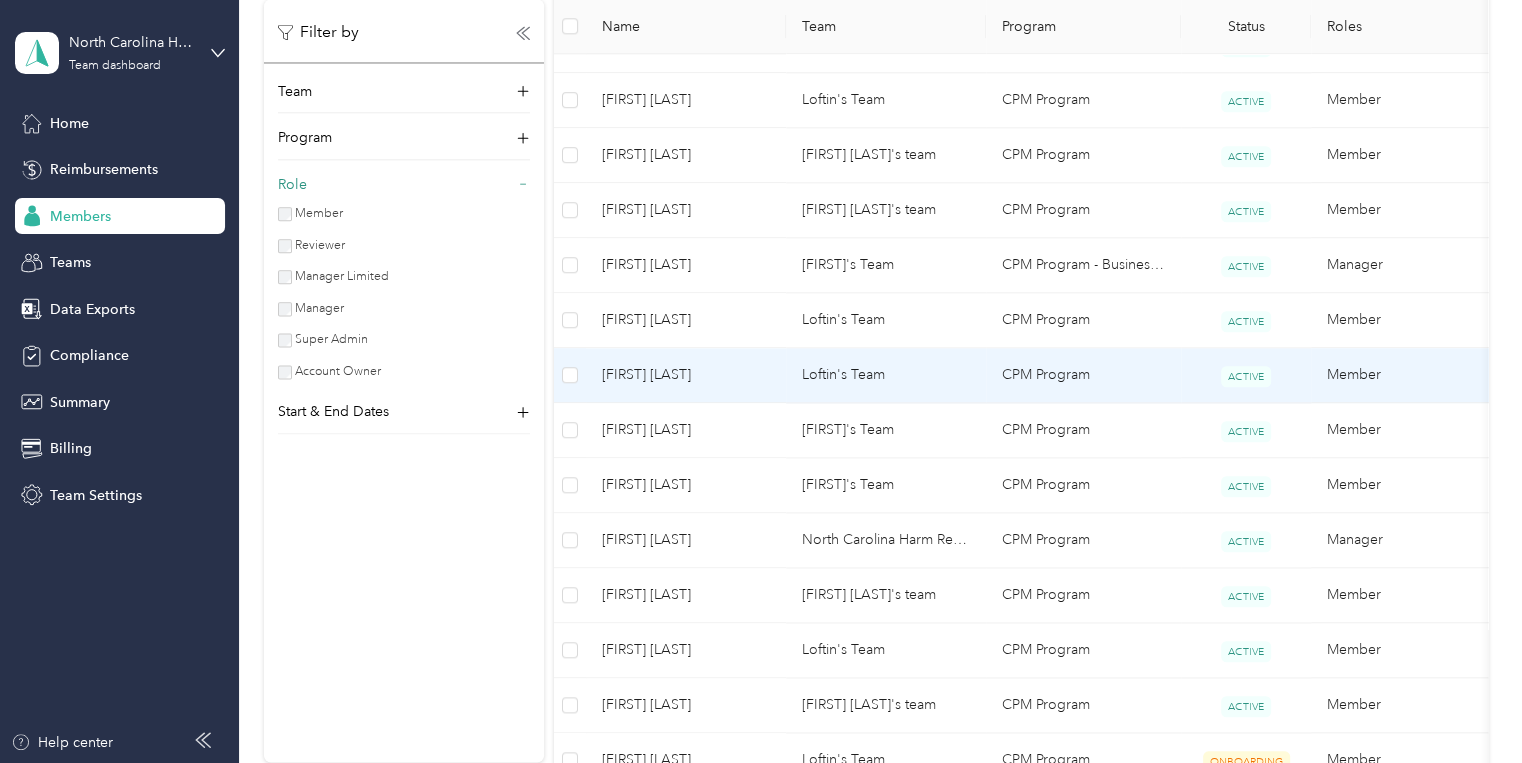 scroll, scrollTop: 1199, scrollLeft: 0, axis: vertical 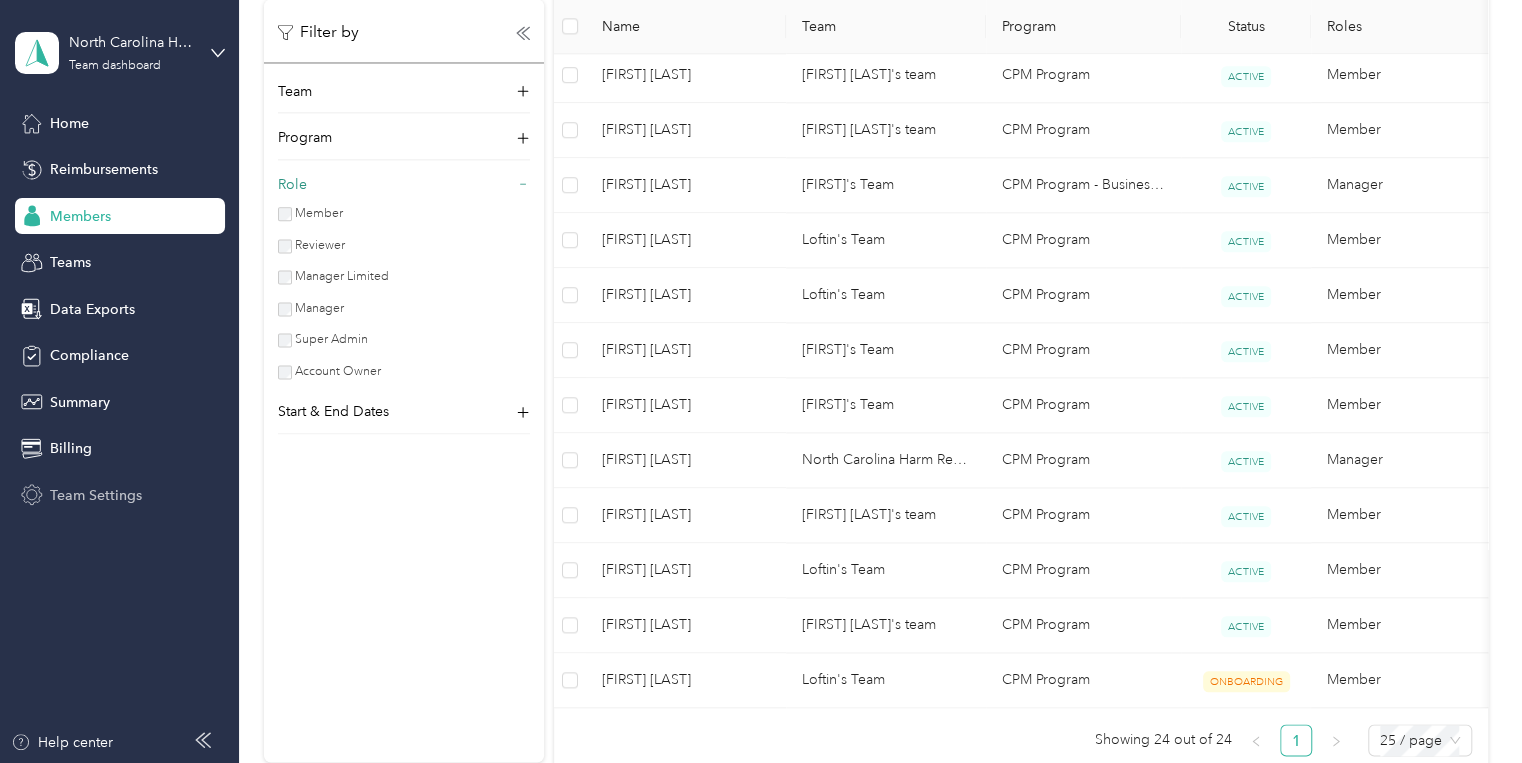 click on "Team Settings" at bounding box center (96, 495) 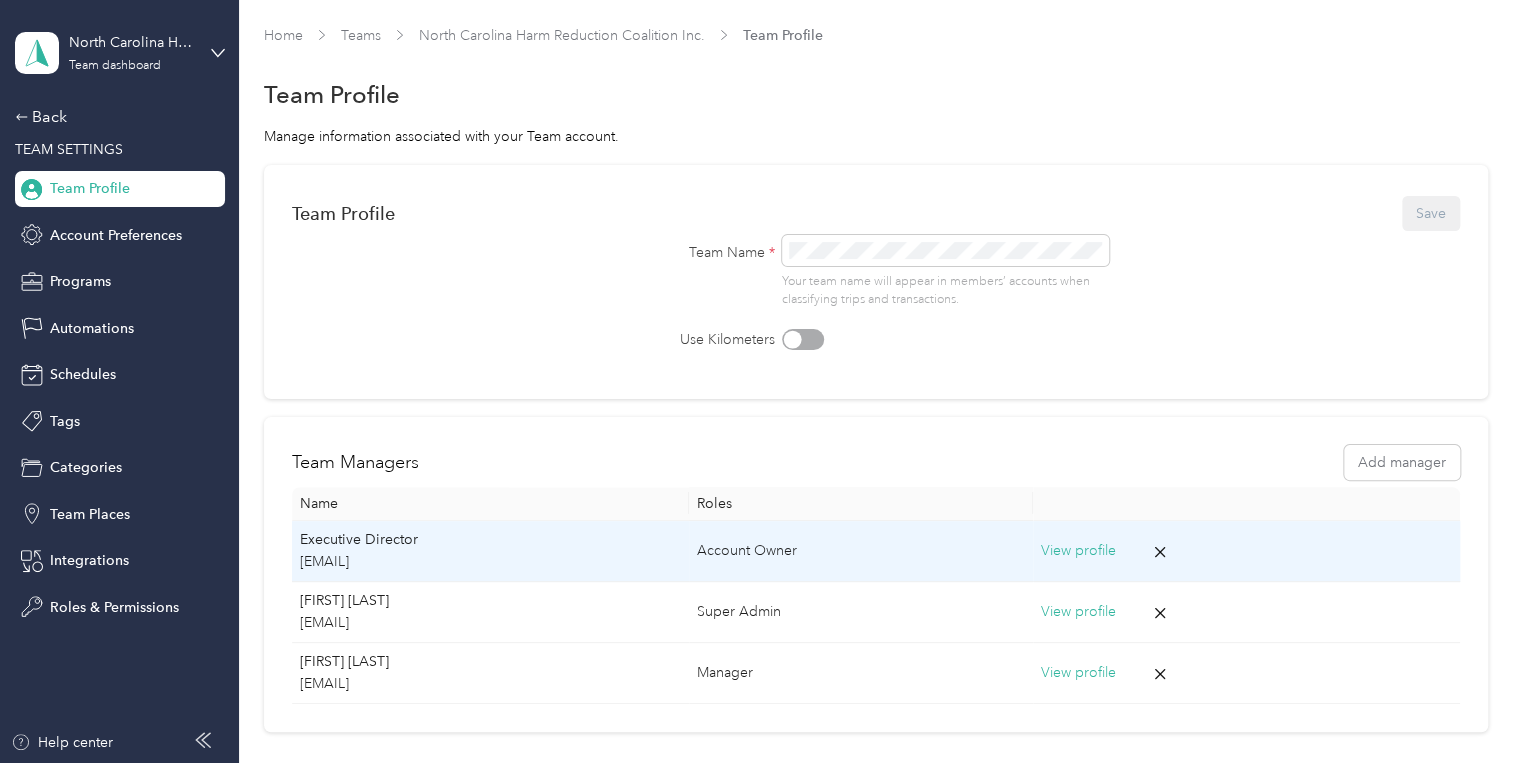 scroll, scrollTop: 0, scrollLeft: 0, axis: both 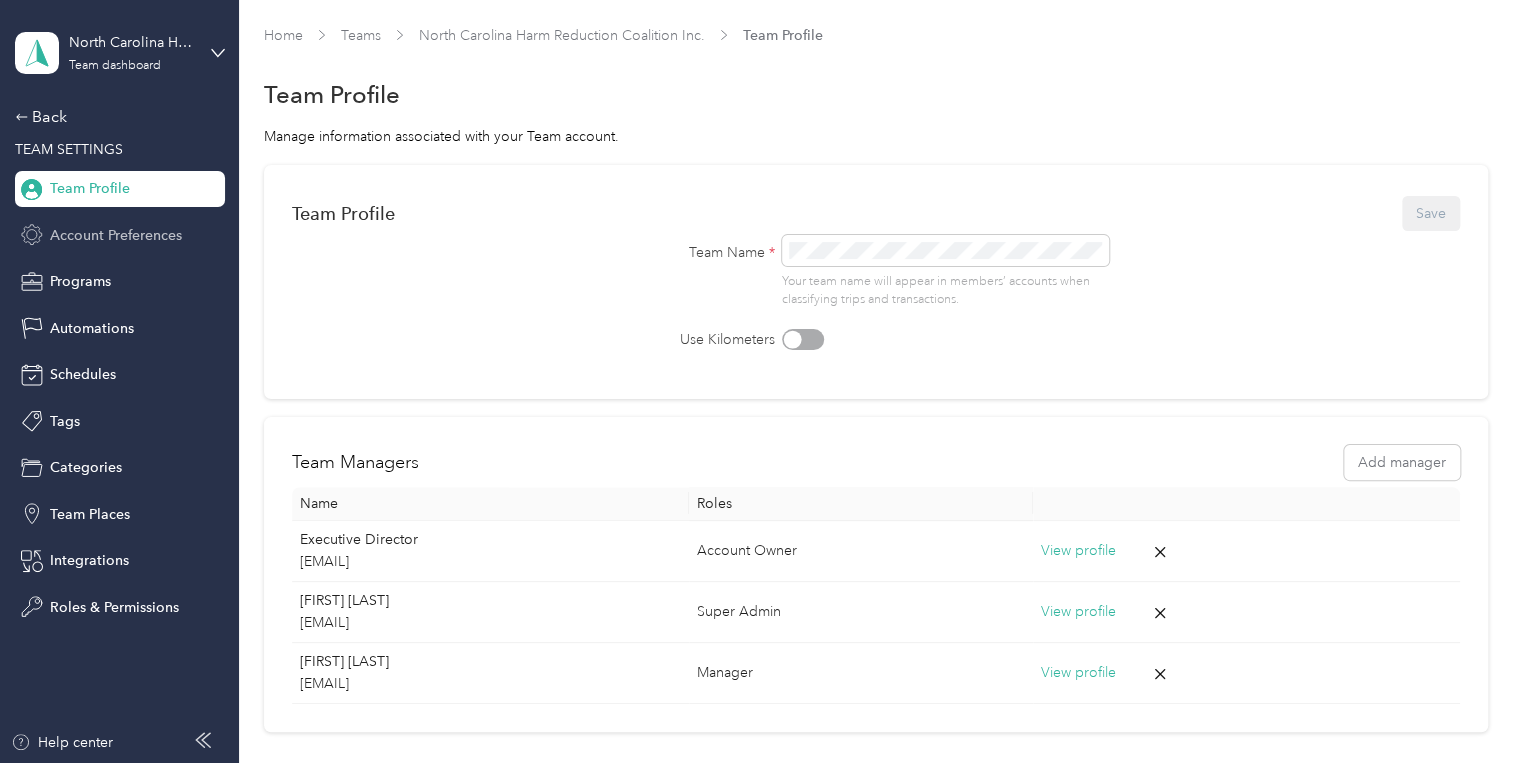click on "Account Preferences" at bounding box center (116, 235) 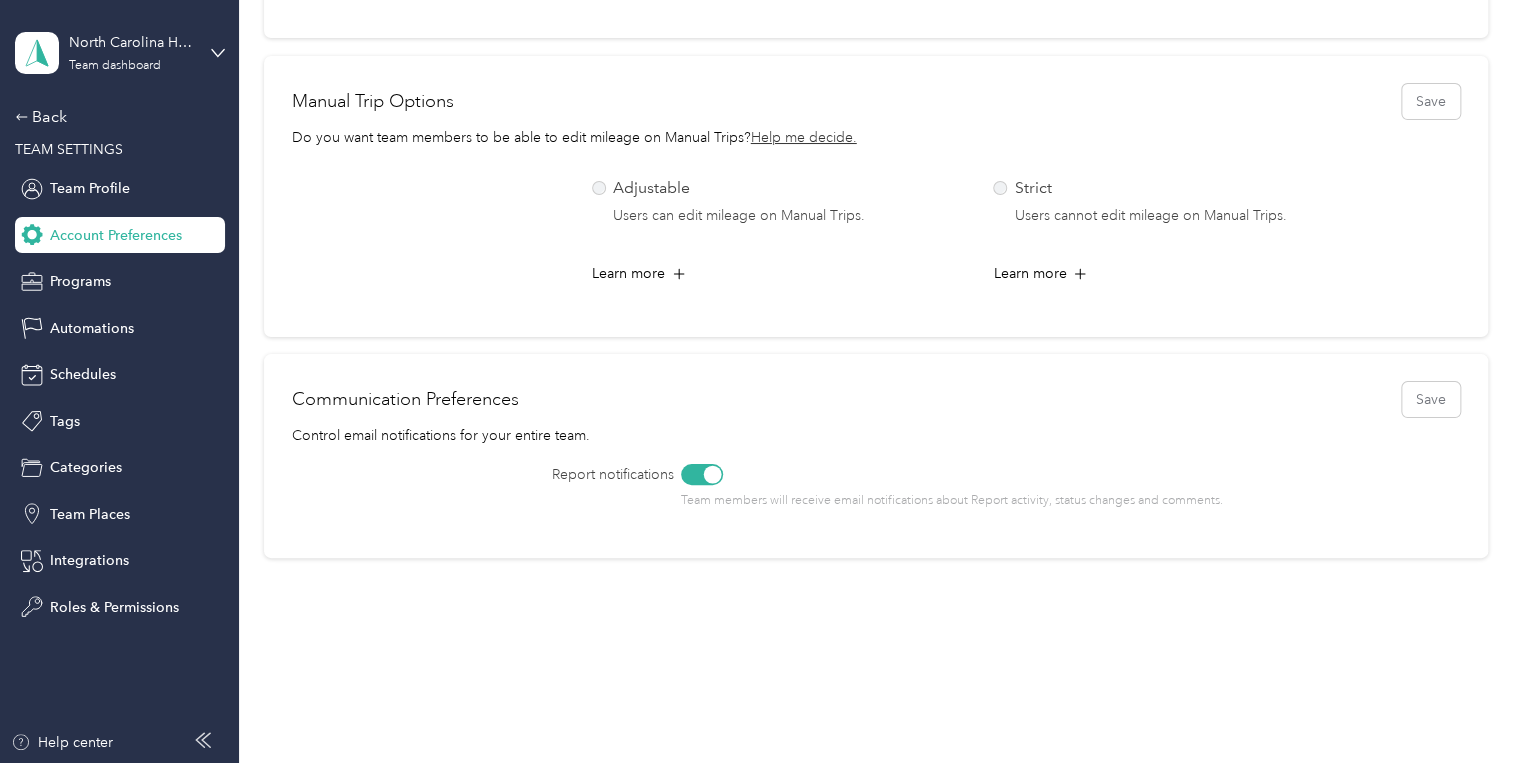 scroll, scrollTop: 852, scrollLeft: 0, axis: vertical 